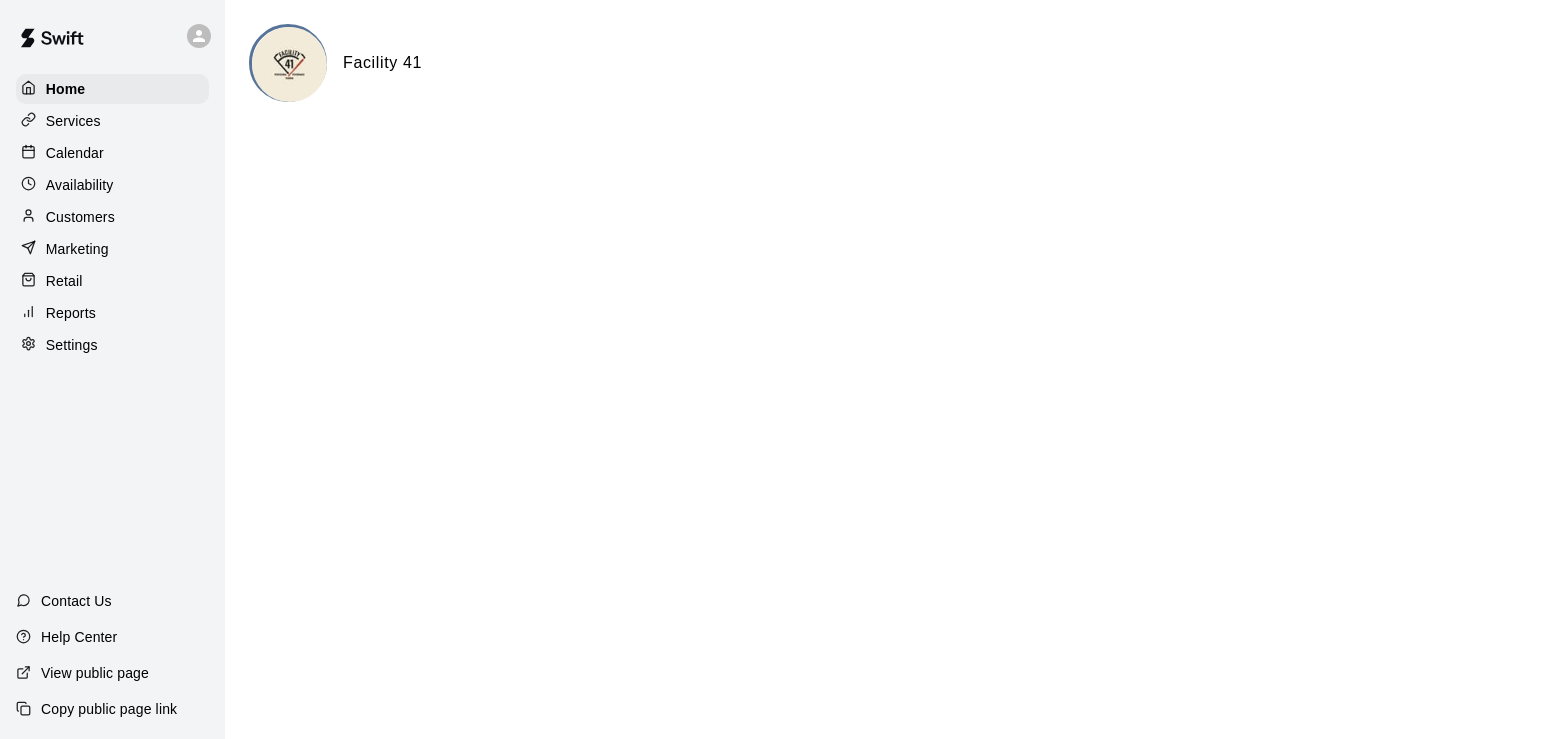 scroll, scrollTop: 0, scrollLeft: 0, axis: both 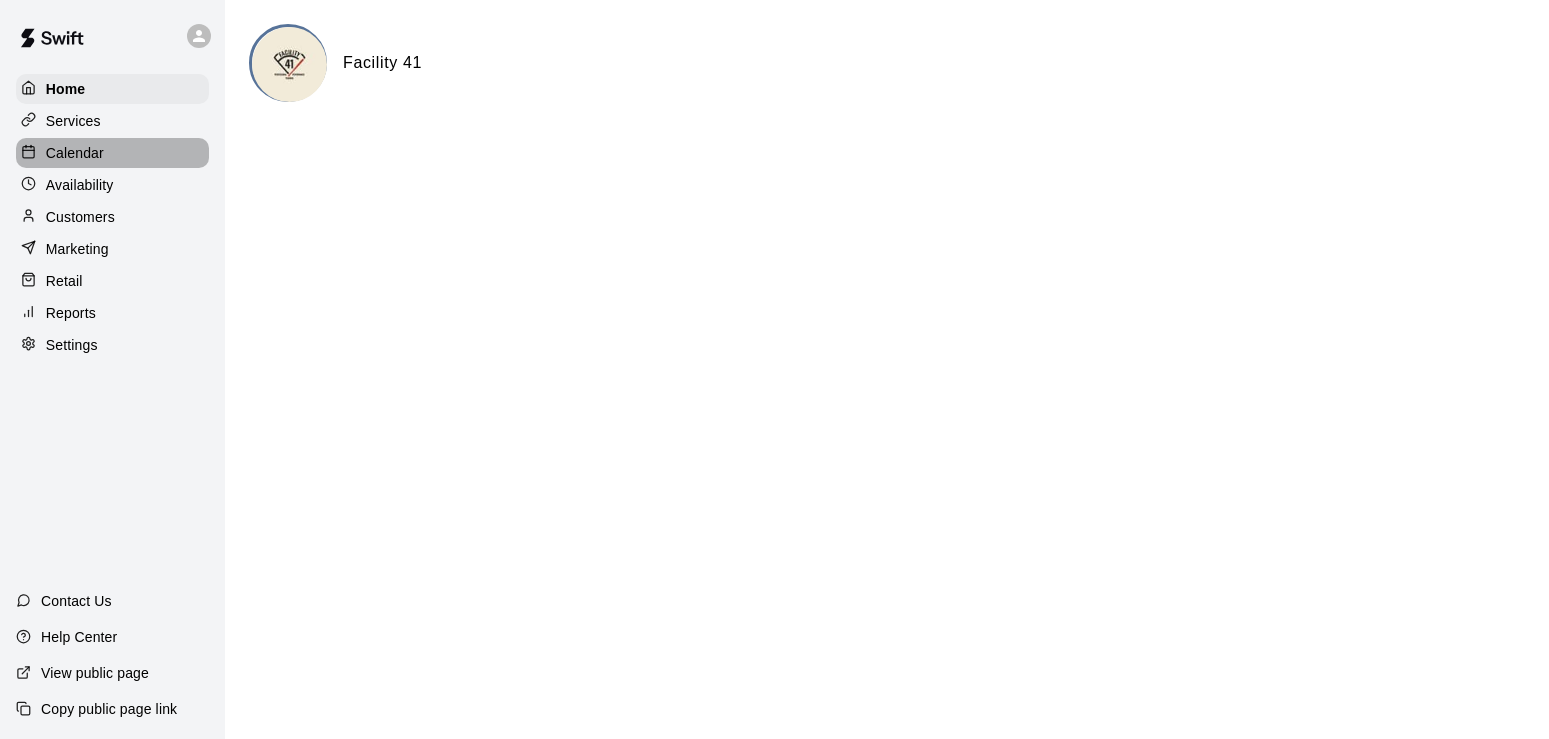 click on "Calendar" at bounding box center (75, 153) 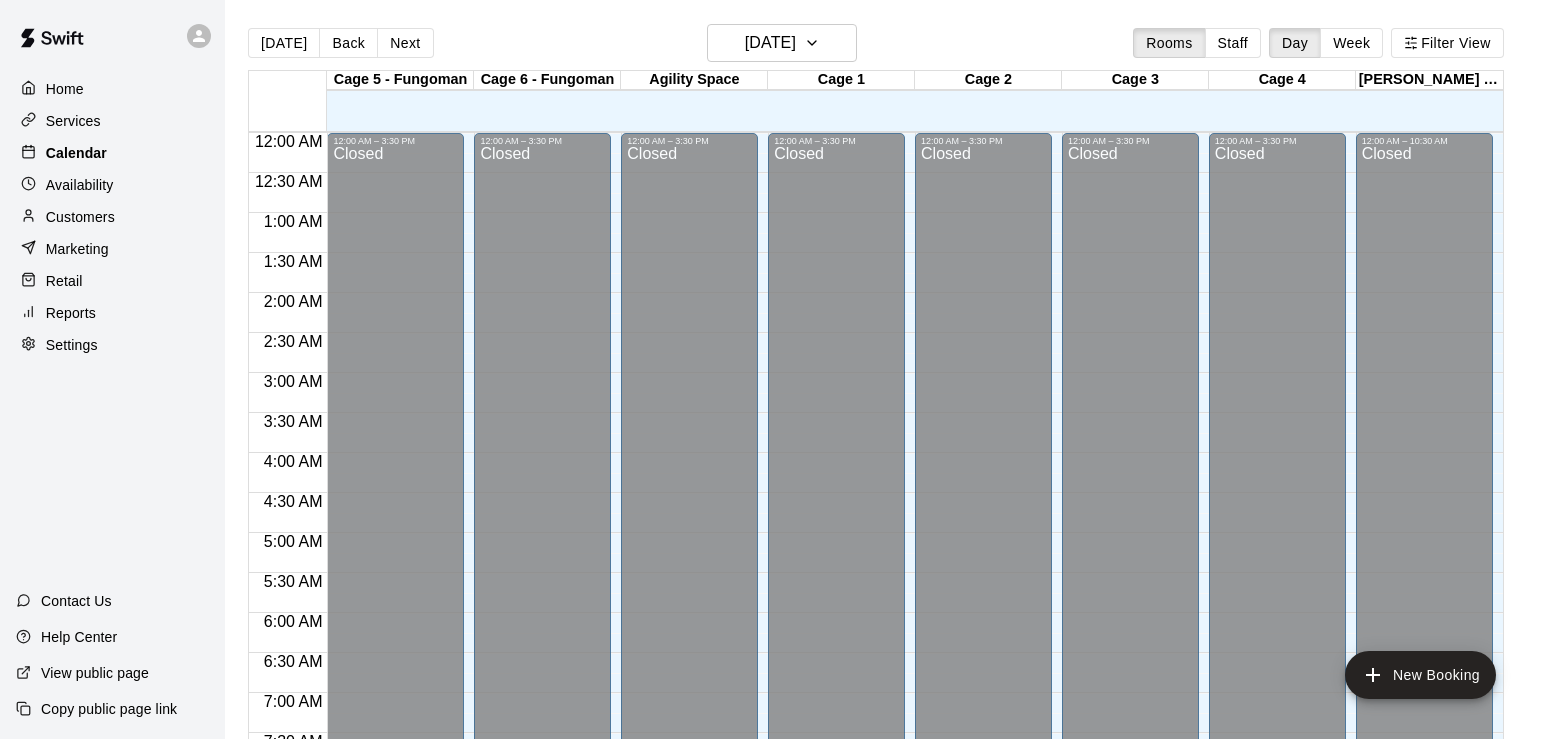scroll, scrollTop: 1083, scrollLeft: 0, axis: vertical 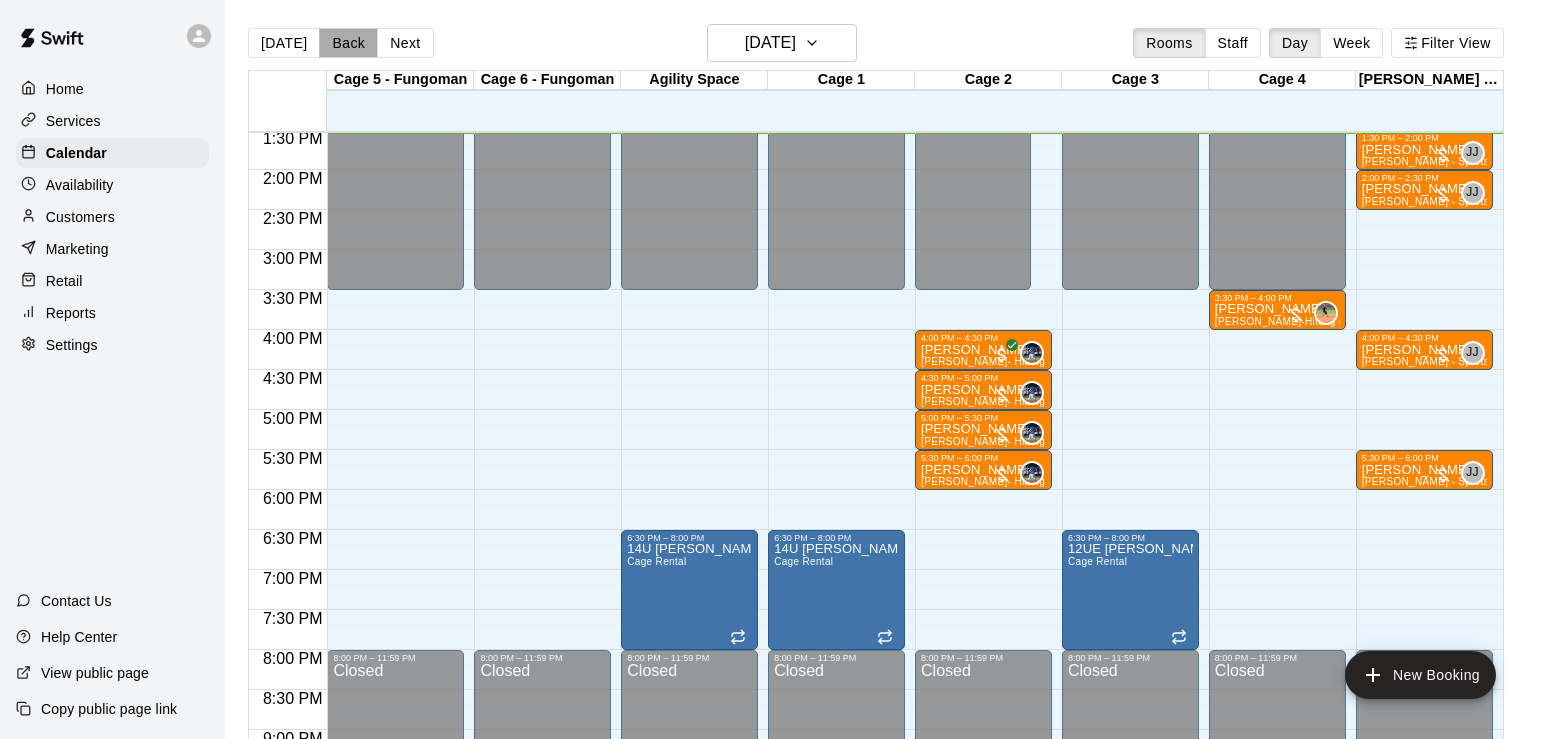click on "Back" at bounding box center (348, 43) 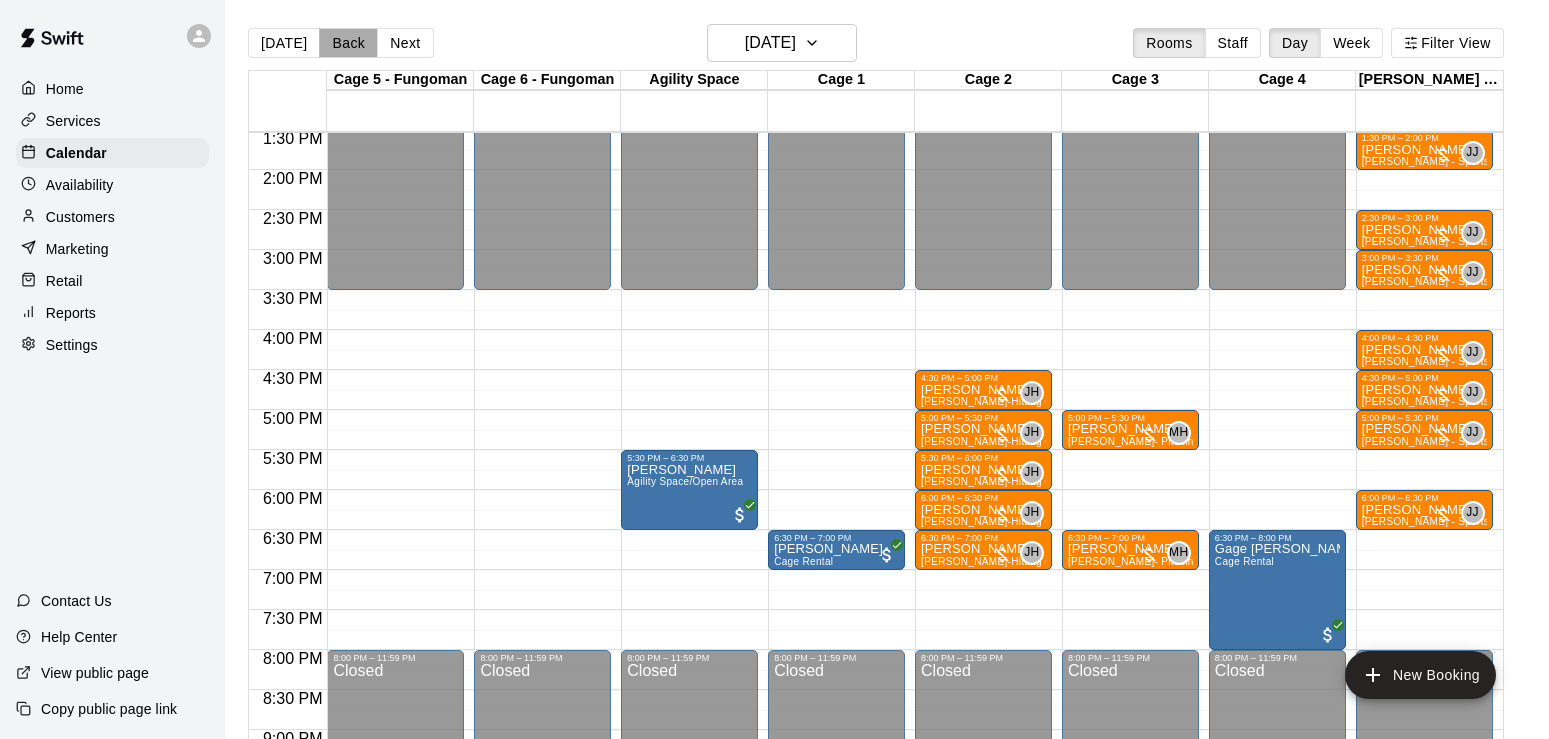 click on "Back" at bounding box center [348, 43] 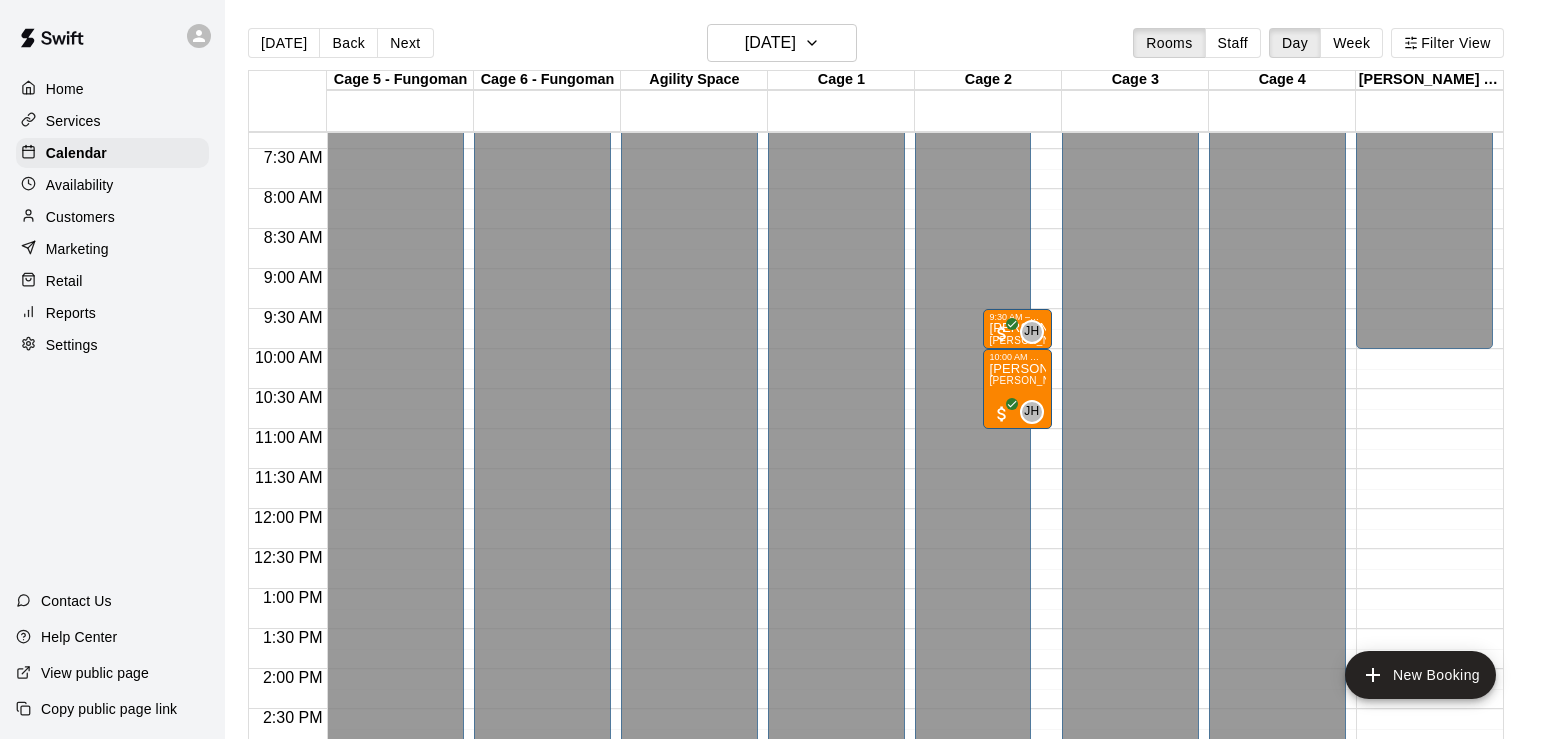 scroll, scrollTop: 579, scrollLeft: 0, axis: vertical 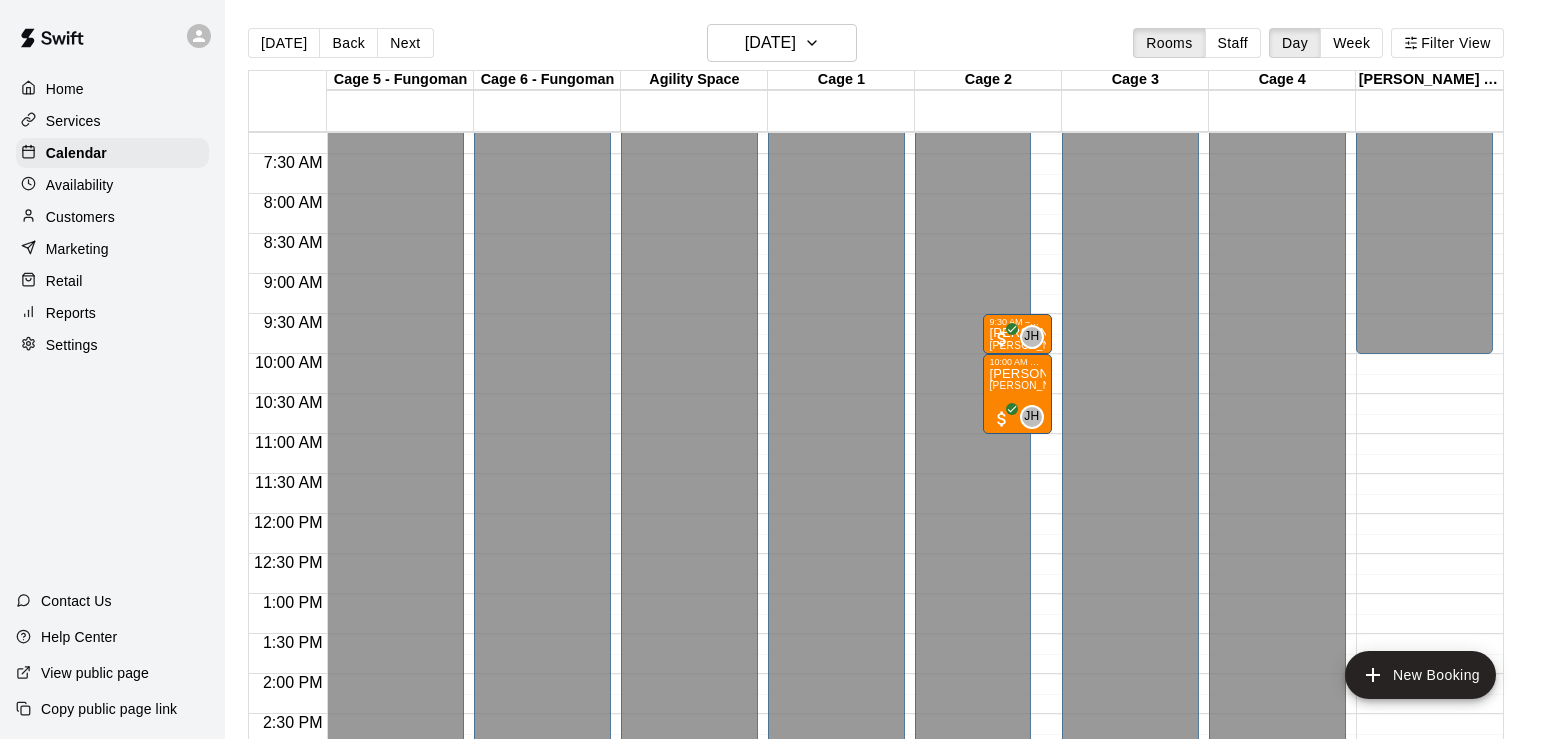 click on "[DATE] Back [DATE][DATE] Rooms Staff Day Week Filter View" at bounding box center [876, 47] 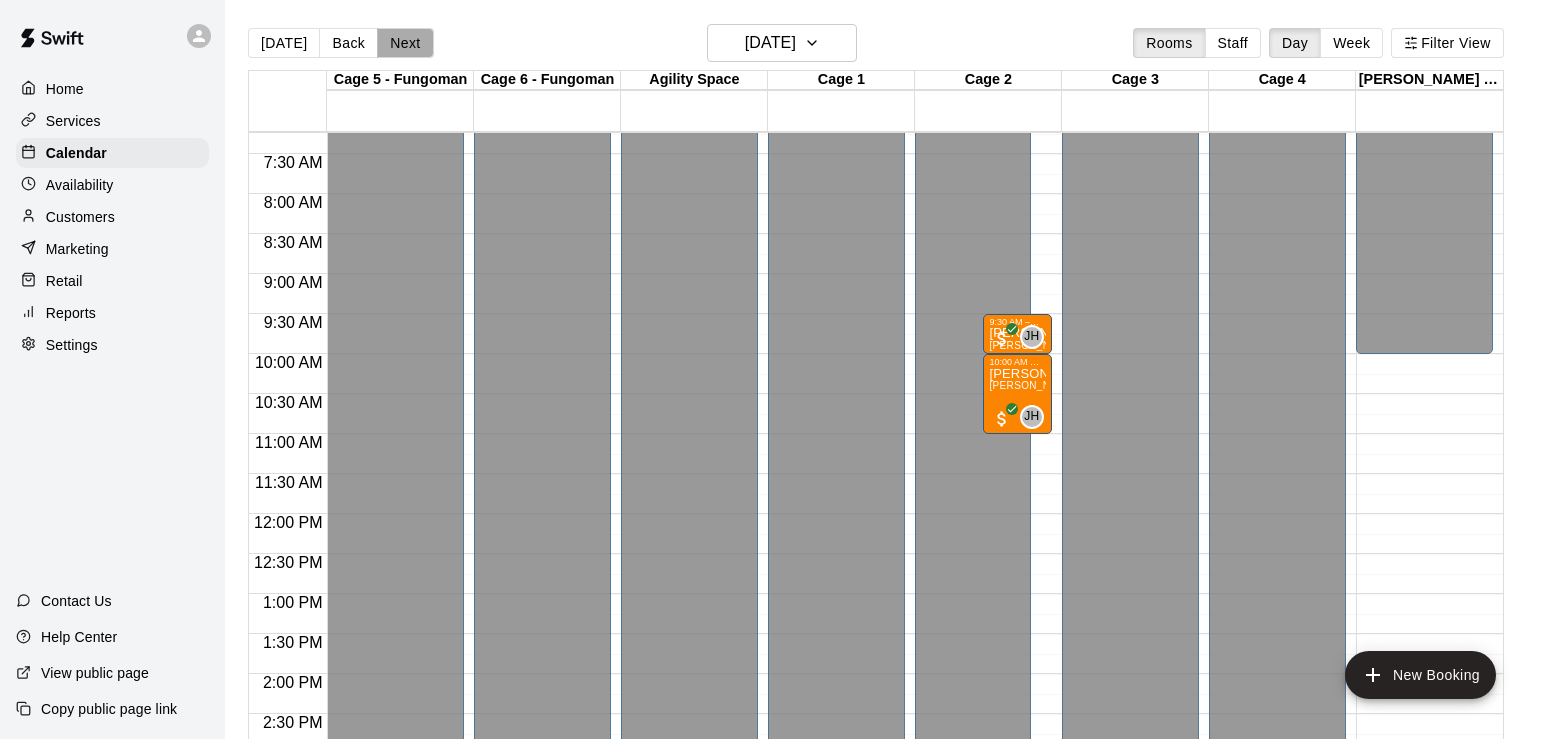 click on "Next" at bounding box center (405, 43) 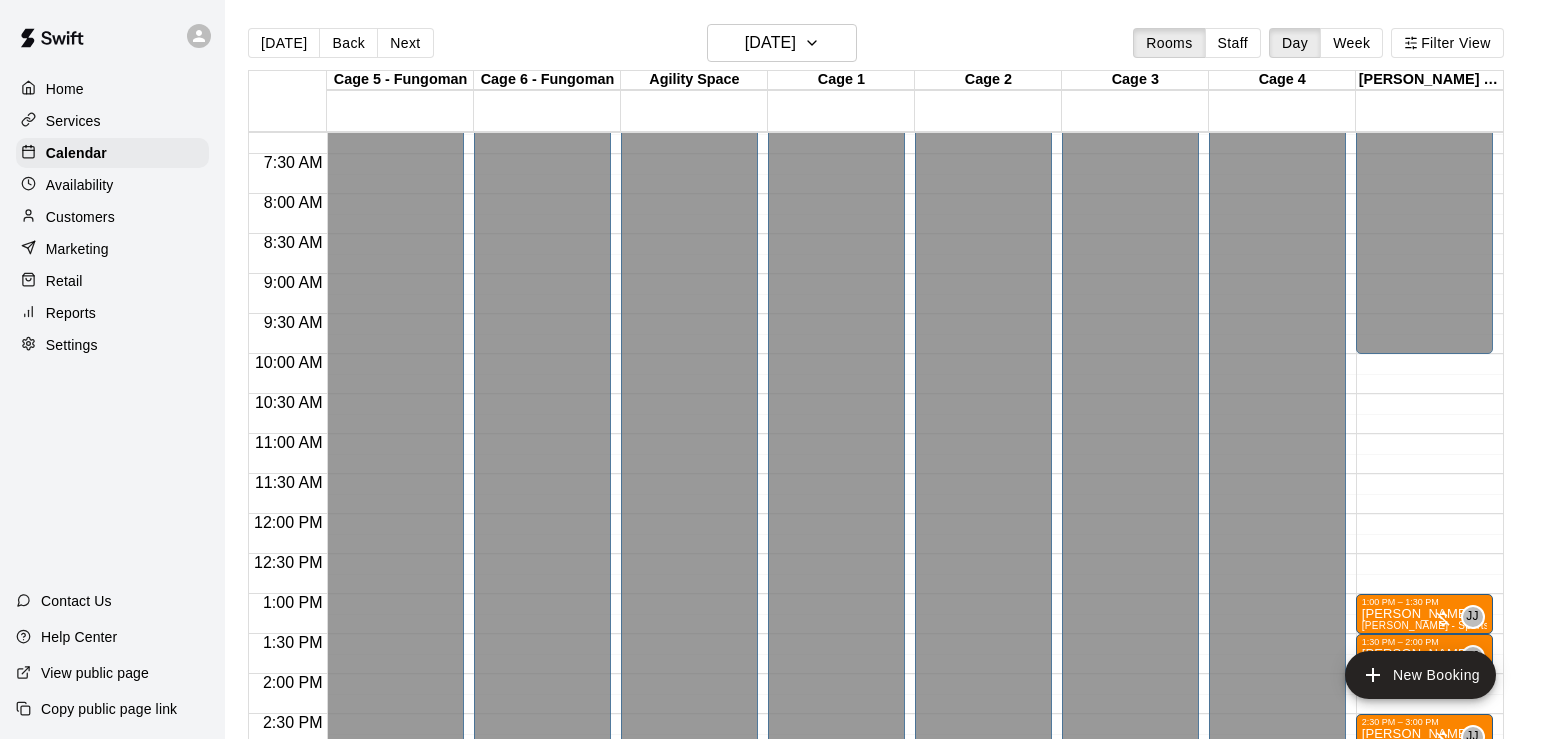 scroll, scrollTop: 1164, scrollLeft: 0, axis: vertical 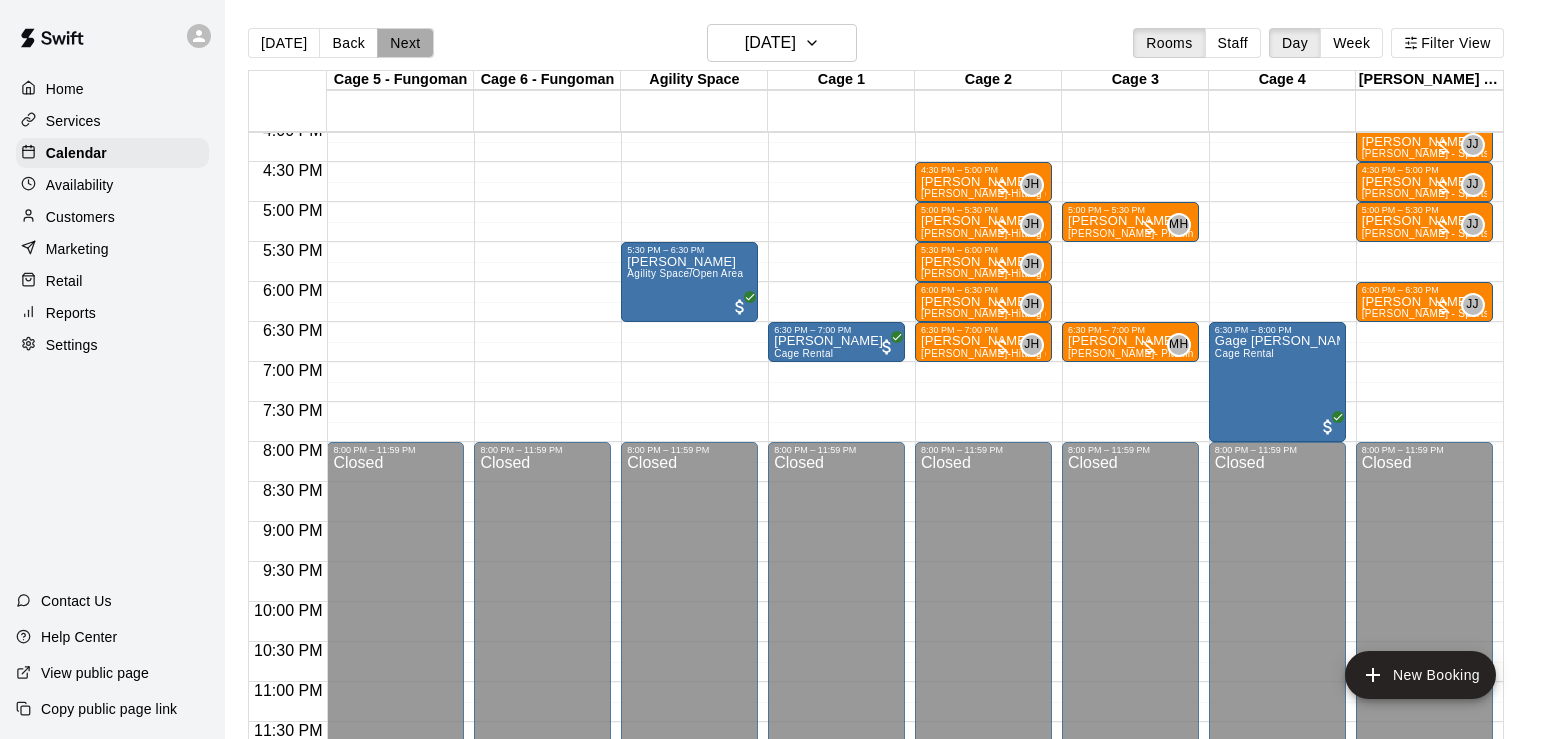 click on "Next" at bounding box center [405, 43] 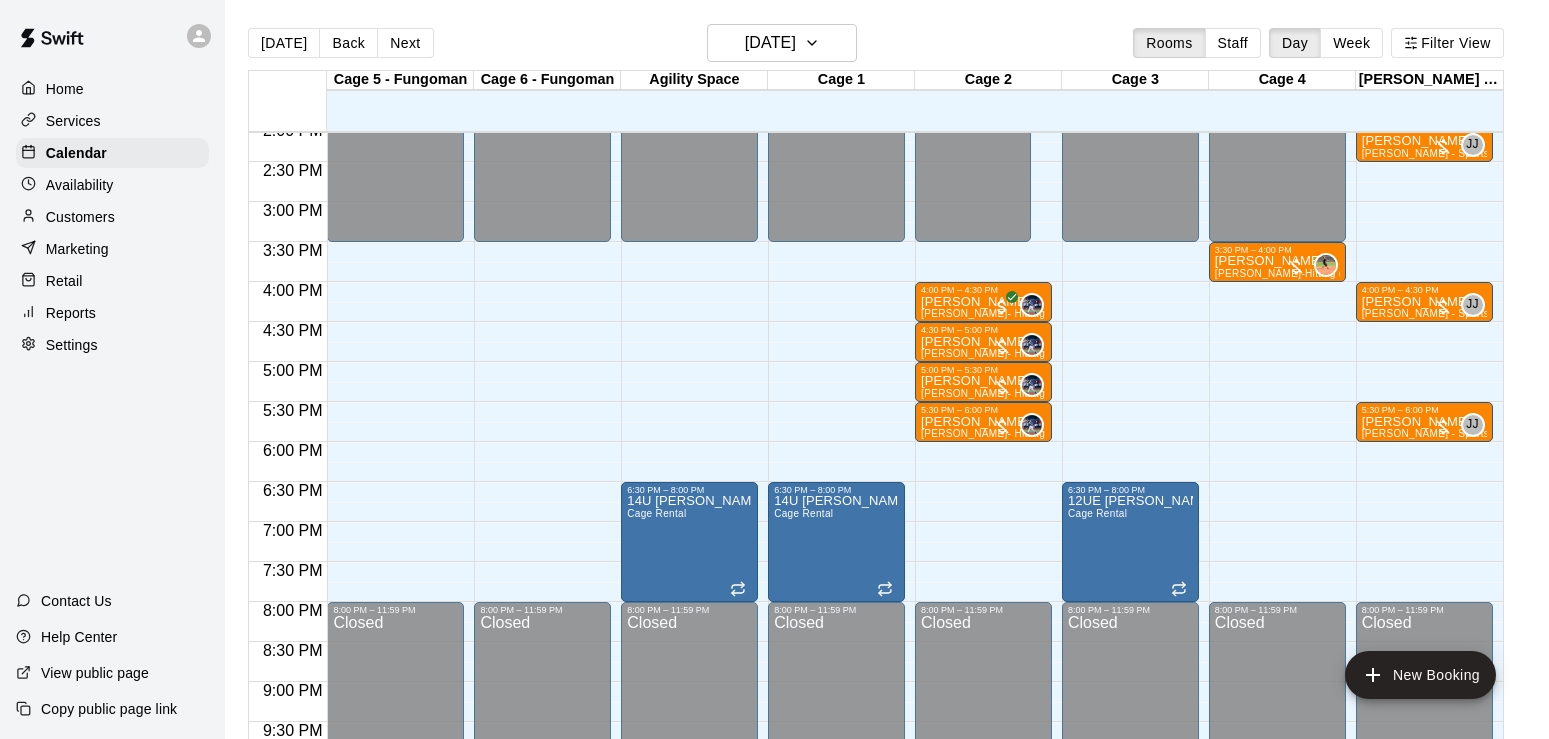 scroll, scrollTop: 1041, scrollLeft: 0, axis: vertical 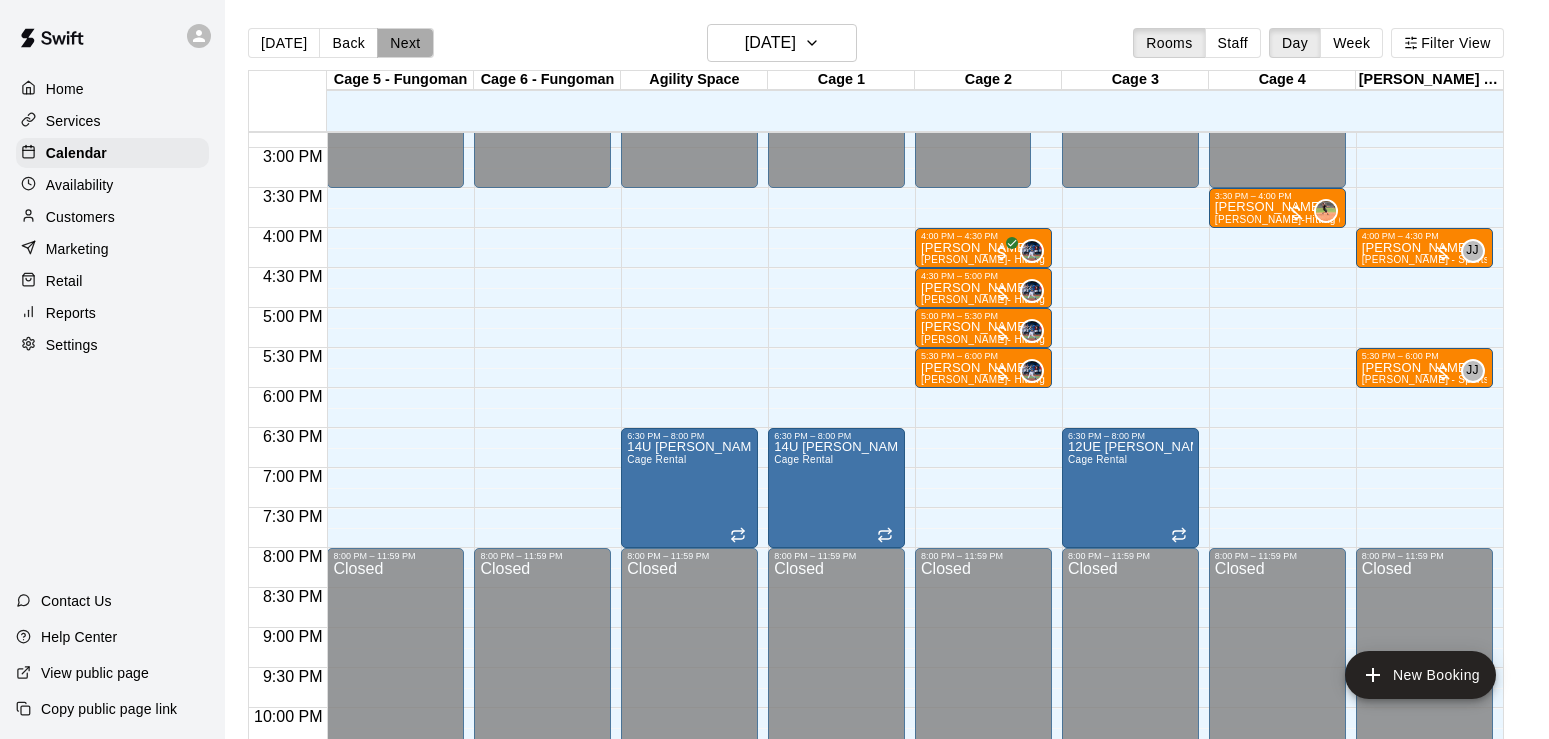 click on "Next" at bounding box center (405, 43) 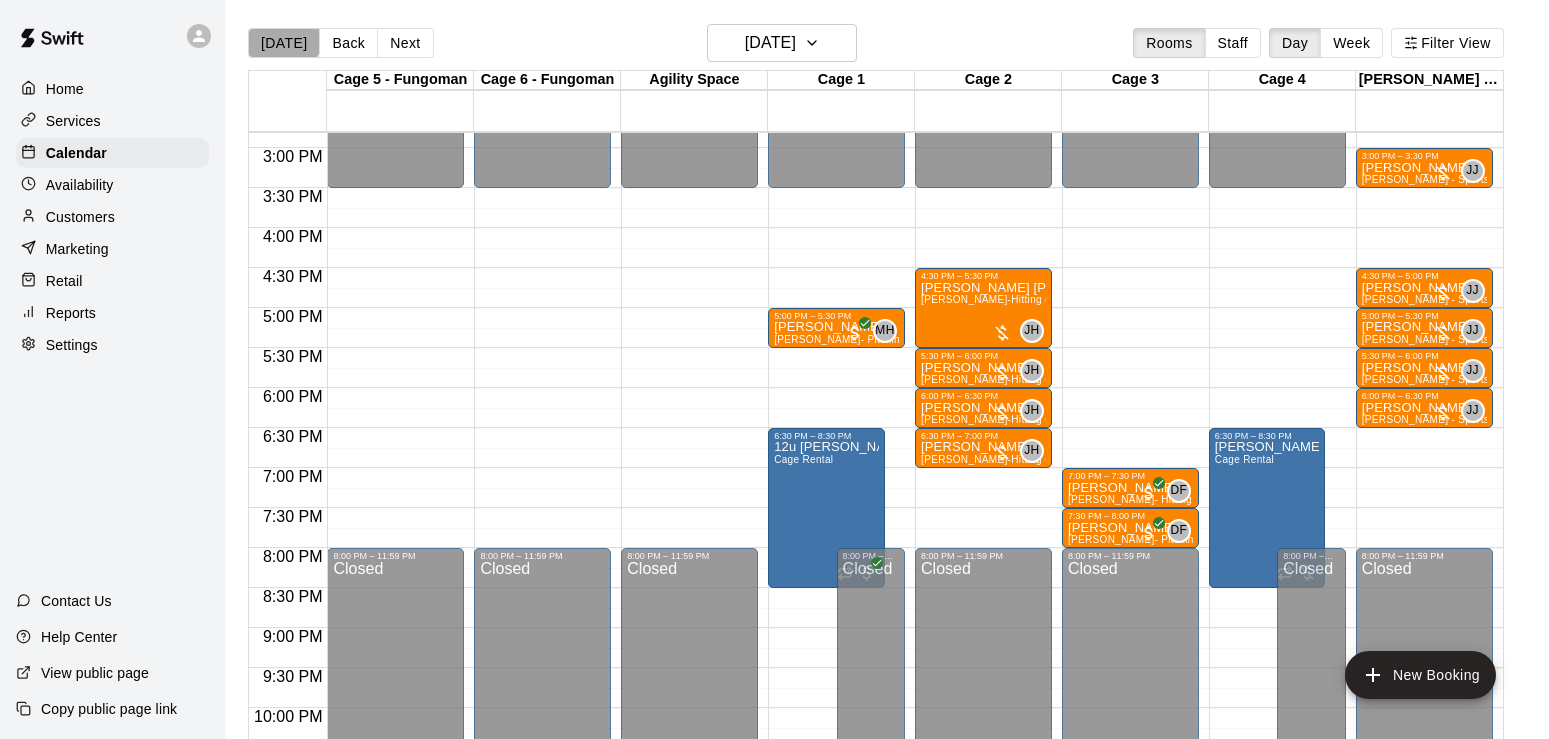 click on "[DATE]" at bounding box center [284, 43] 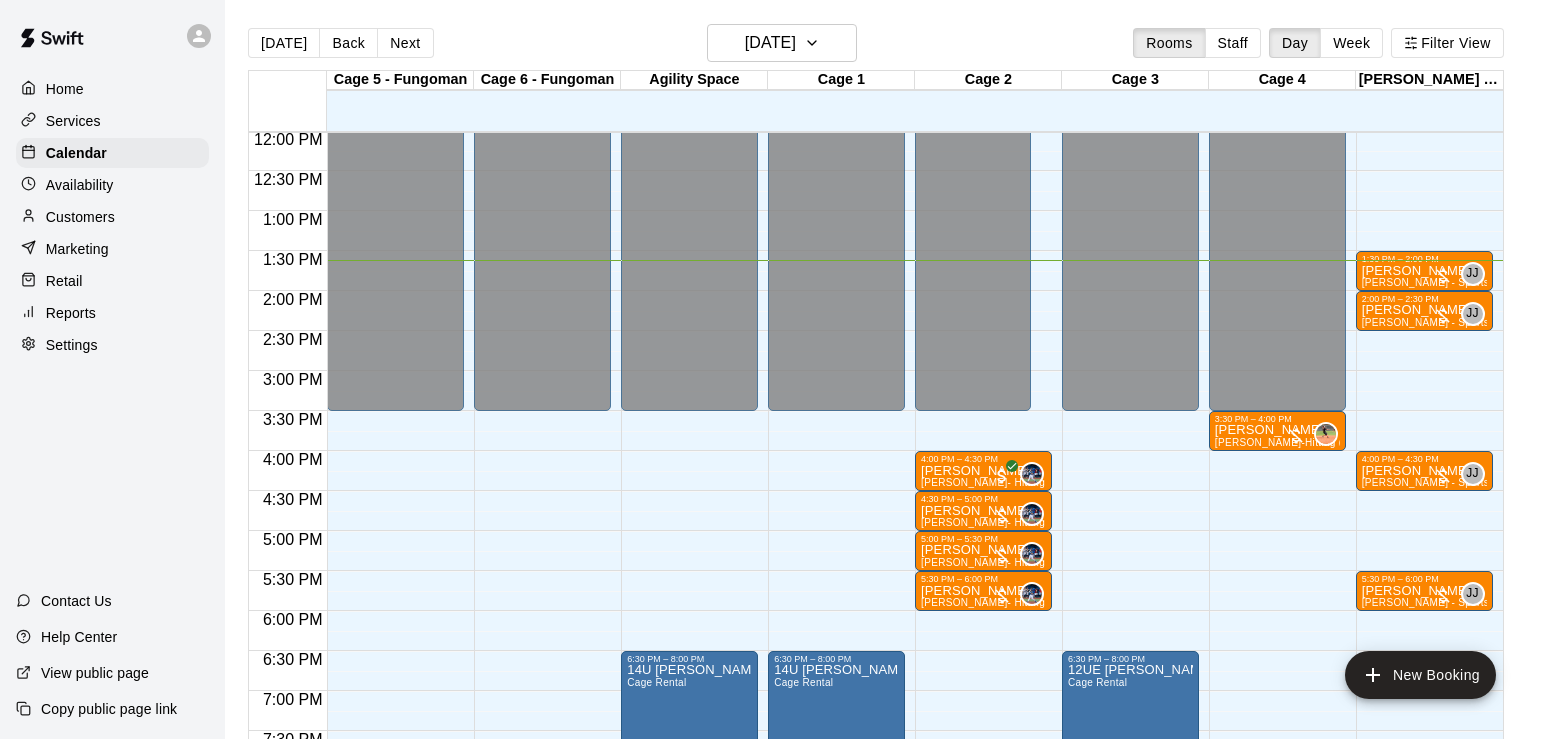 scroll, scrollTop: 933, scrollLeft: 0, axis: vertical 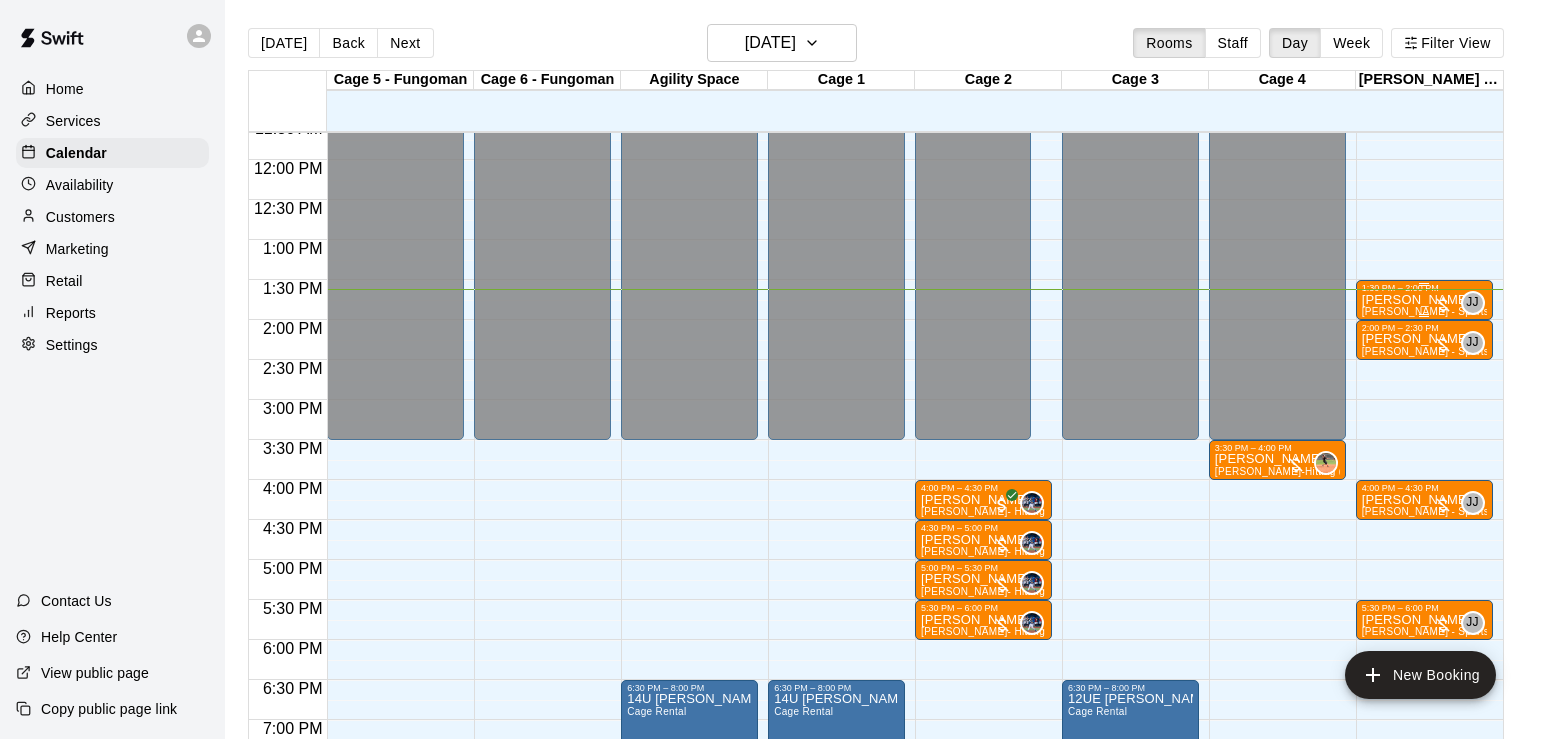 click on "[PERSON_NAME]" at bounding box center [1424, 300] 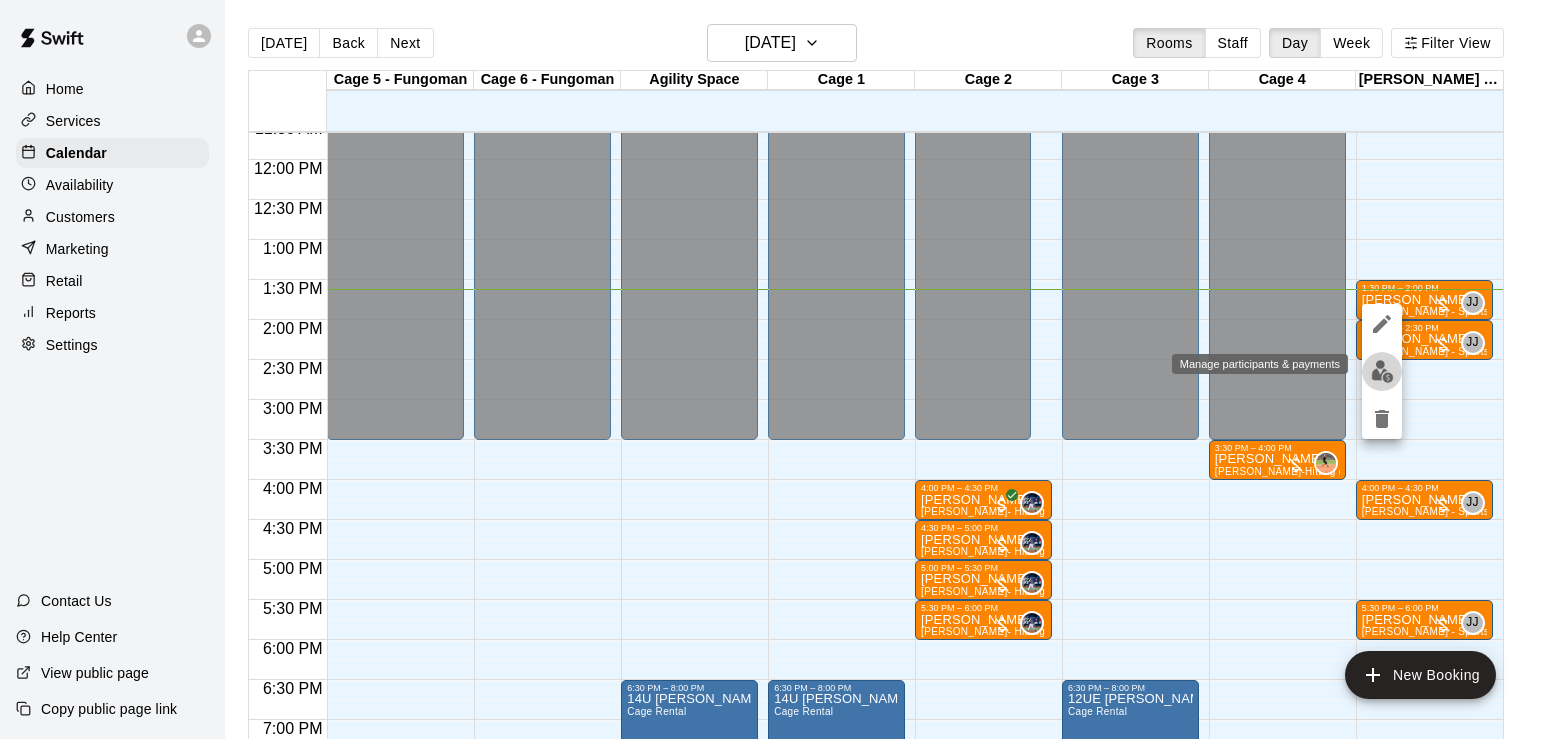 click at bounding box center [1382, 371] 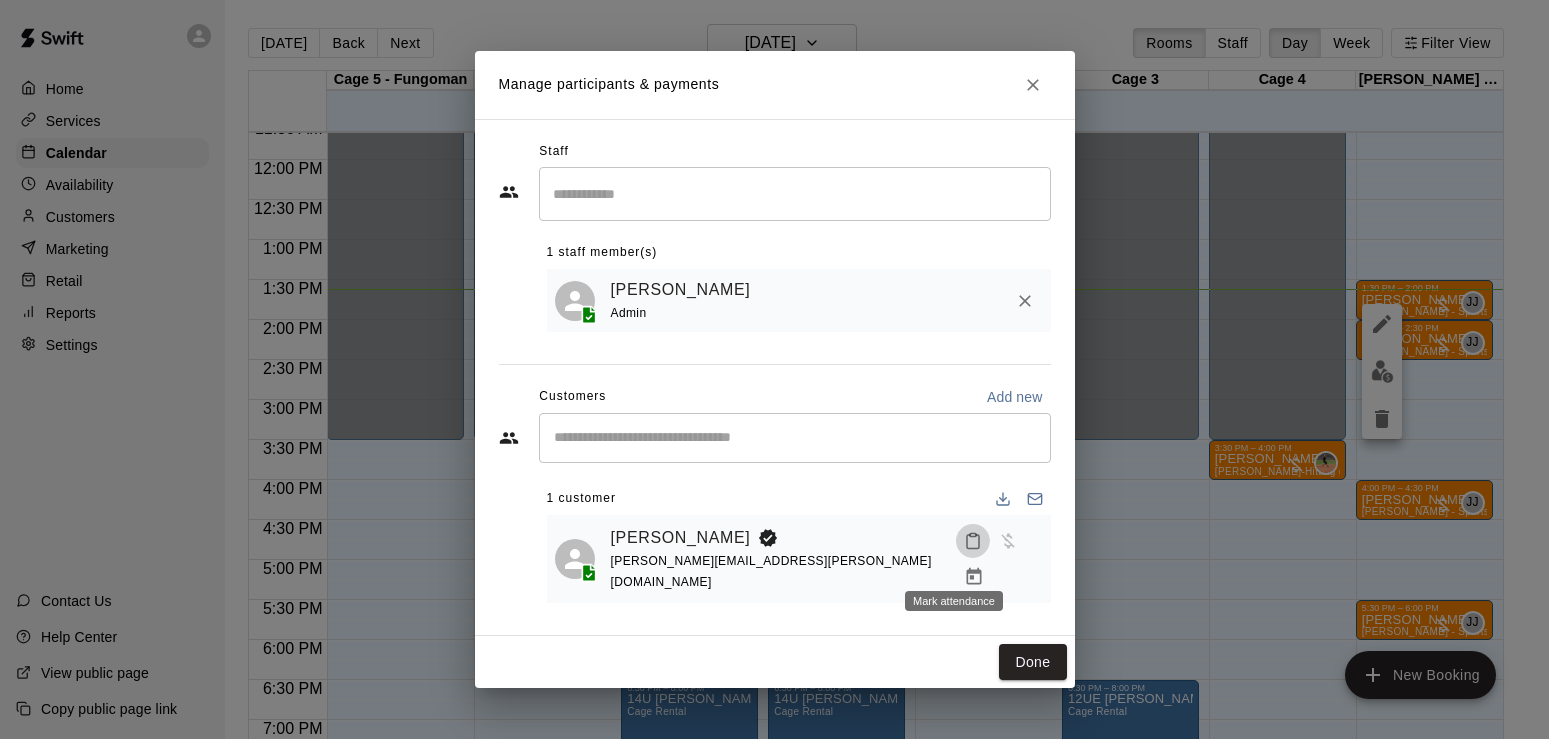 click 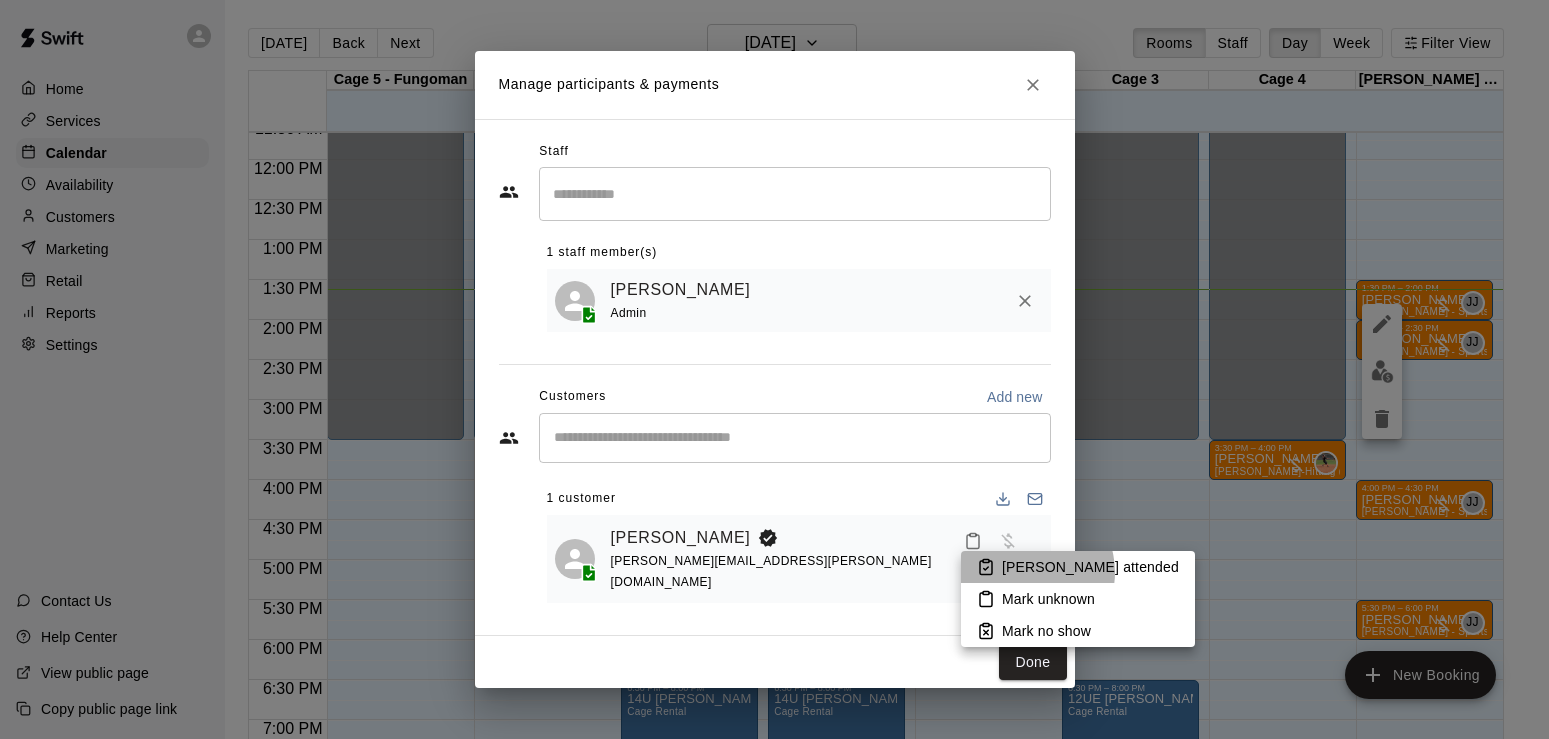 click on "[PERSON_NAME] attended" at bounding box center [1090, 567] 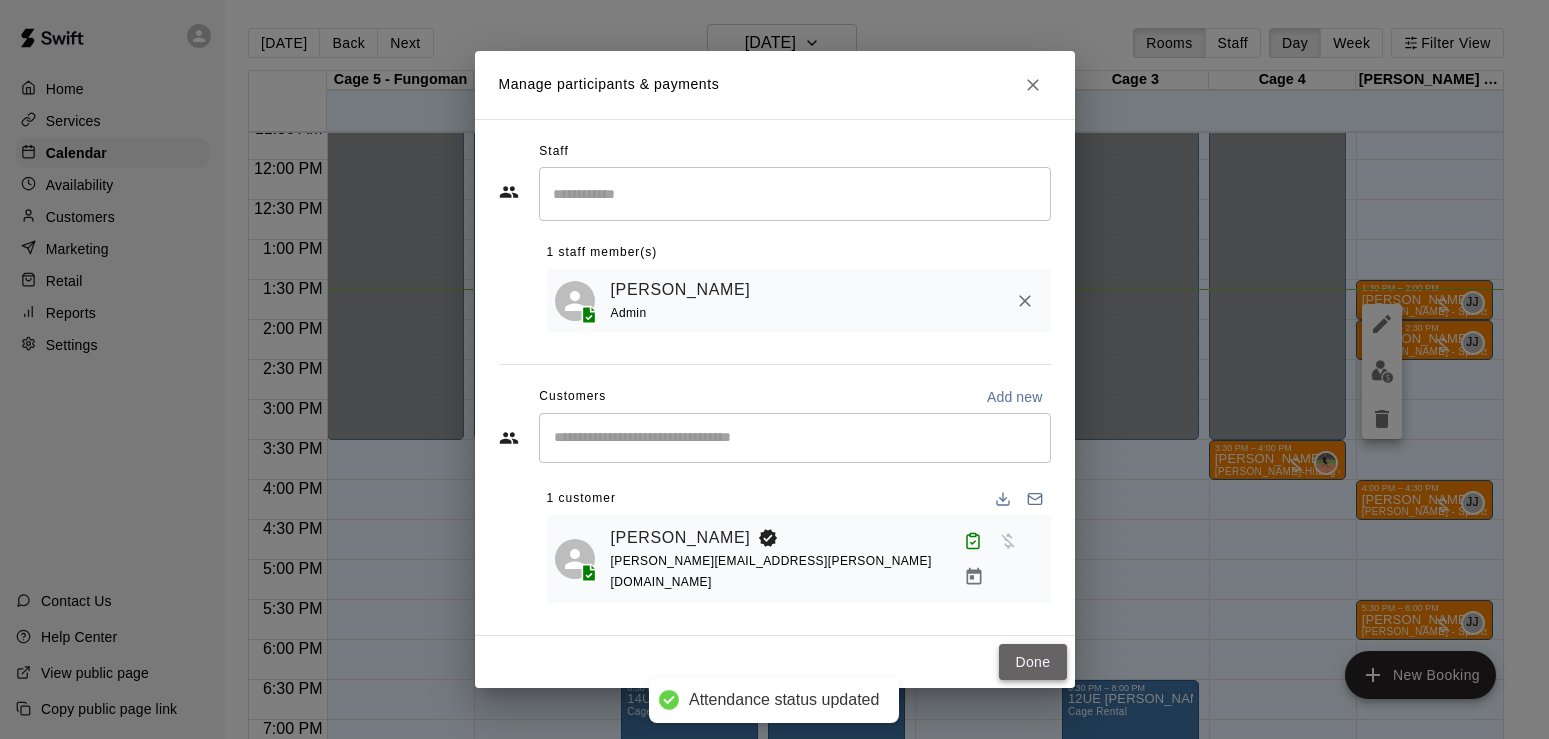 click on "Done" at bounding box center [1032, 662] 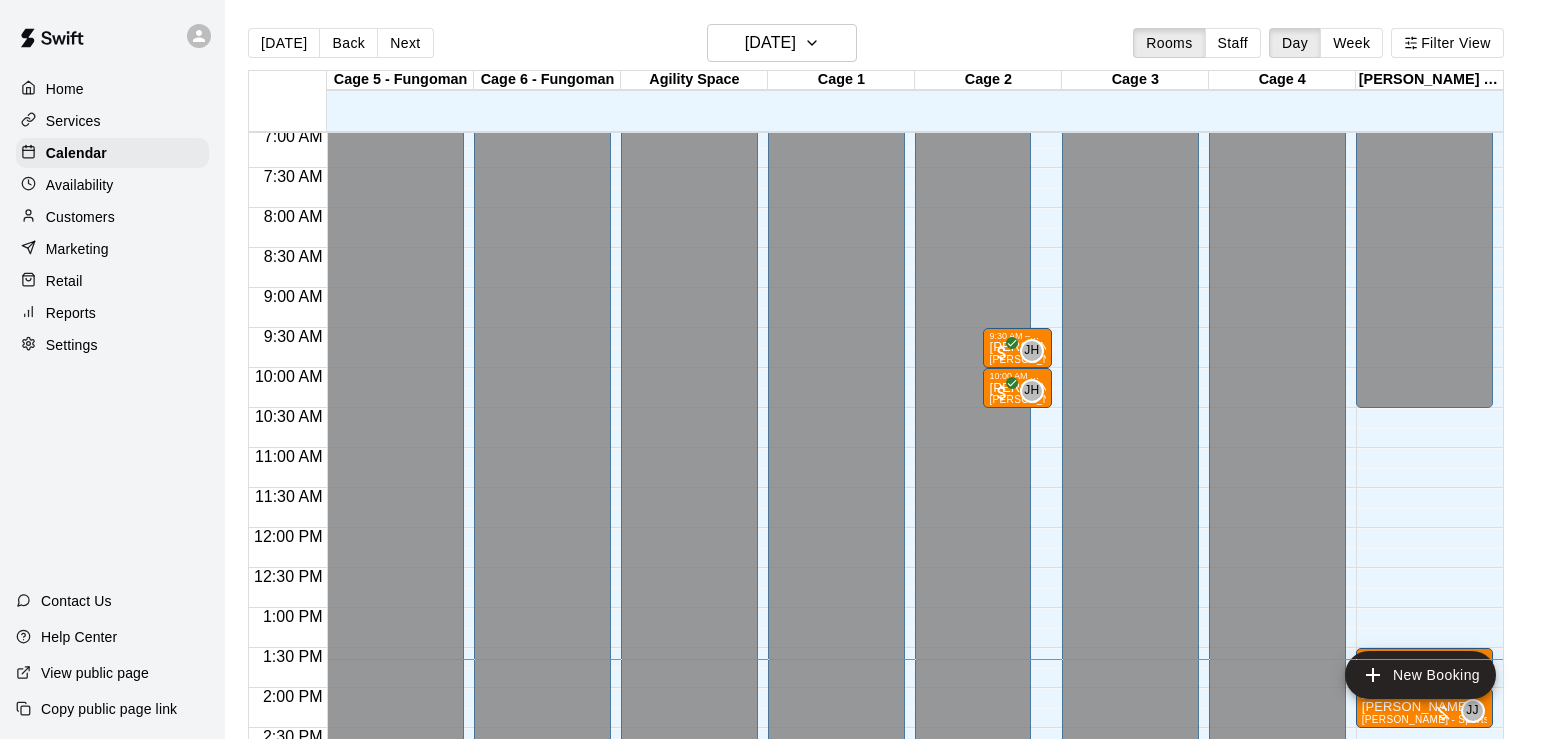 scroll, scrollTop: 555, scrollLeft: 0, axis: vertical 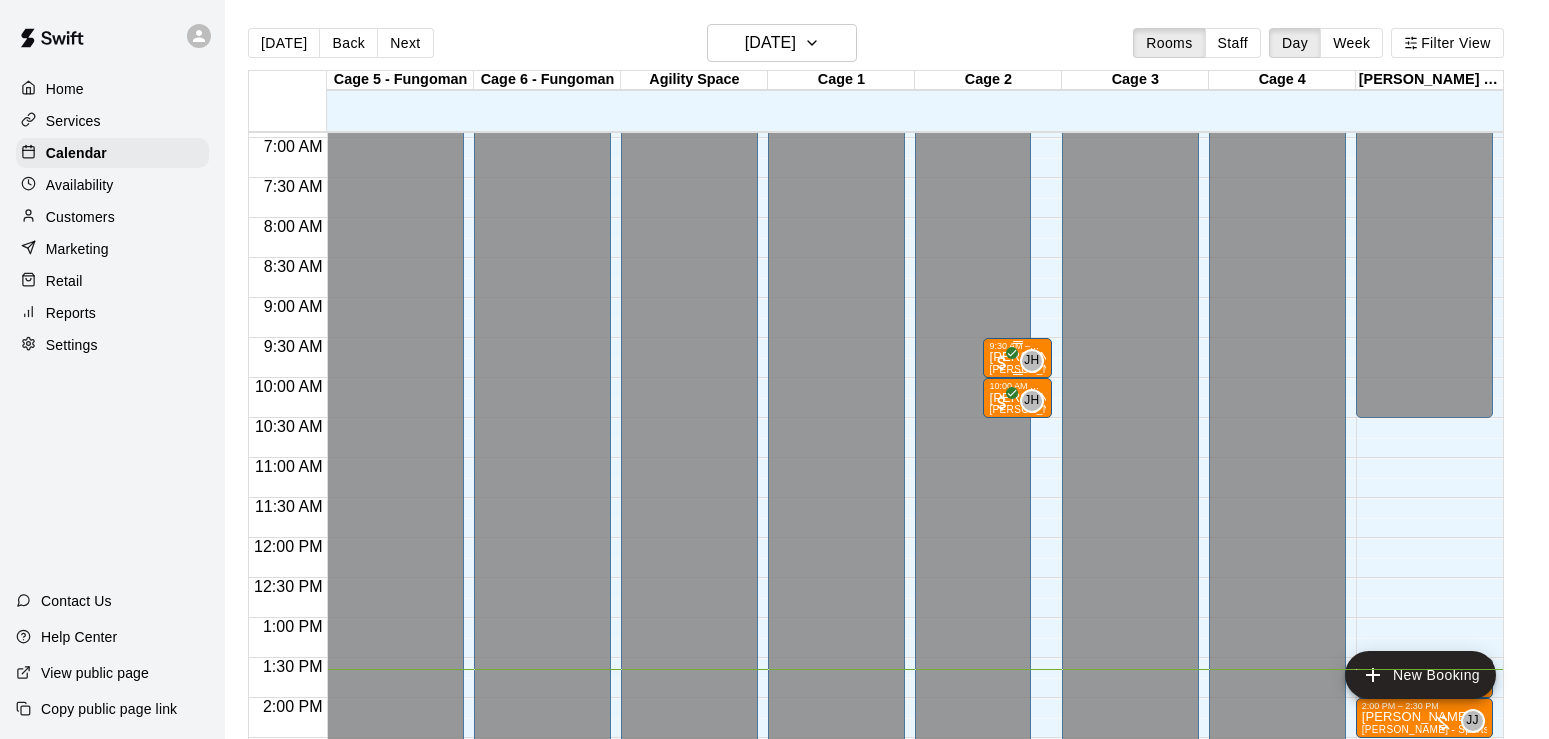 click on "JH 0" at bounding box center [1018, 361] 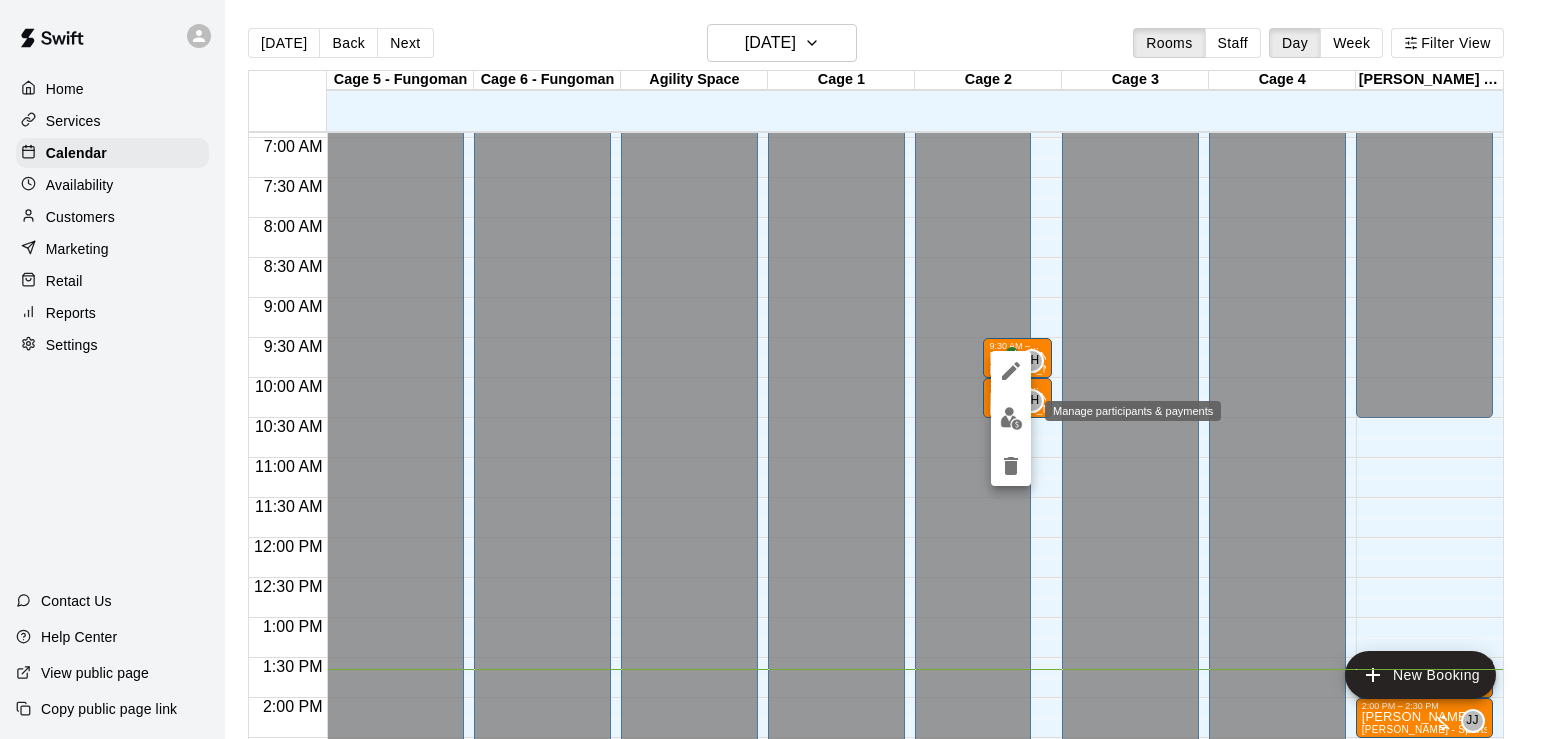 click at bounding box center (1011, 418) 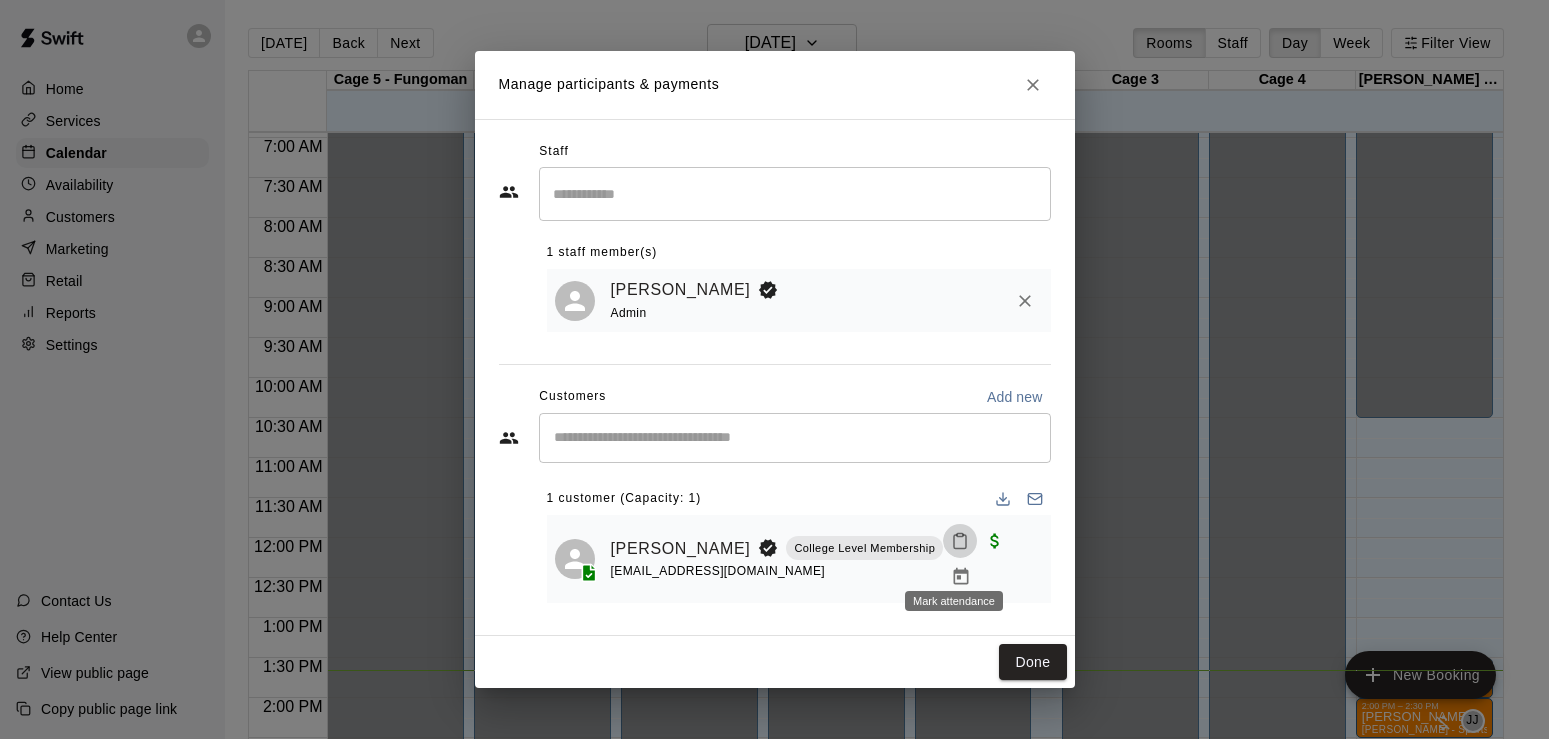 click at bounding box center (960, 541) 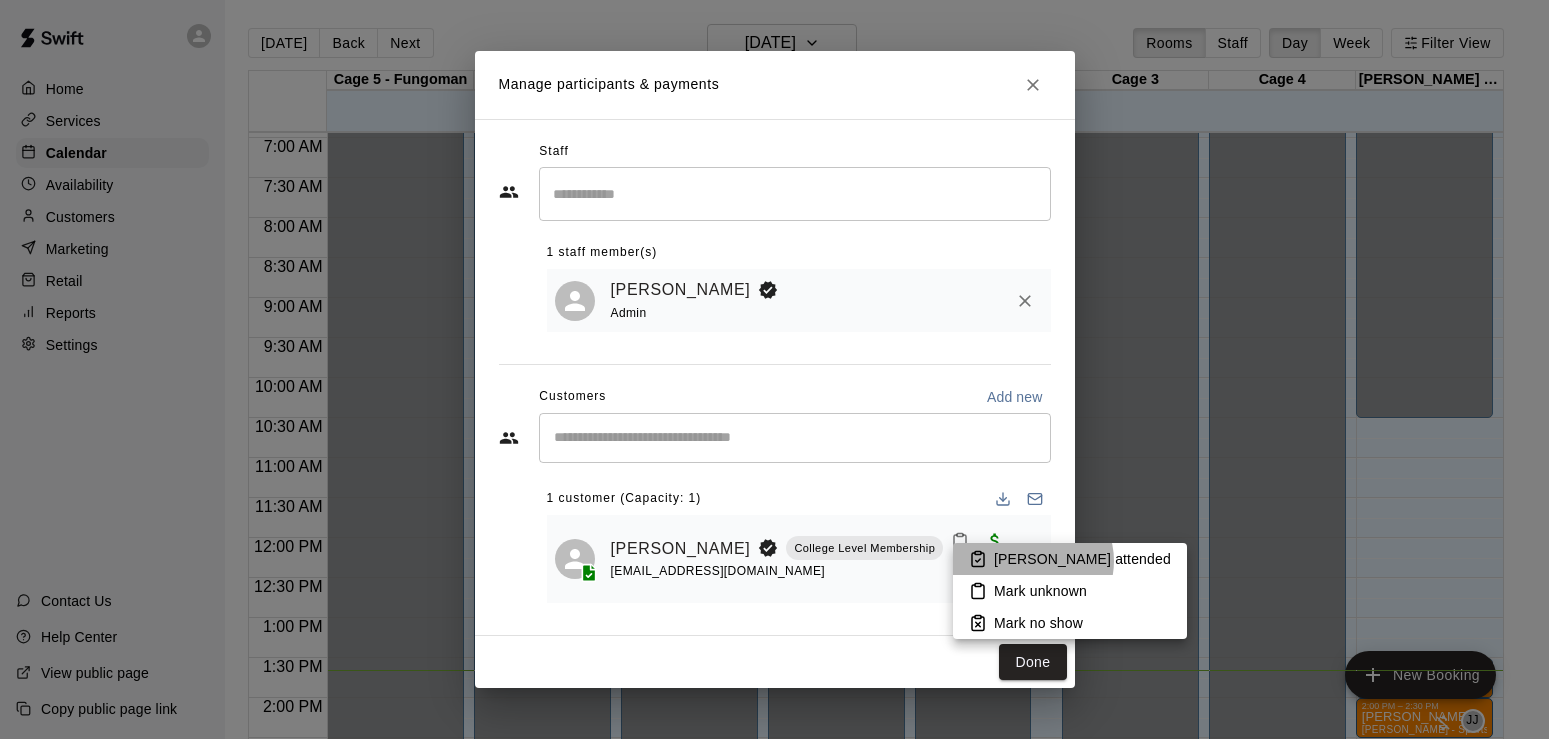 click on "[PERSON_NAME] attended" at bounding box center (1082, 559) 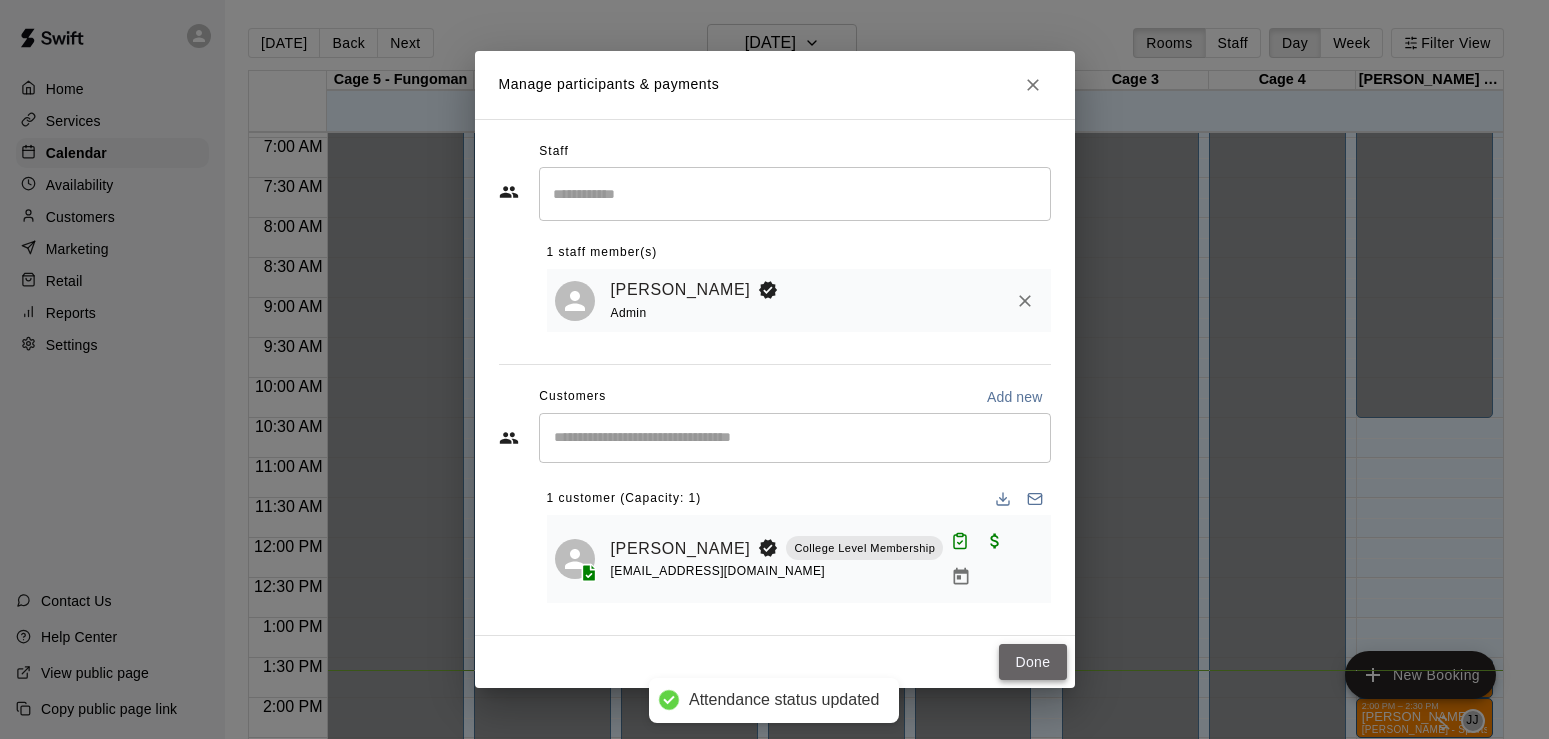click on "Done" at bounding box center (1032, 662) 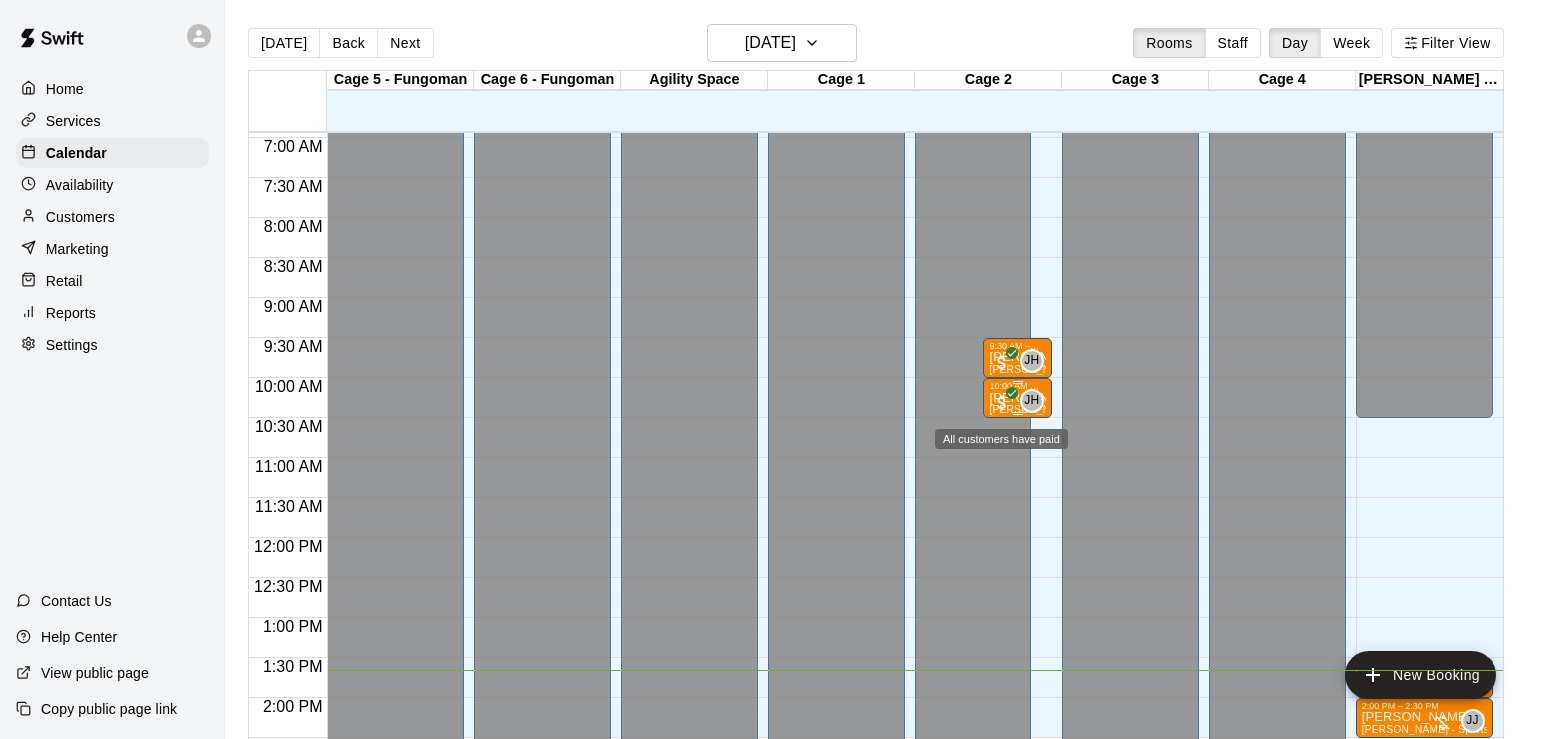 click at bounding box center [1002, 403] 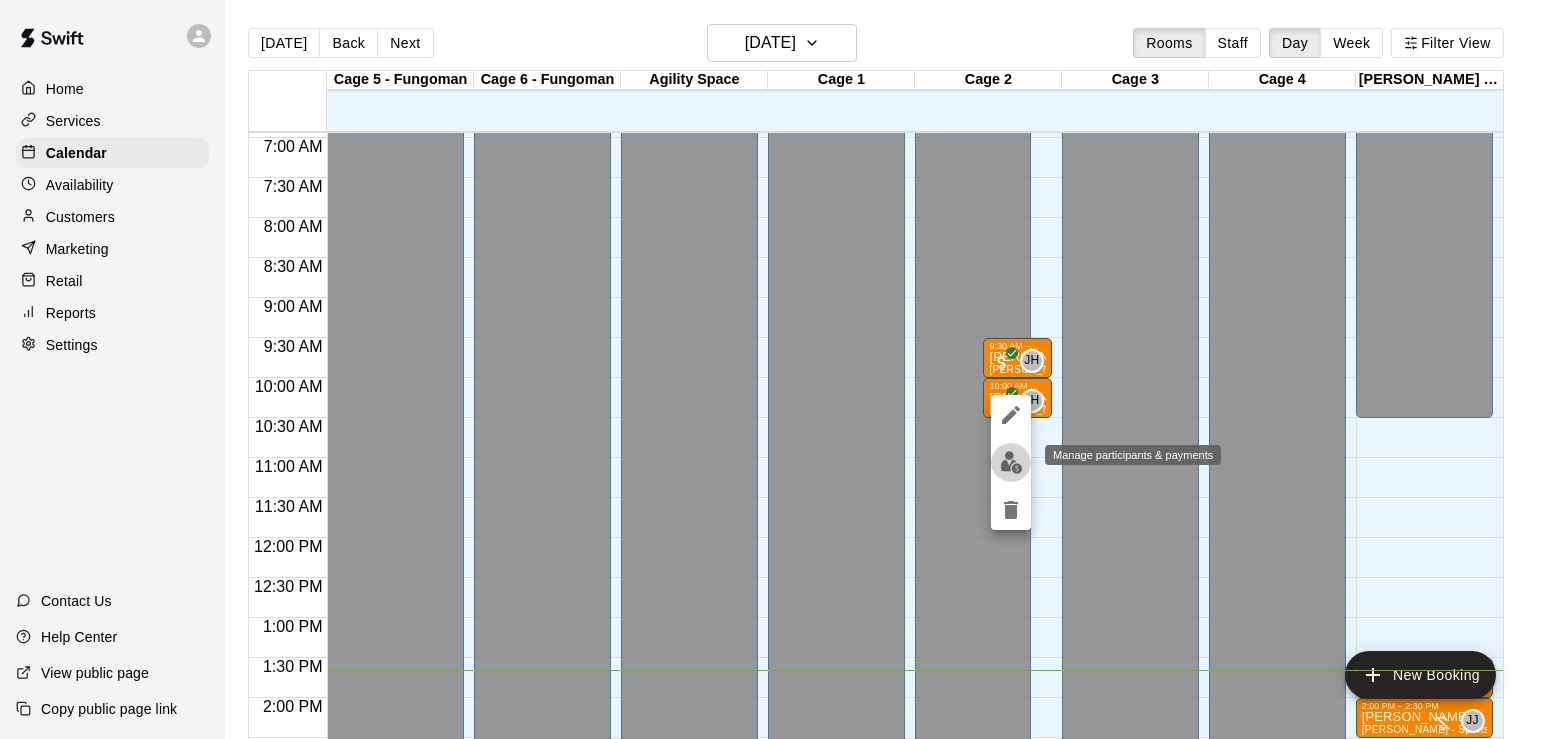 click at bounding box center (1011, 462) 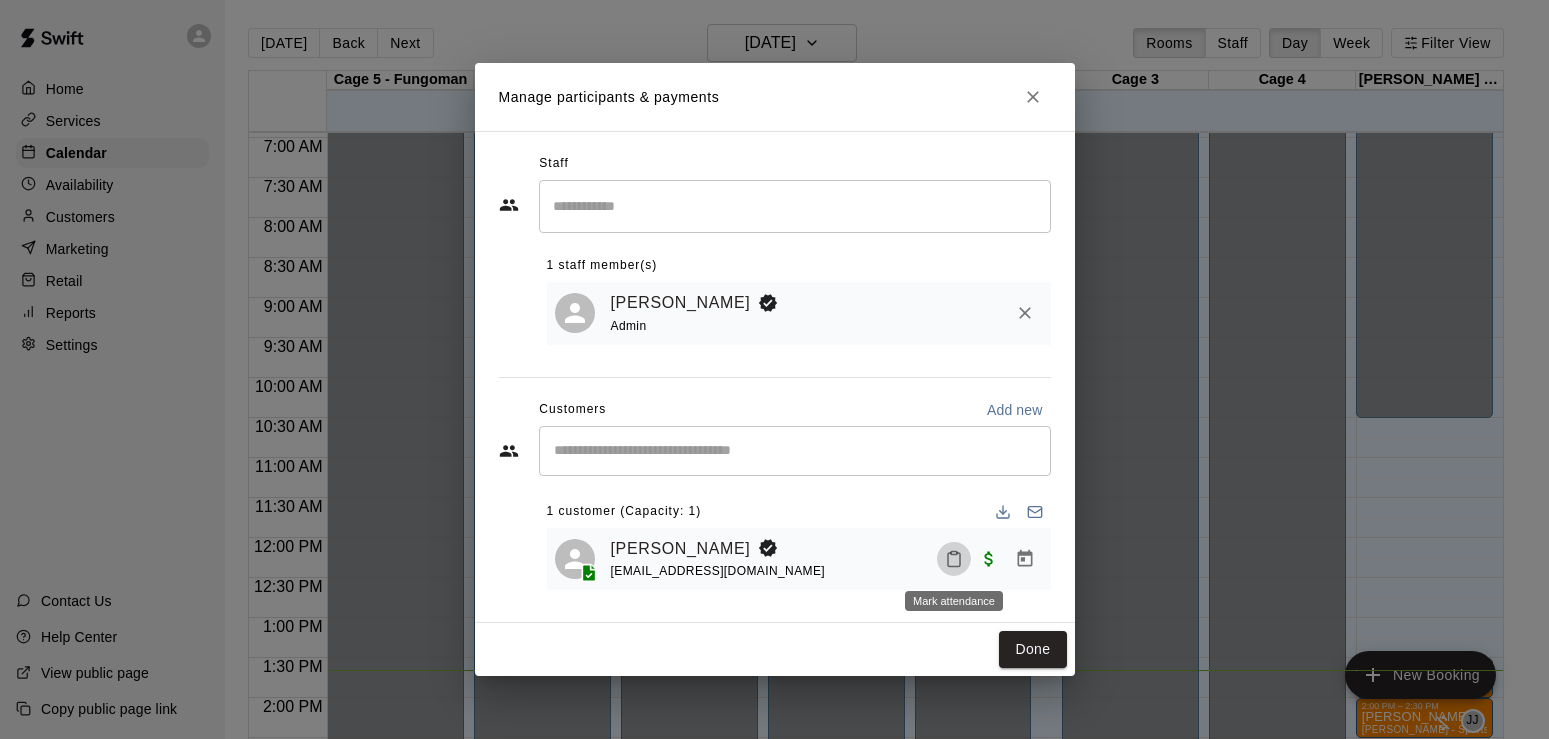 click 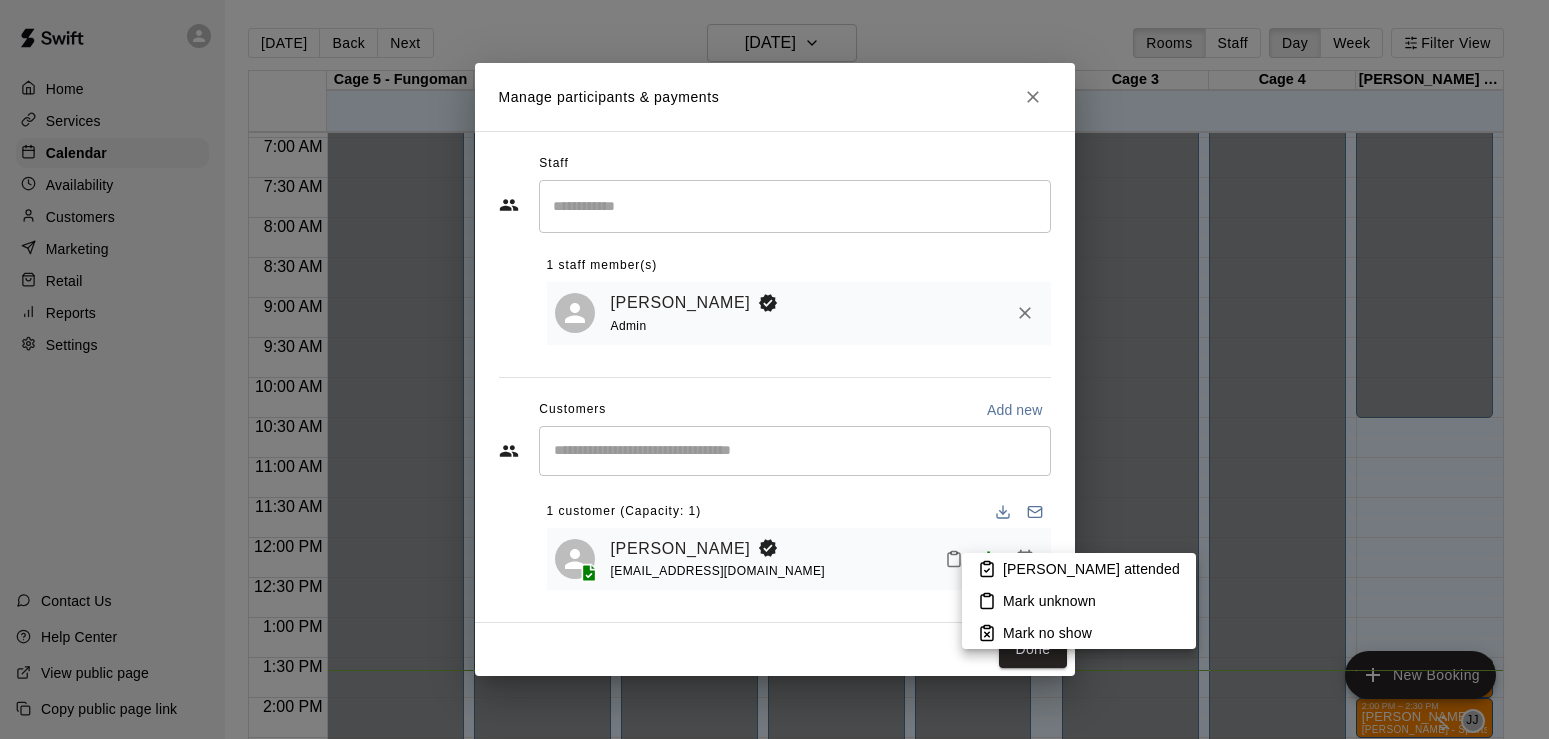 click on "[PERSON_NAME] attended" at bounding box center [1079, 569] 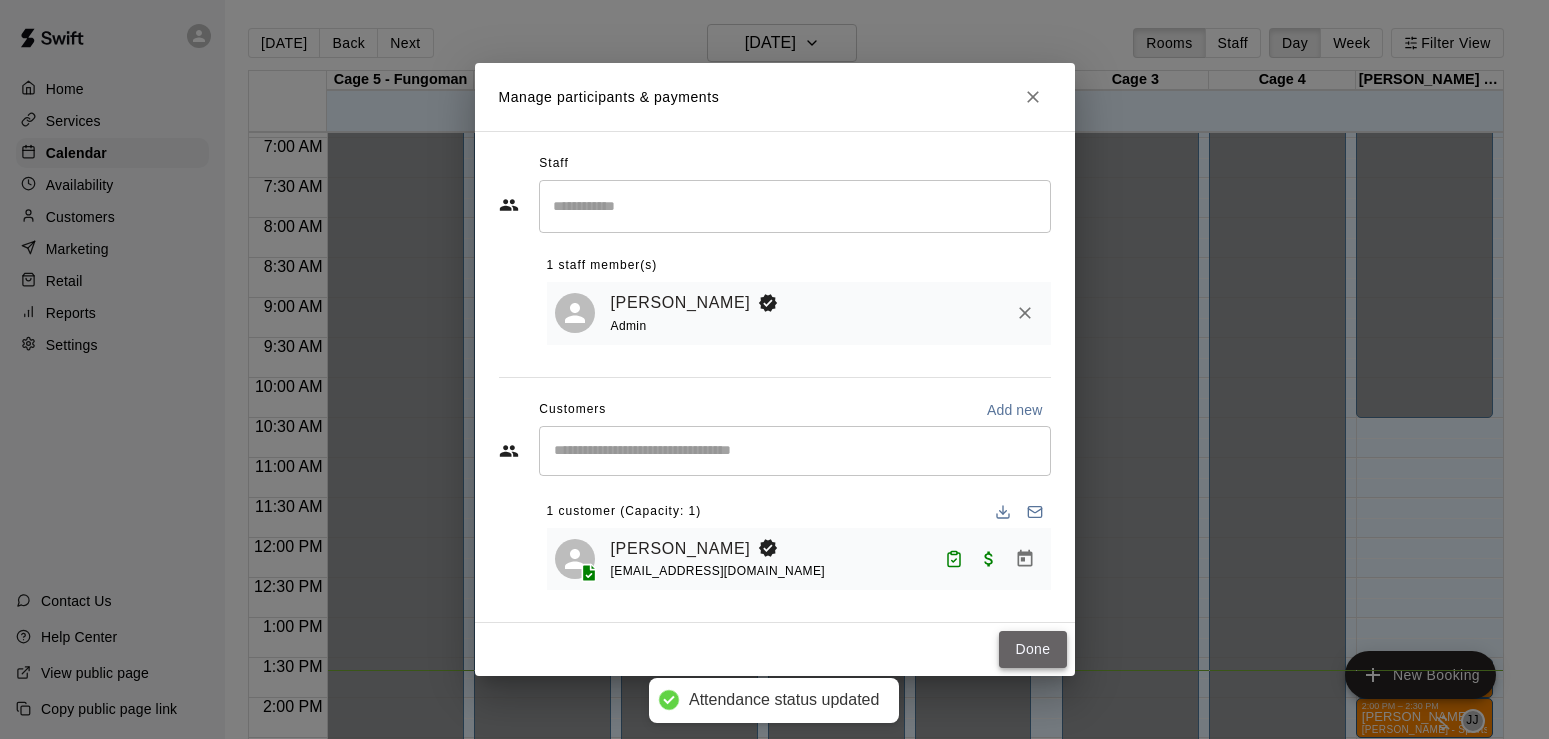 click on "Done" at bounding box center [1032, 649] 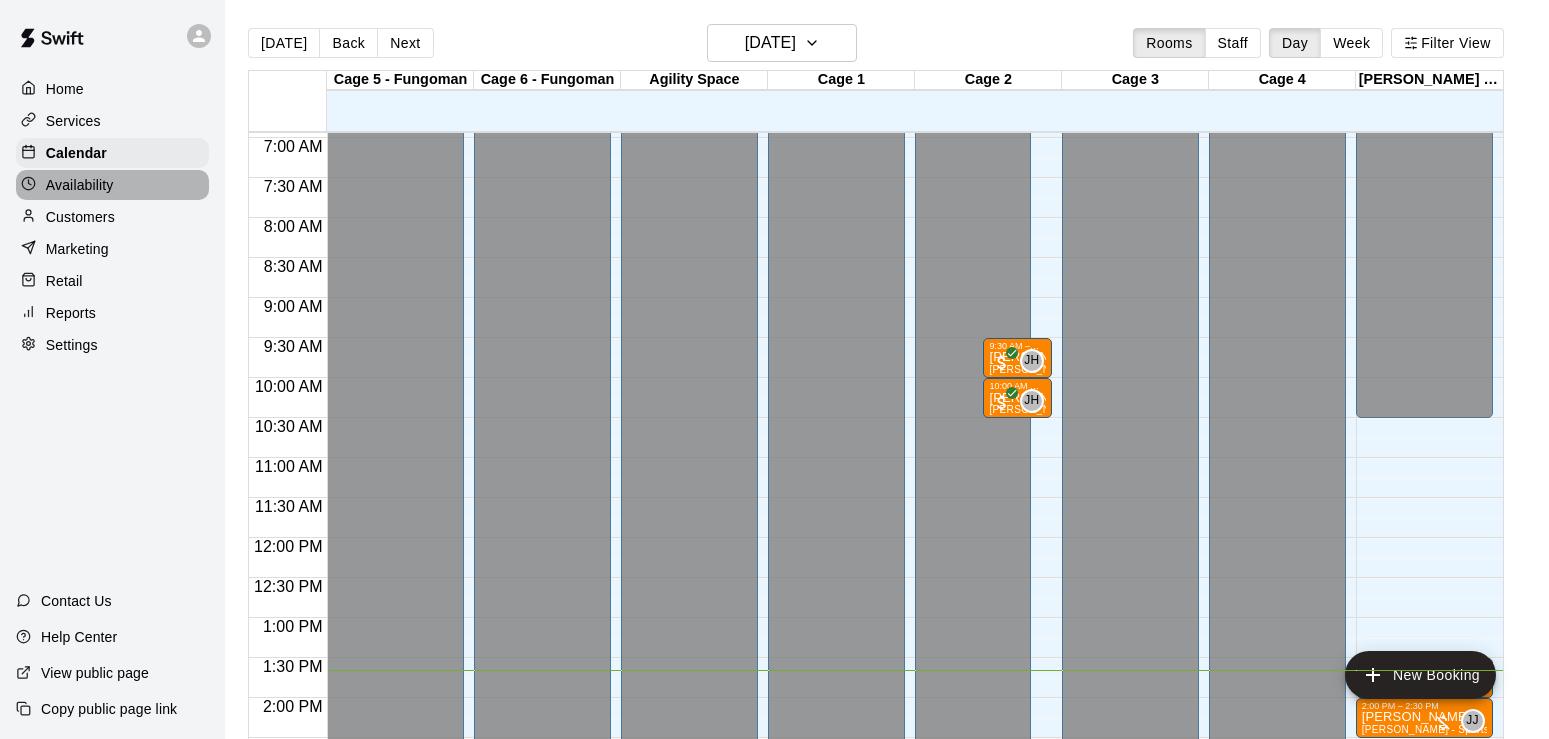 click on "Availability" at bounding box center [80, 185] 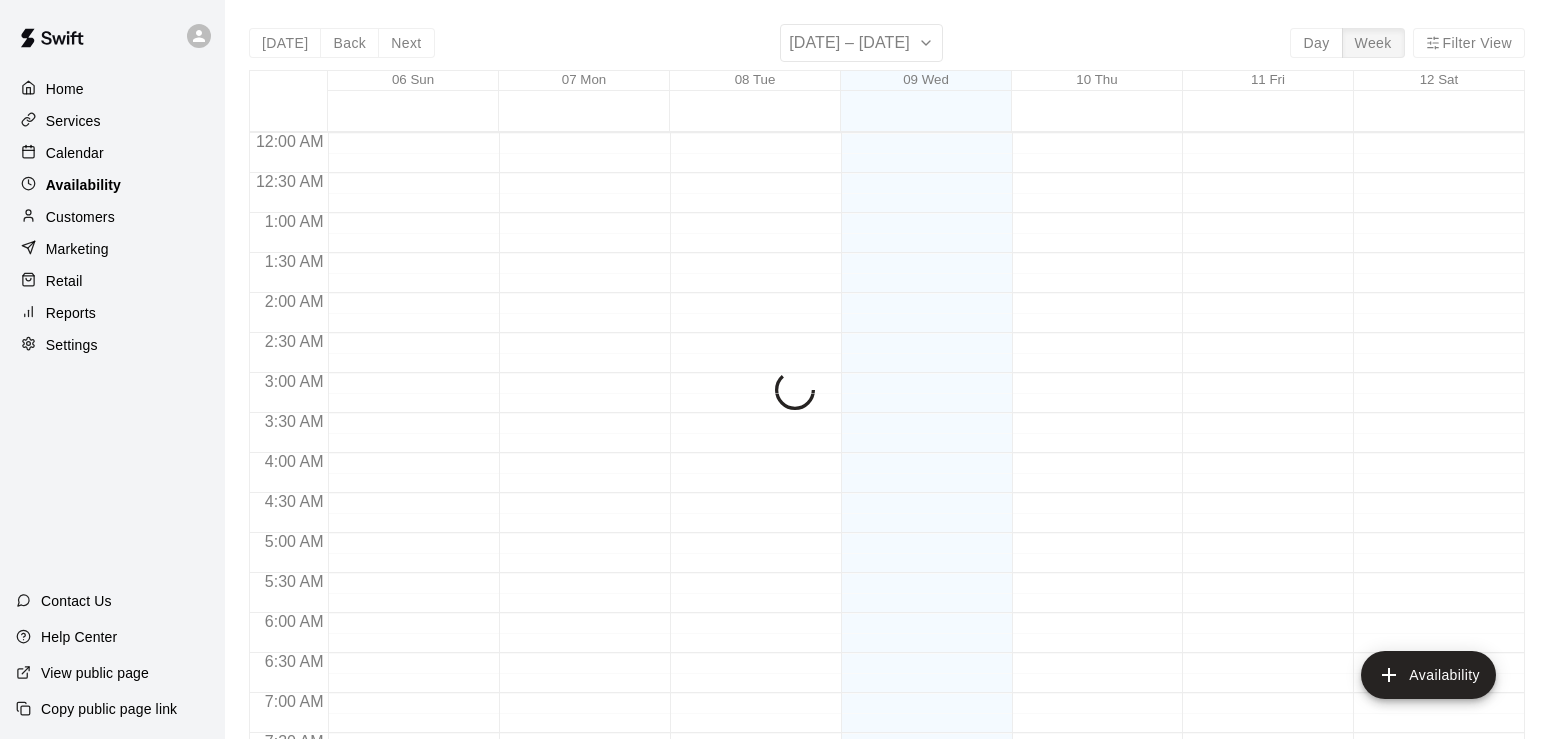 scroll, scrollTop: 1092, scrollLeft: 0, axis: vertical 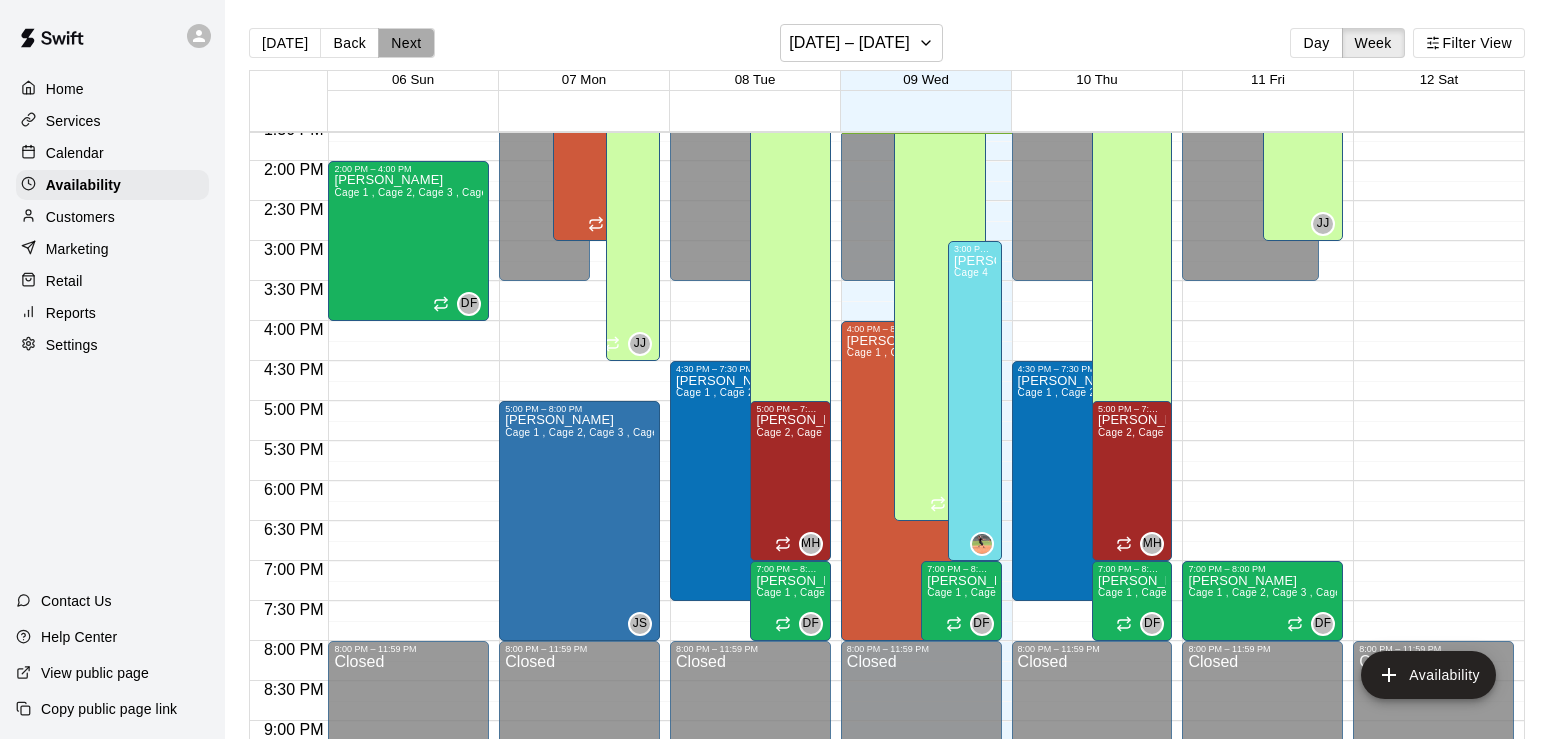 click on "Next" at bounding box center (406, 43) 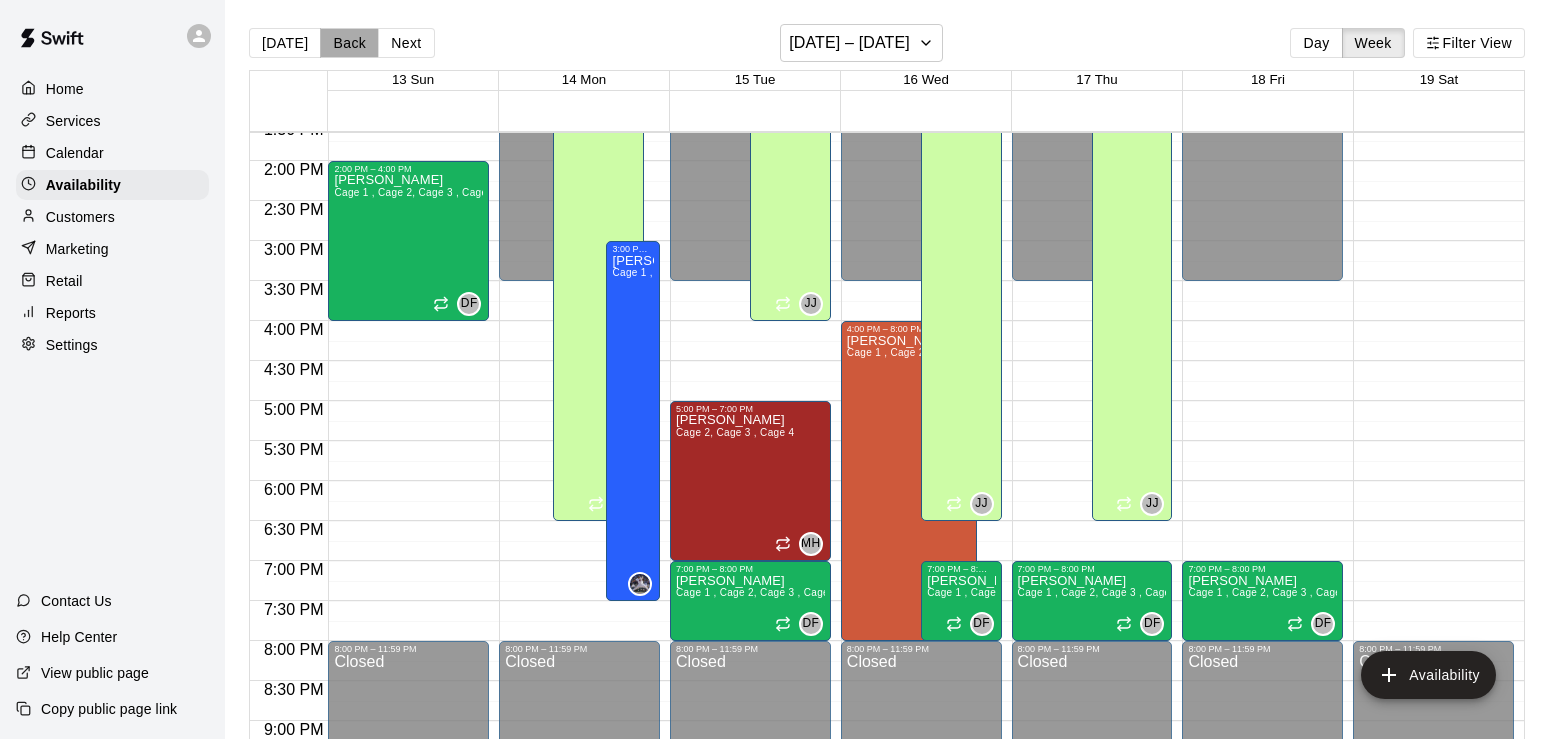 click on "Back" at bounding box center [349, 43] 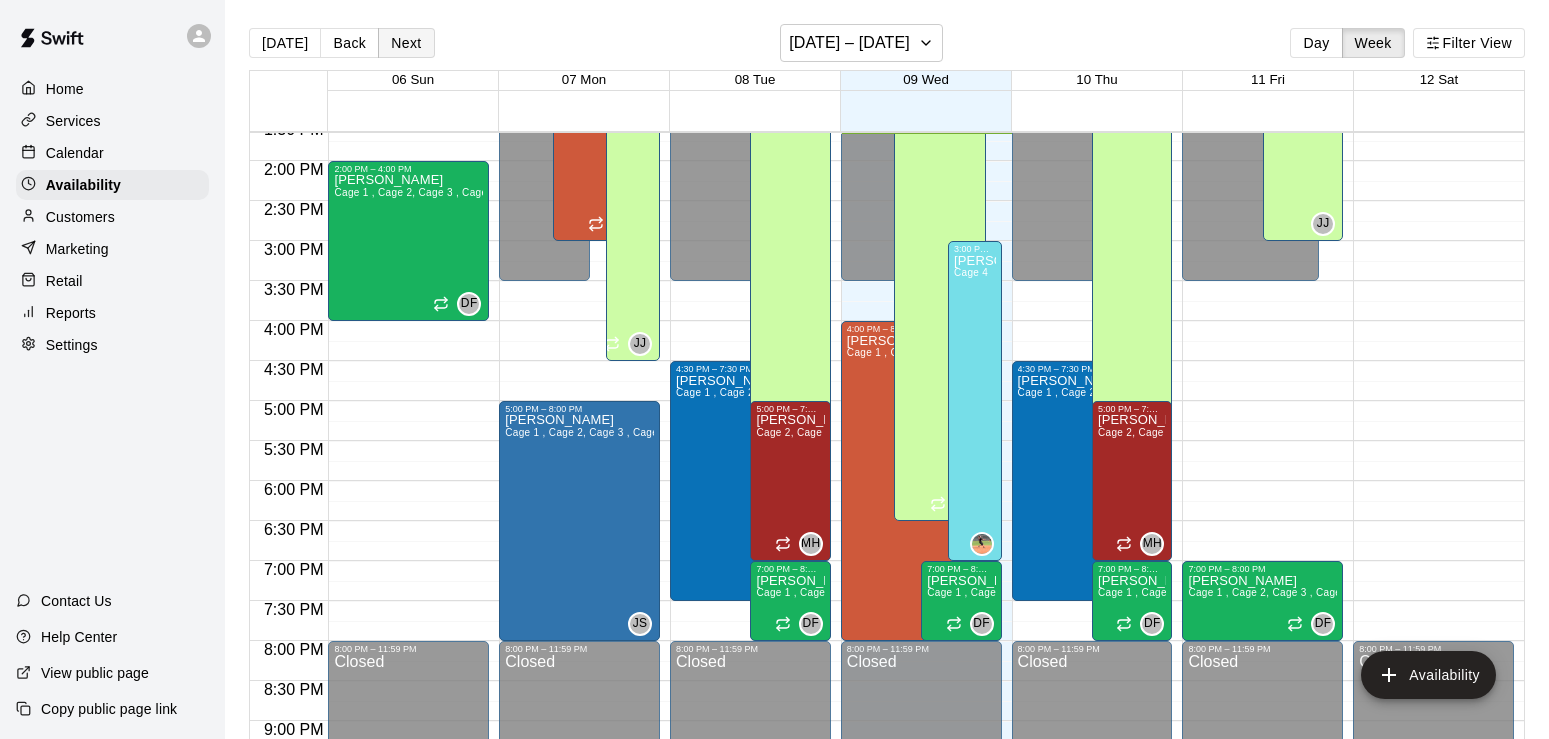 click on "Next" at bounding box center (406, 43) 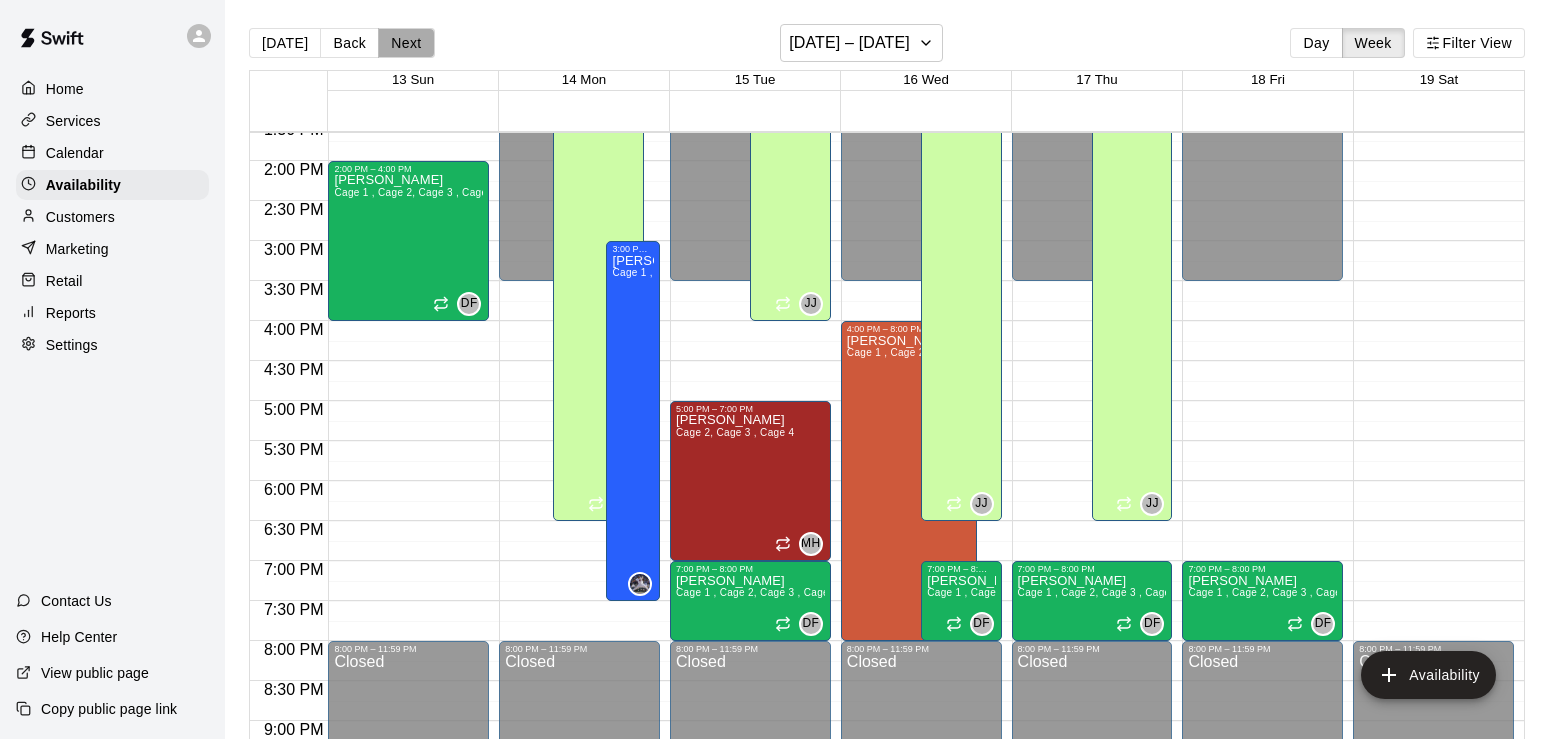 click on "Next" at bounding box center (406, 43) 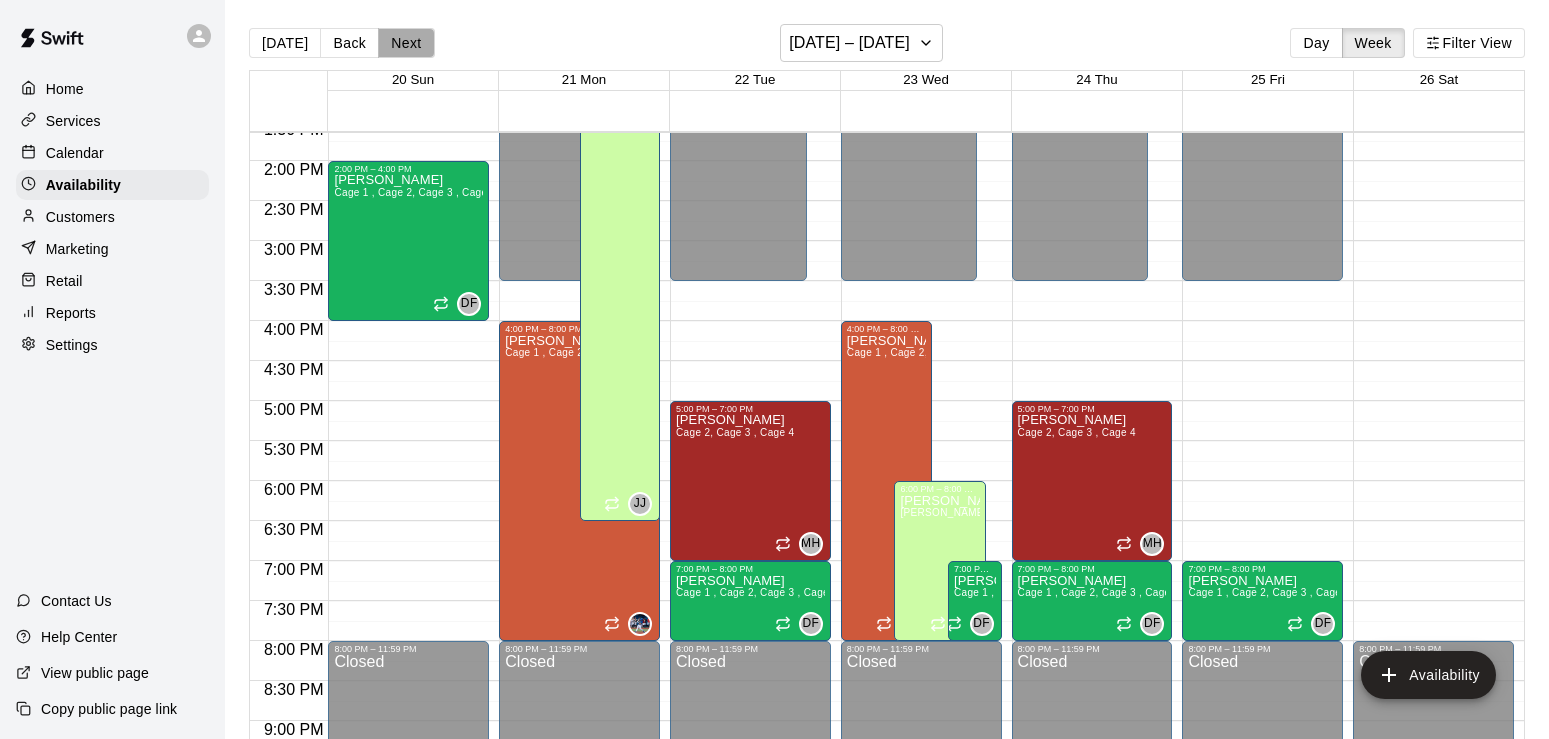 click on "Next" at bounding box center [406, 43] 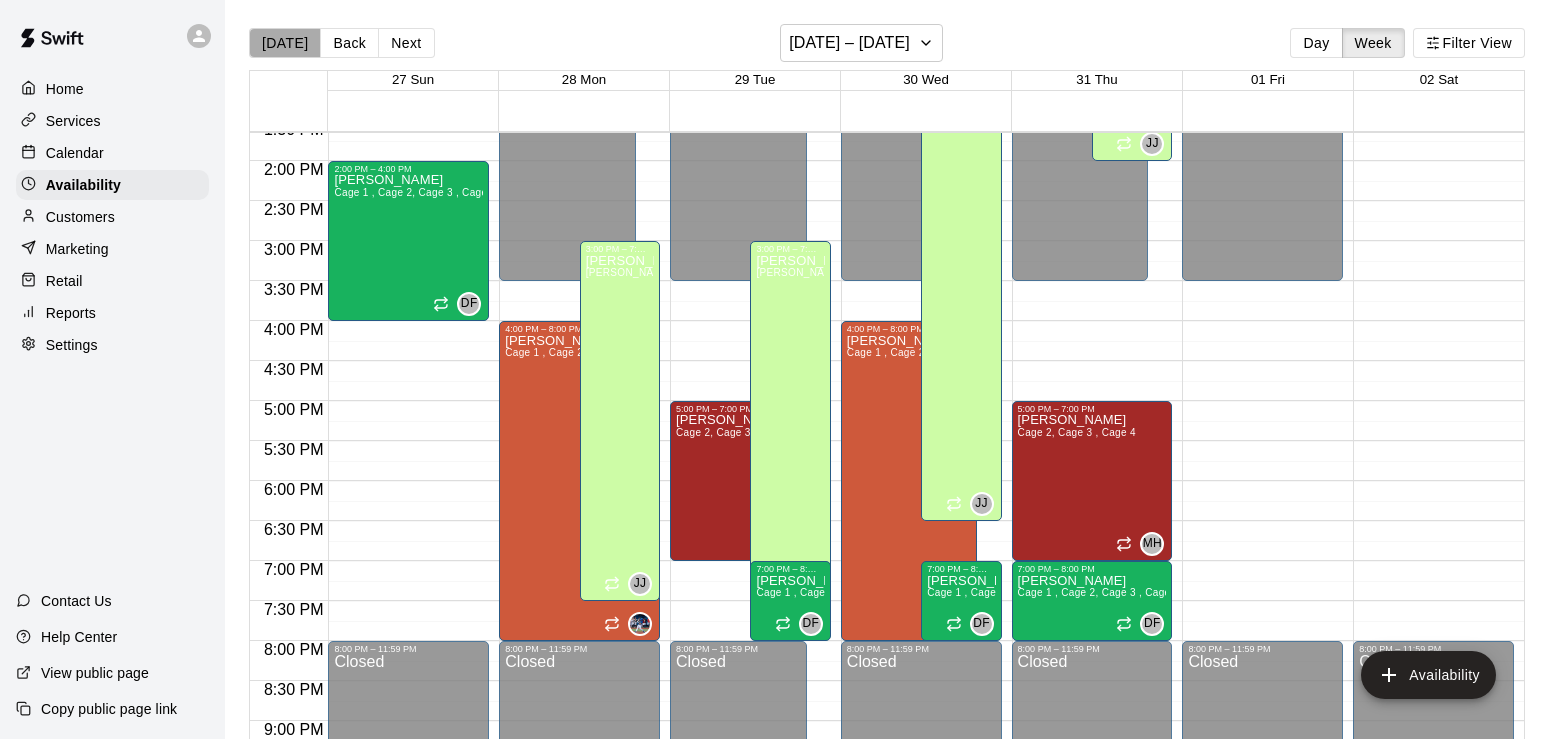 click on "[DATE]" at bounding box center (285, 43) 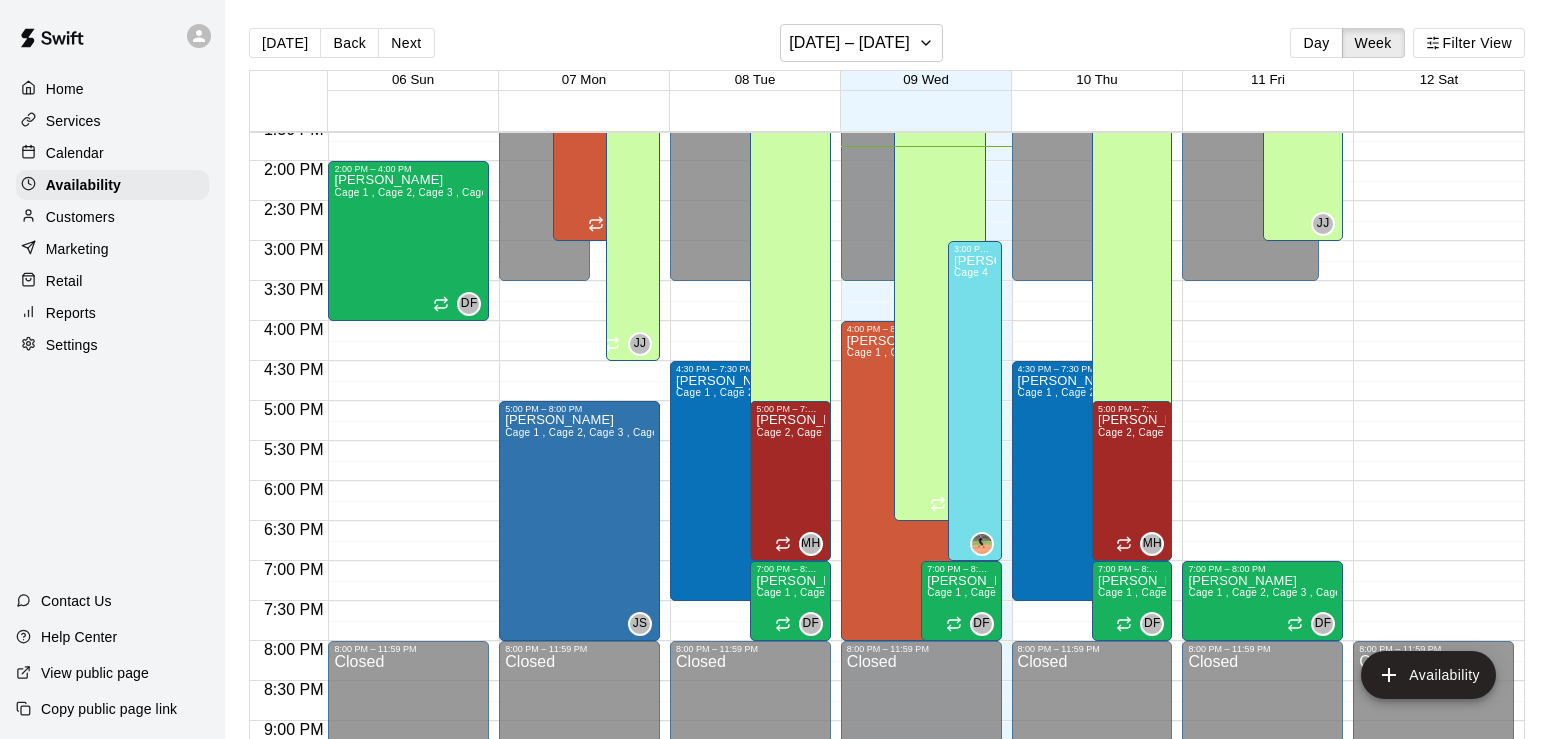 click on "Customers" at bounding box center [80, 217] 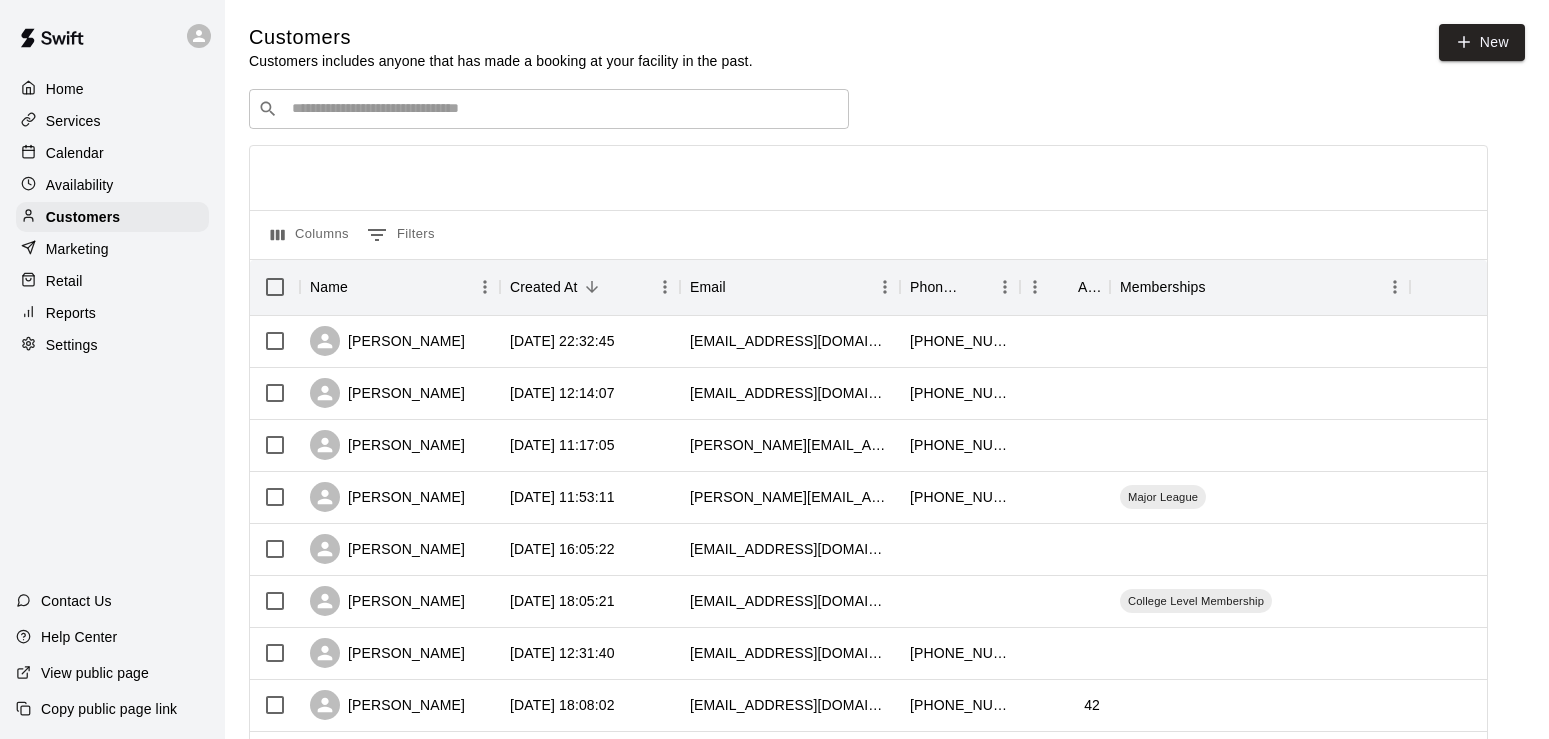 click at bounding box center (563, 109) 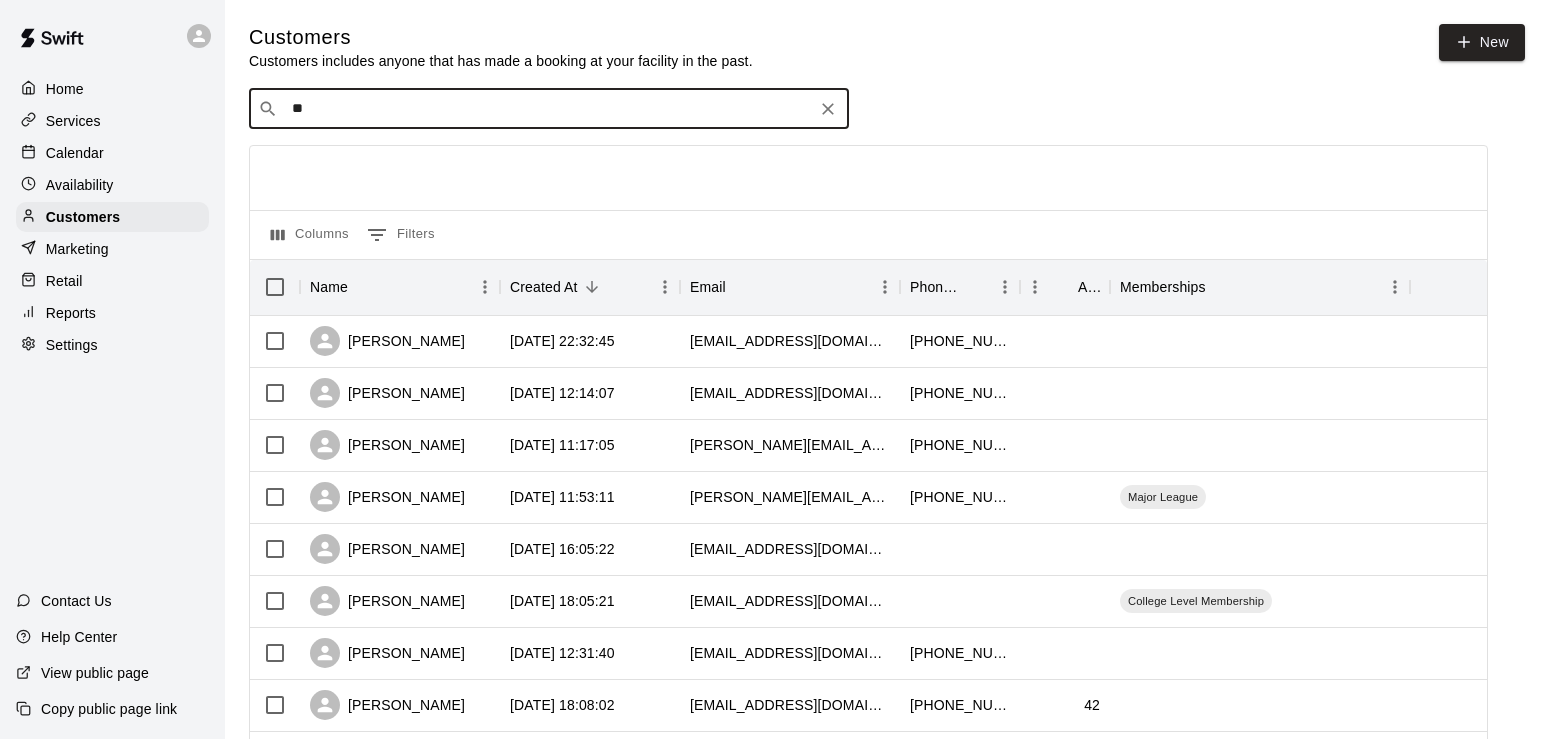 type on "*" 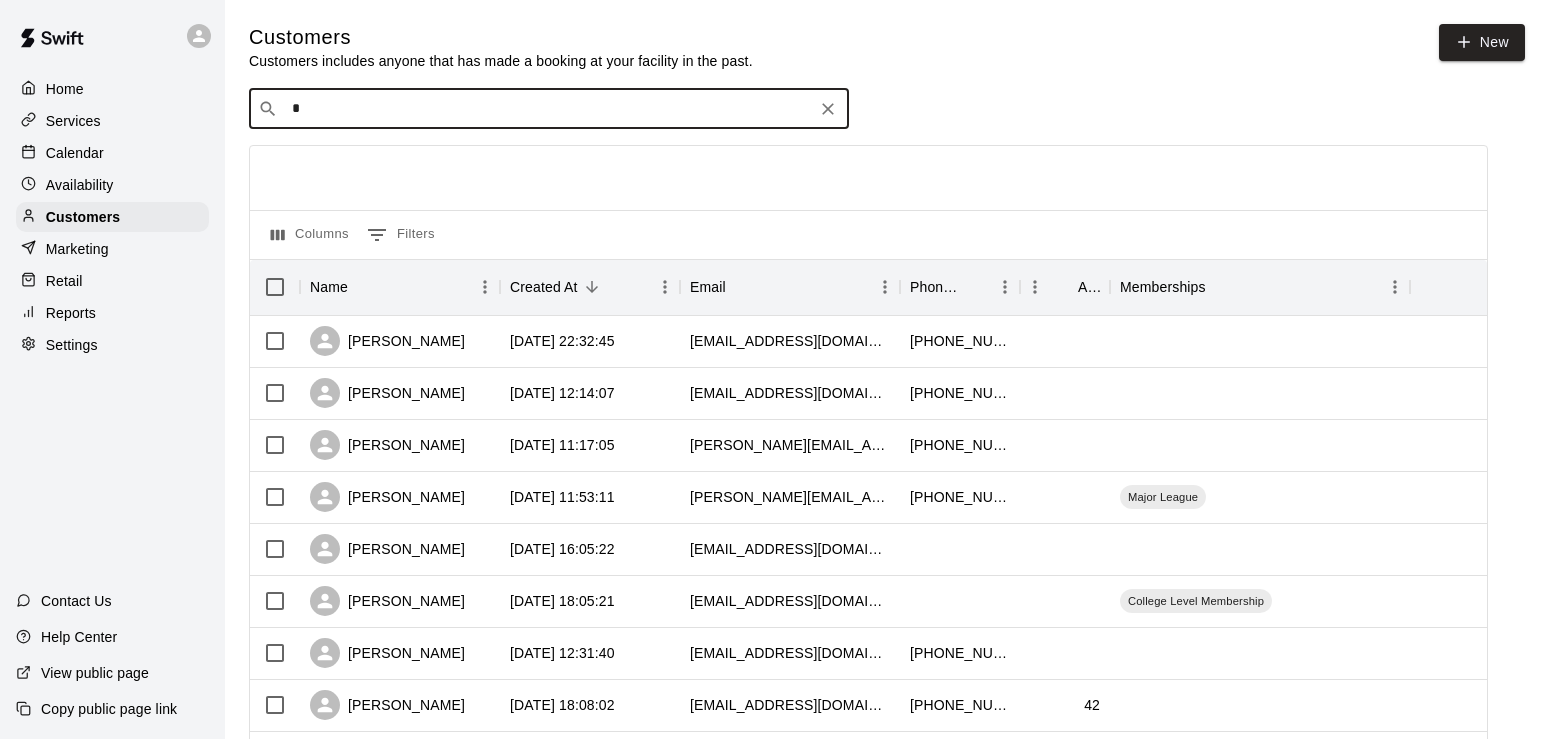 type 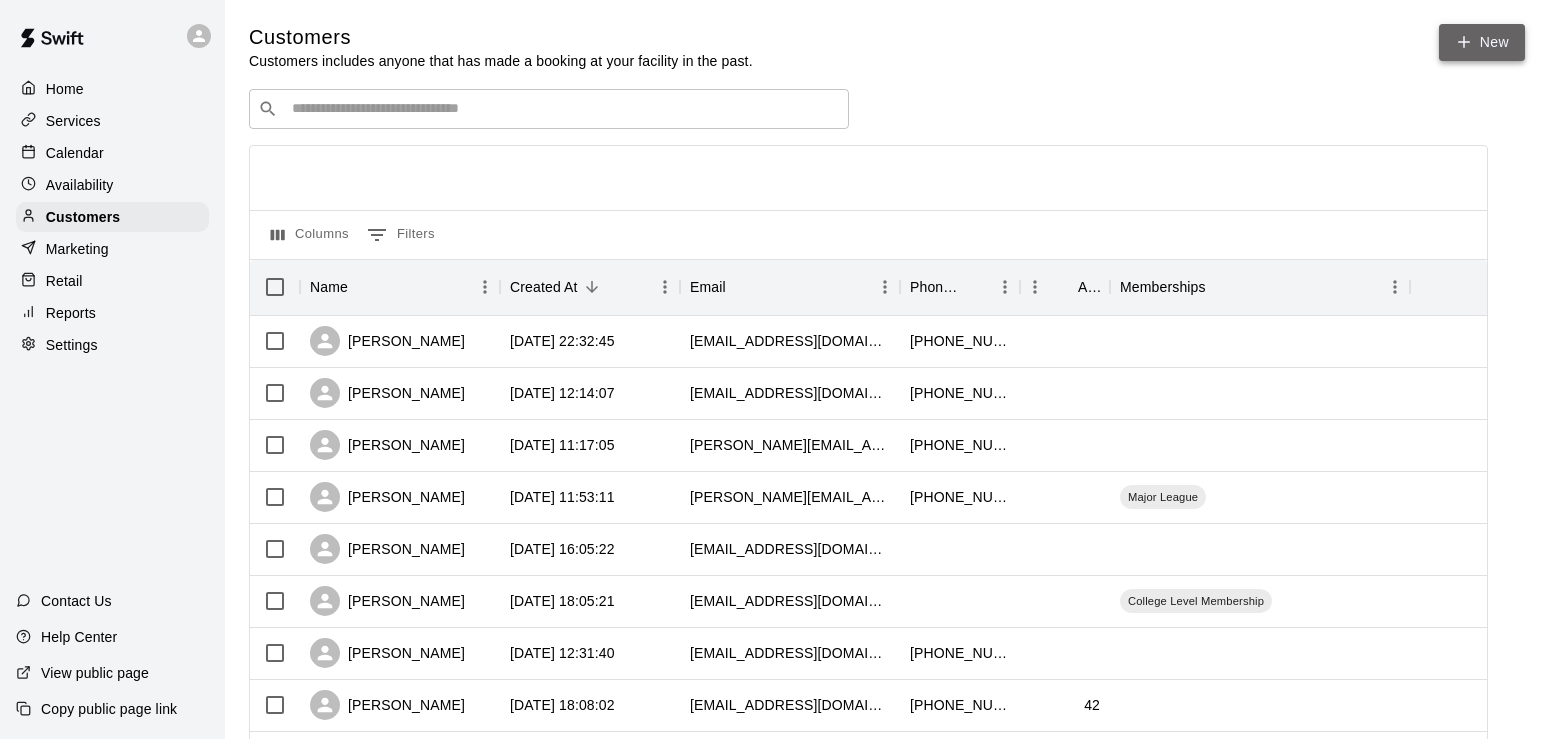 click on "New" at bounding box center (1482, 42) 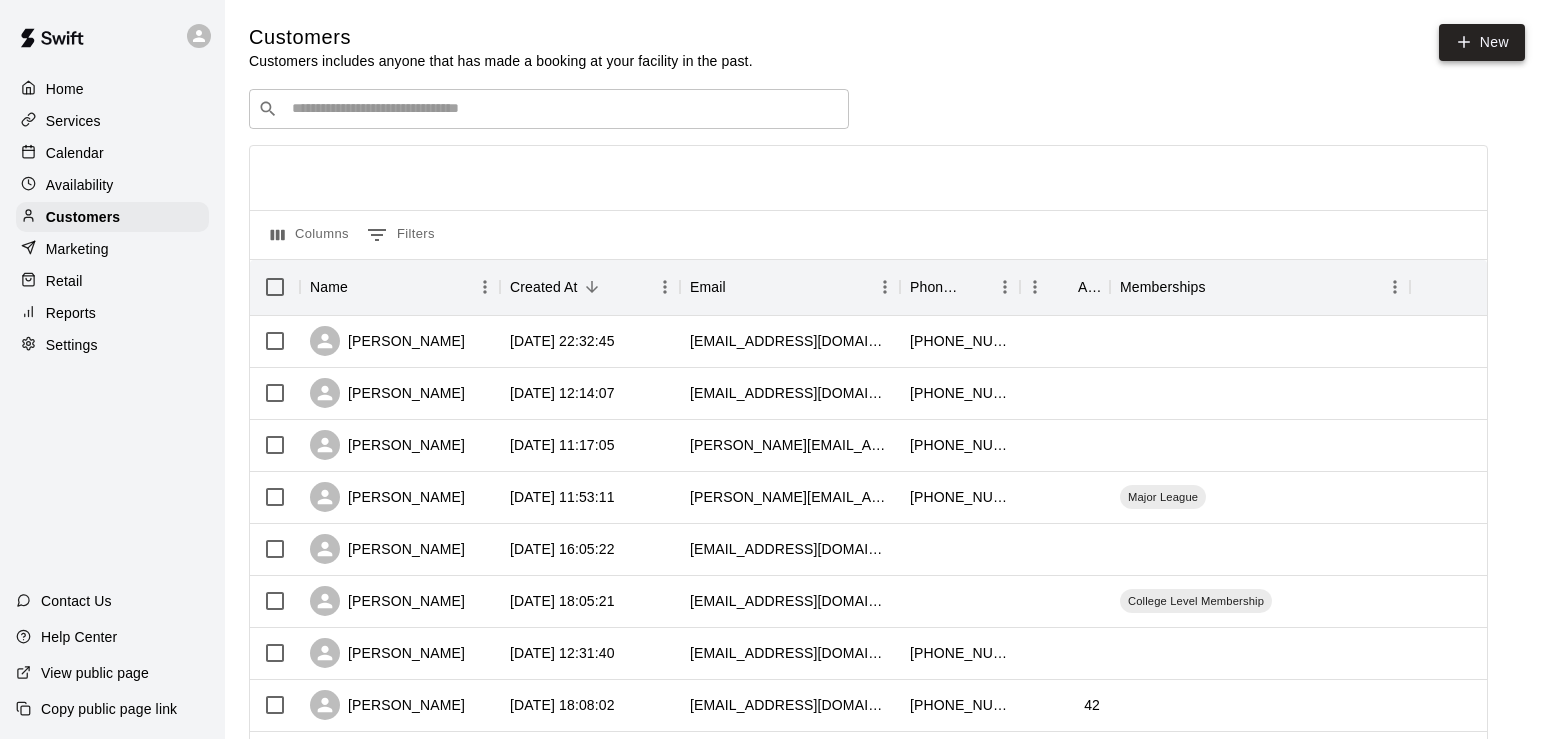select on "**" 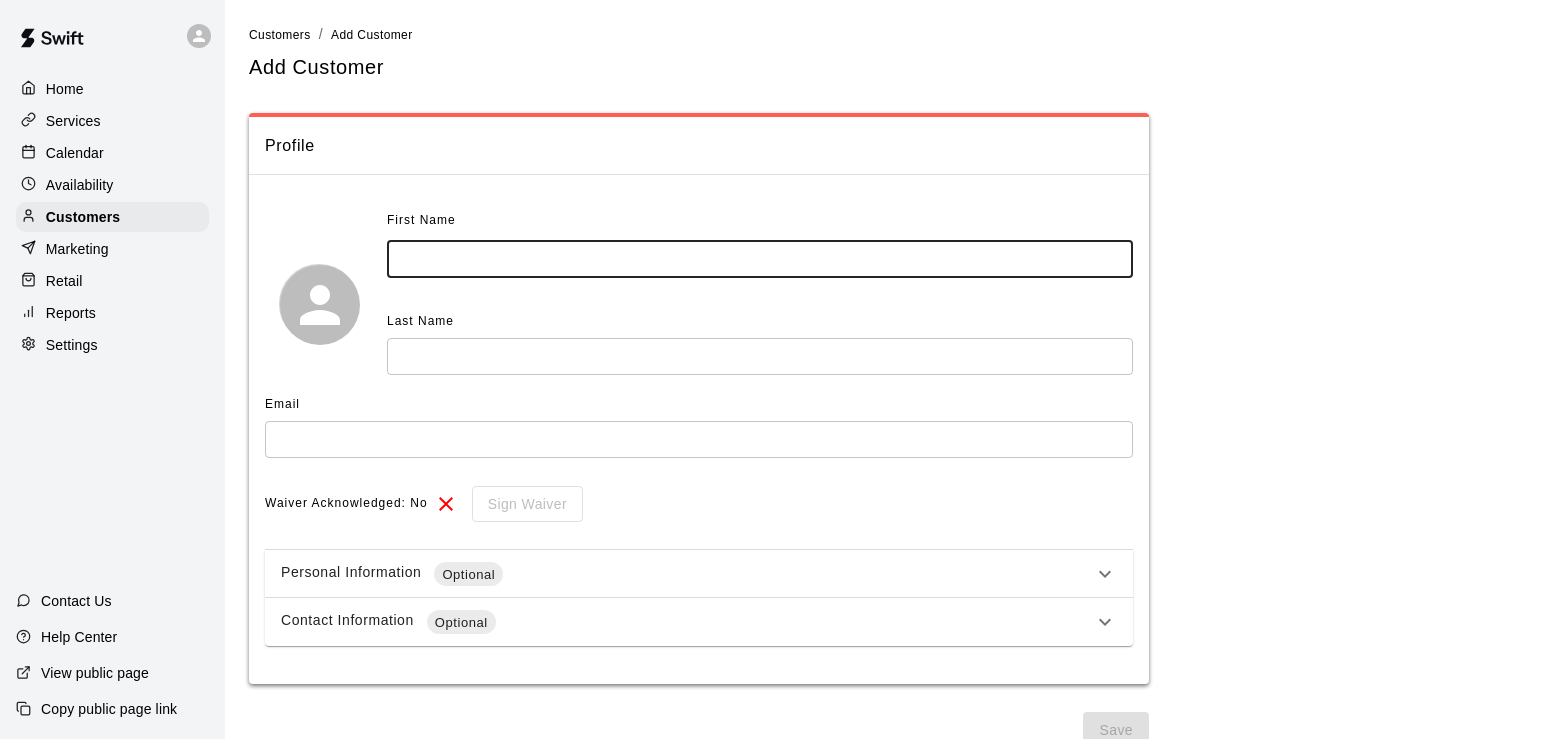 click at bounding box center (760, 259) 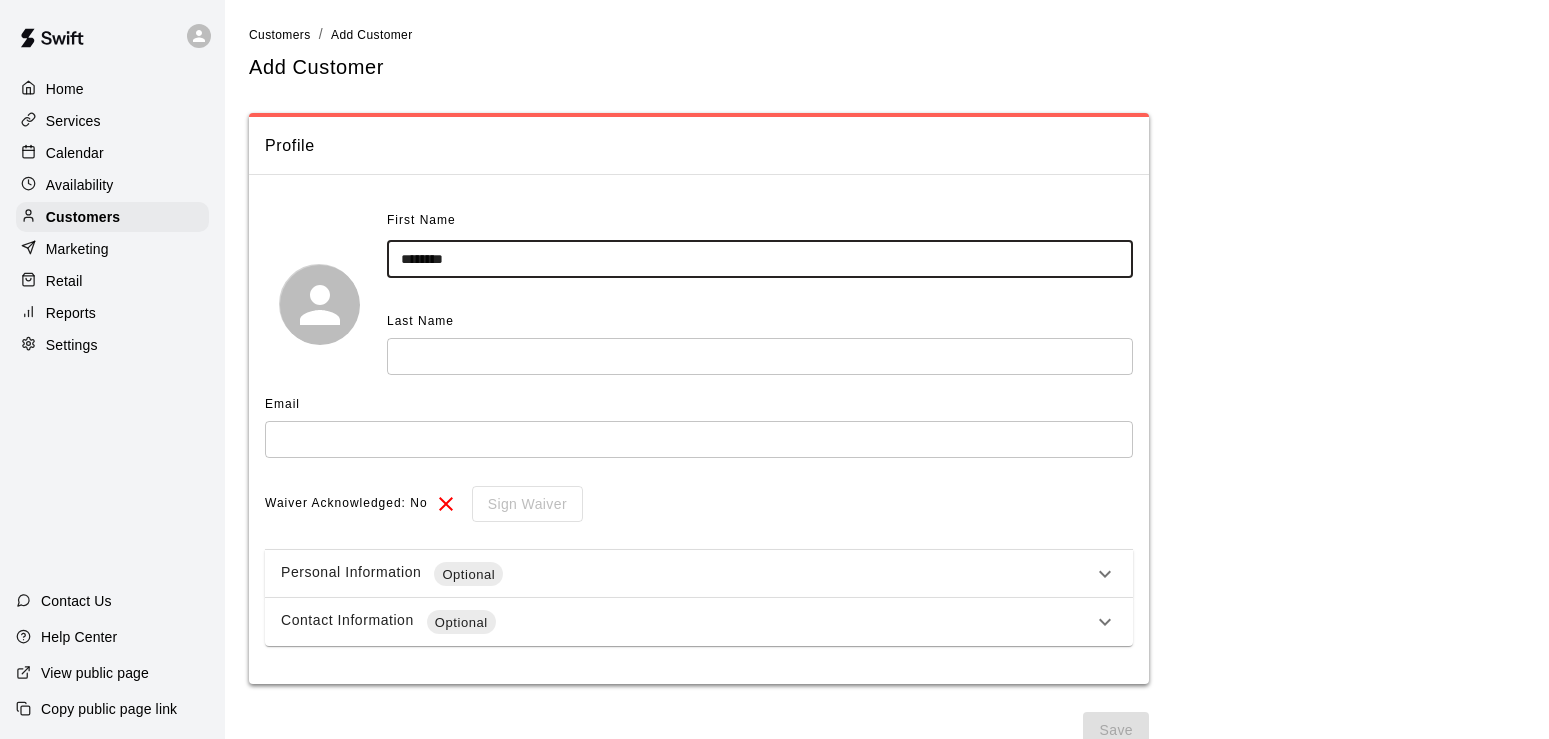 type on "********" 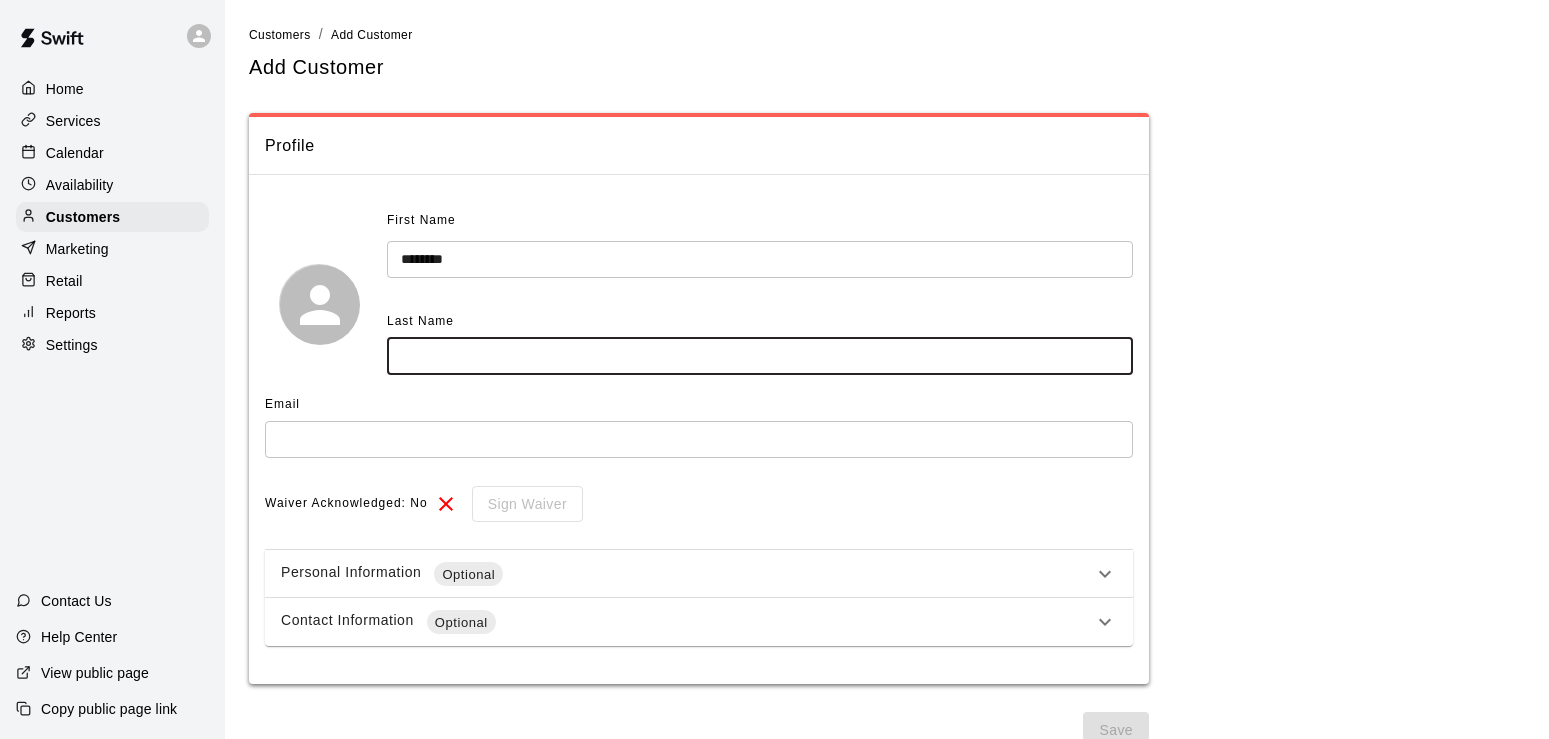 click at bounding box center (760, 356) 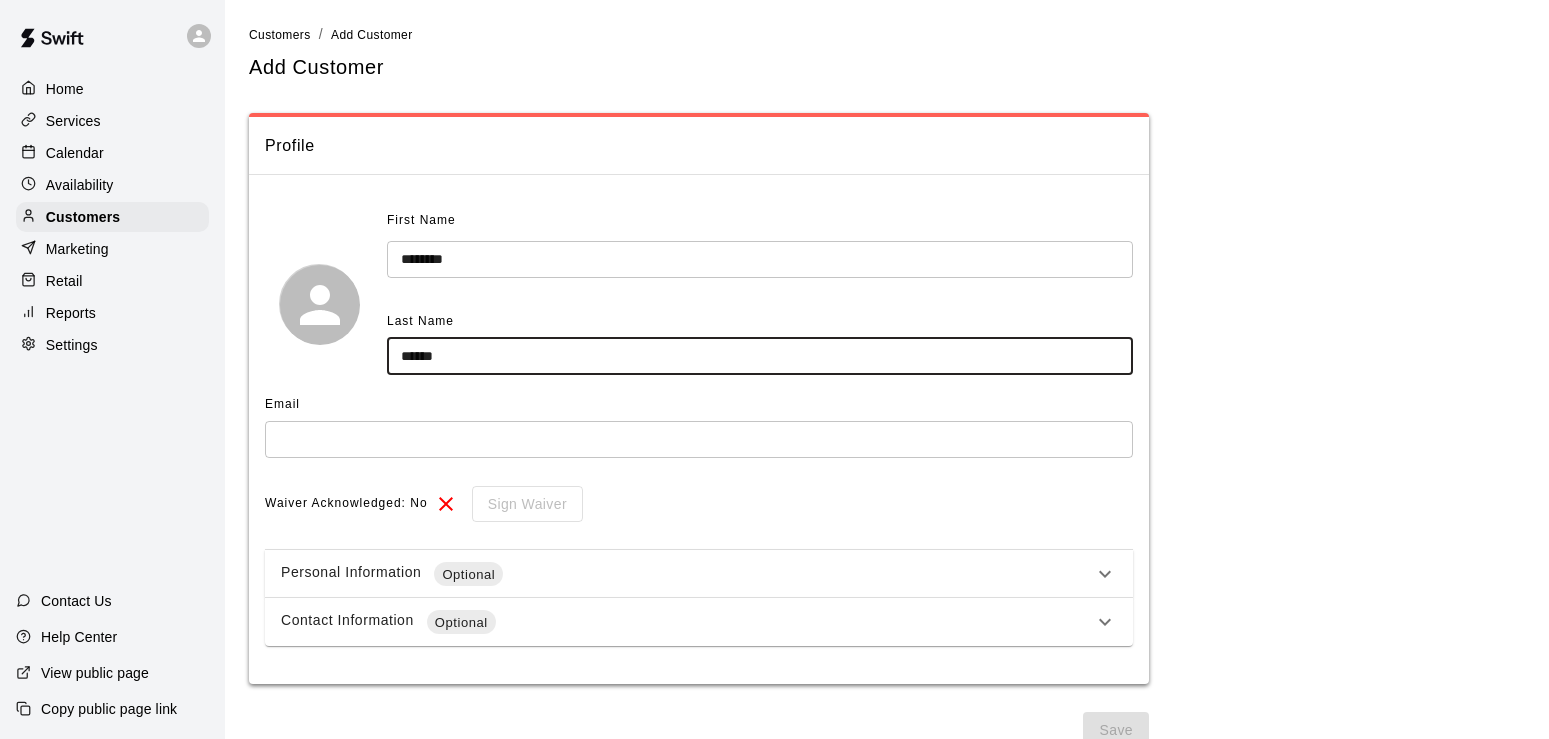 type on "******" 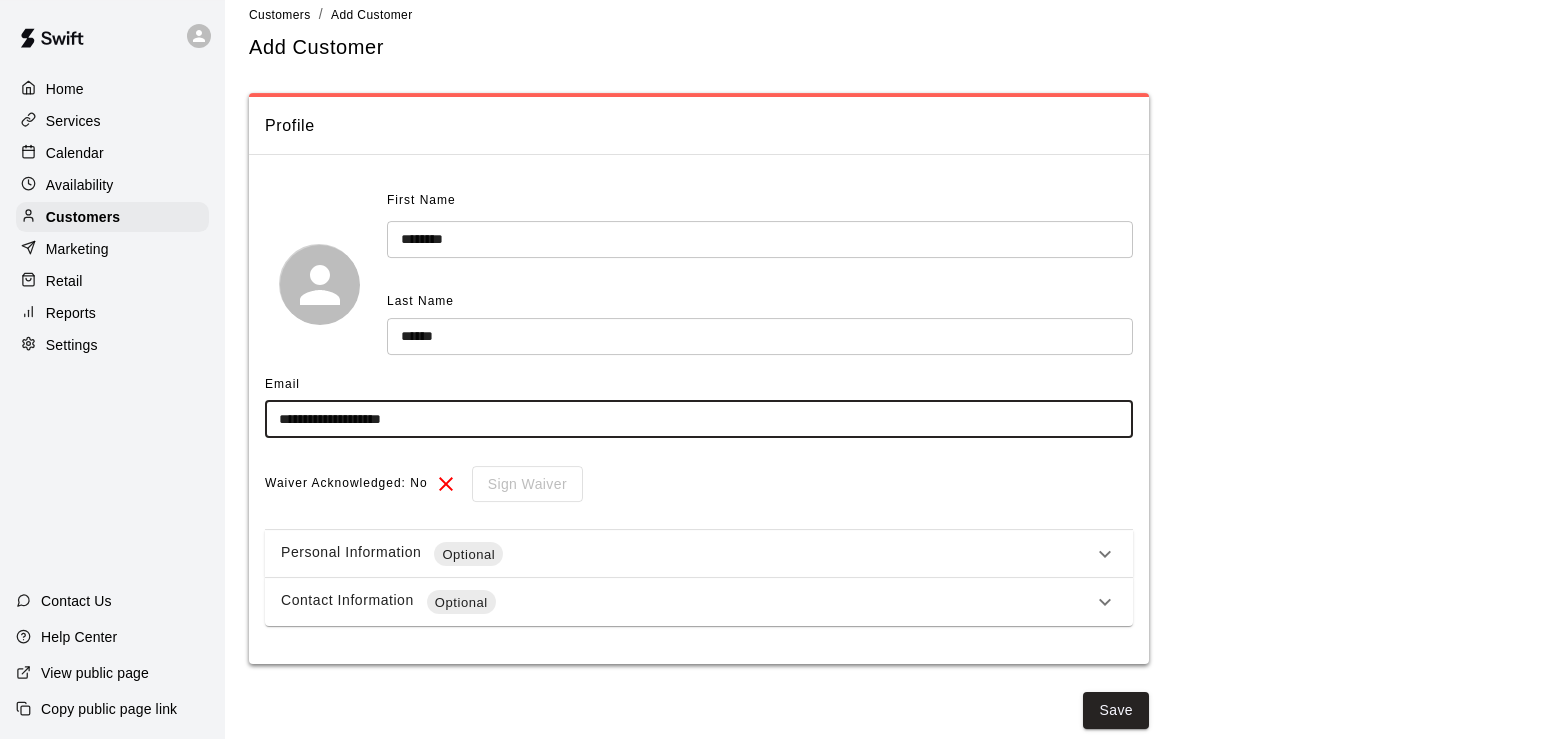 scroll, scrollTop: 25, scrollLeft: 0, axis: vertical 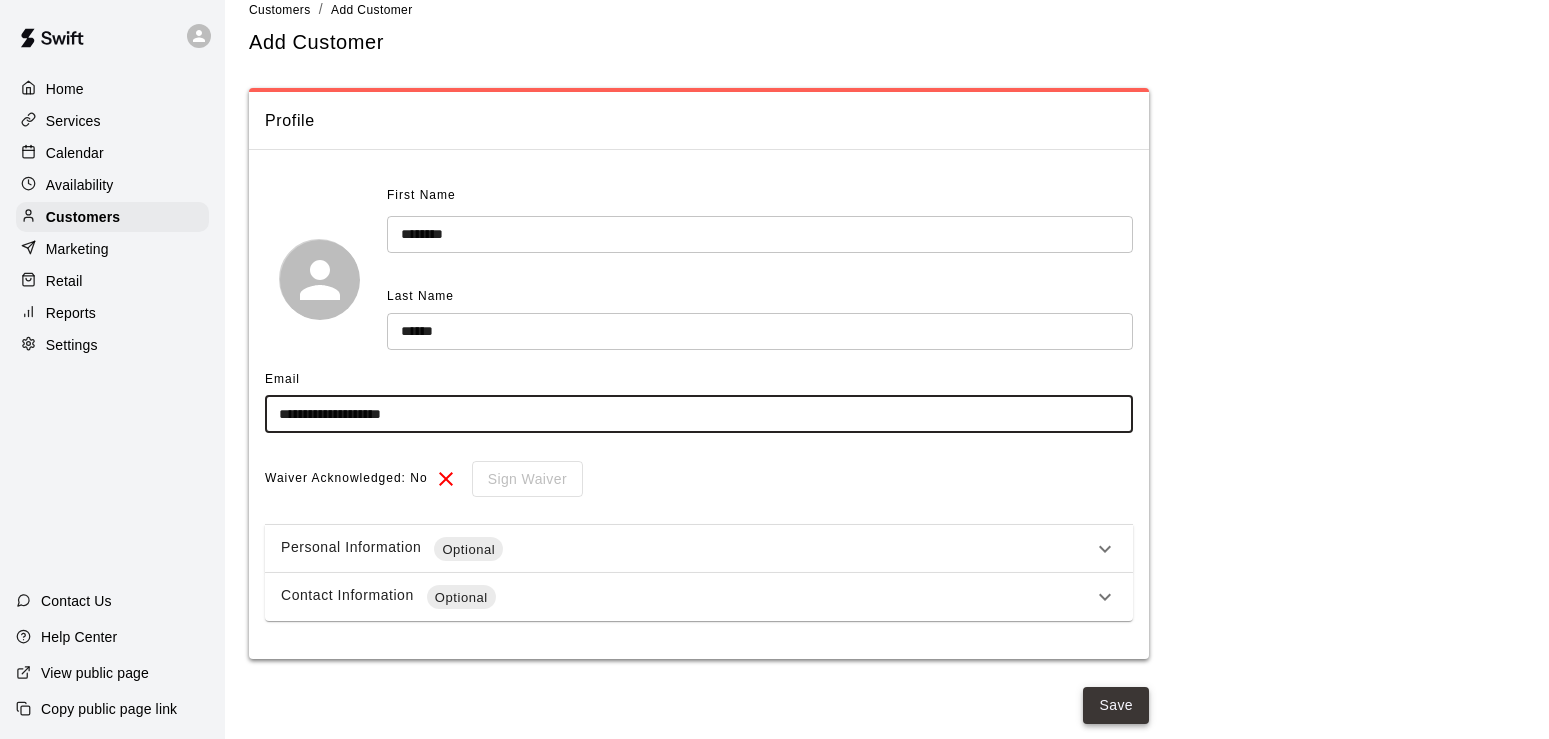type on "**********" 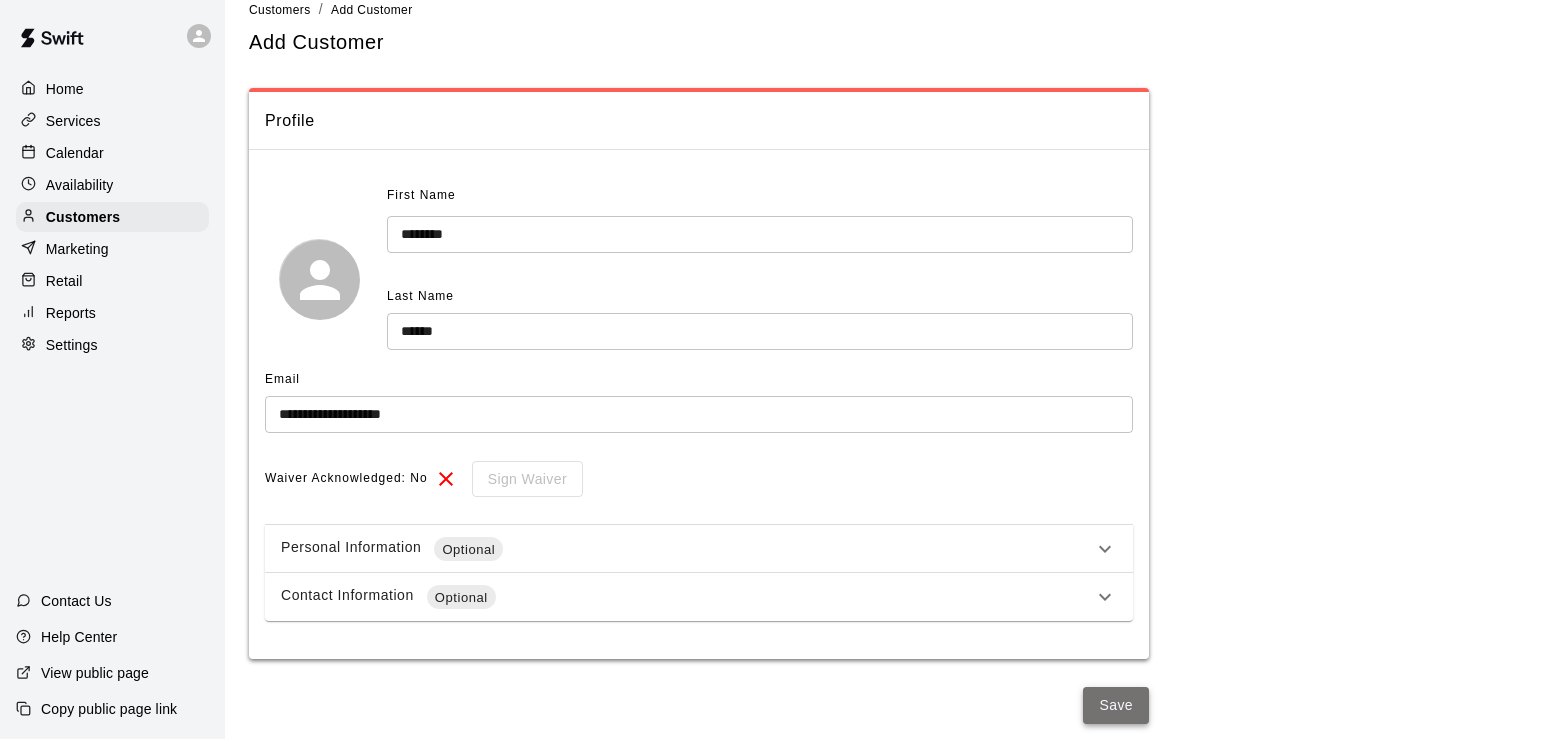 click on "Save" at bounding box center [1116, 705] 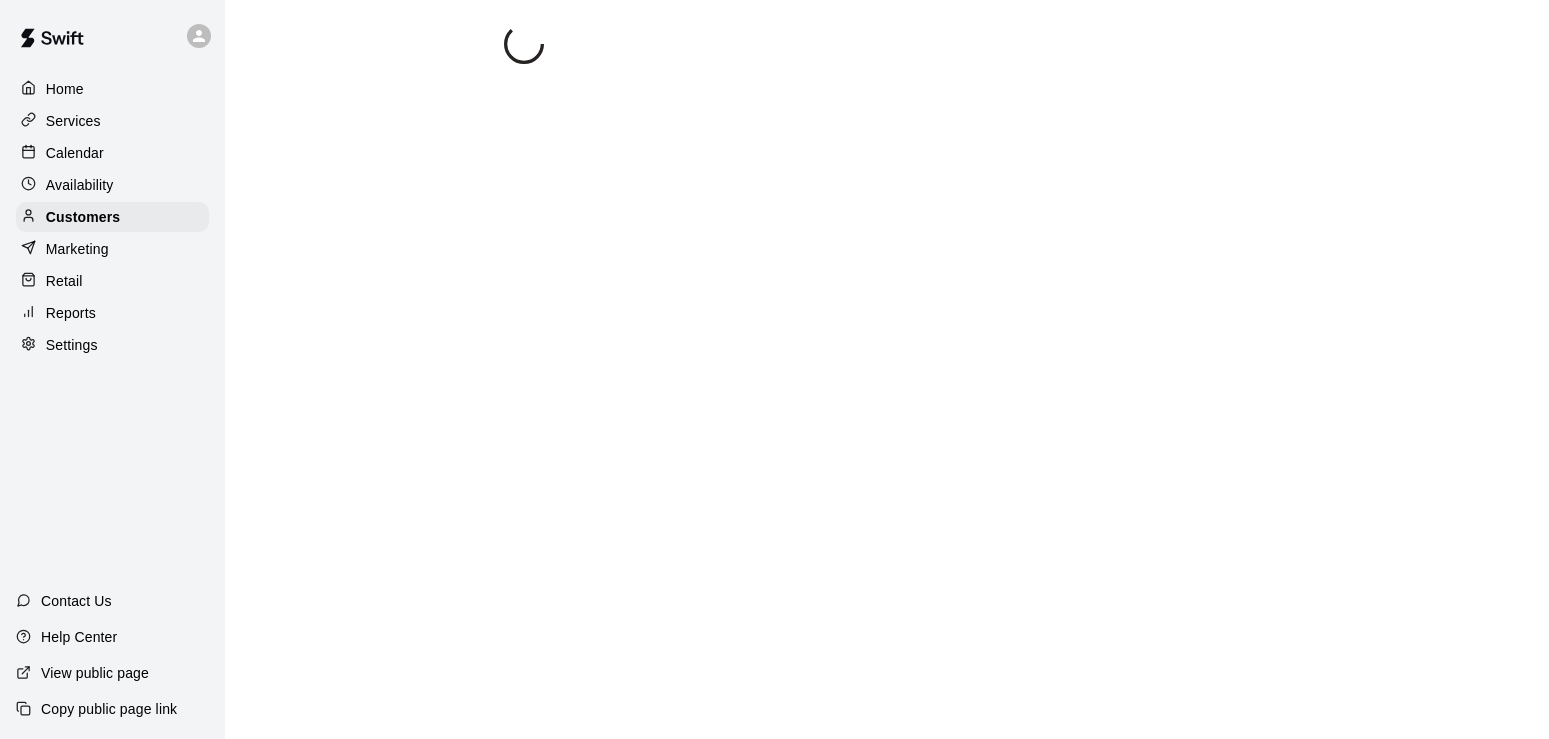 scroll, scrollTop: 0, scrollLeft: 0, axis: both 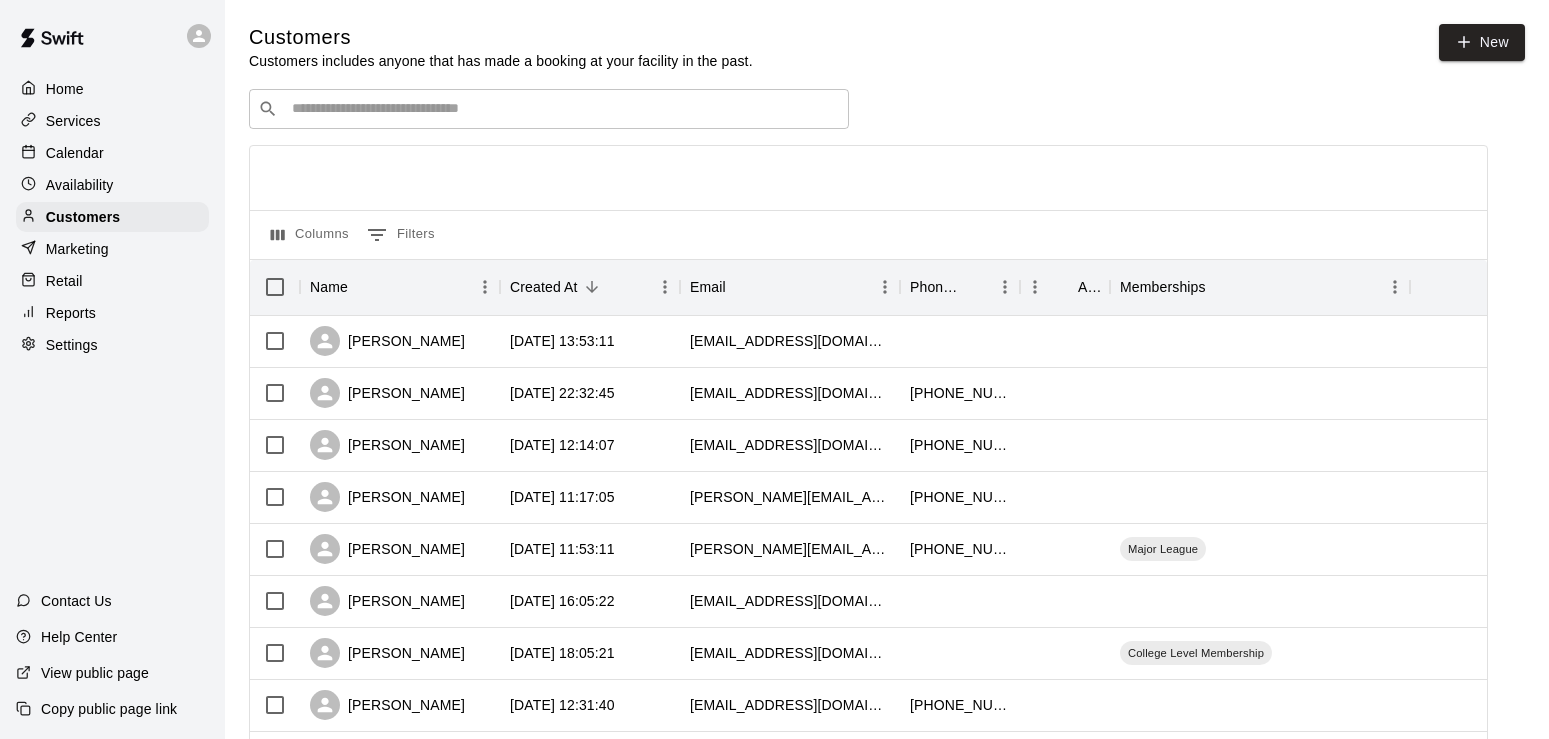 click at bounding box center [563, 109] 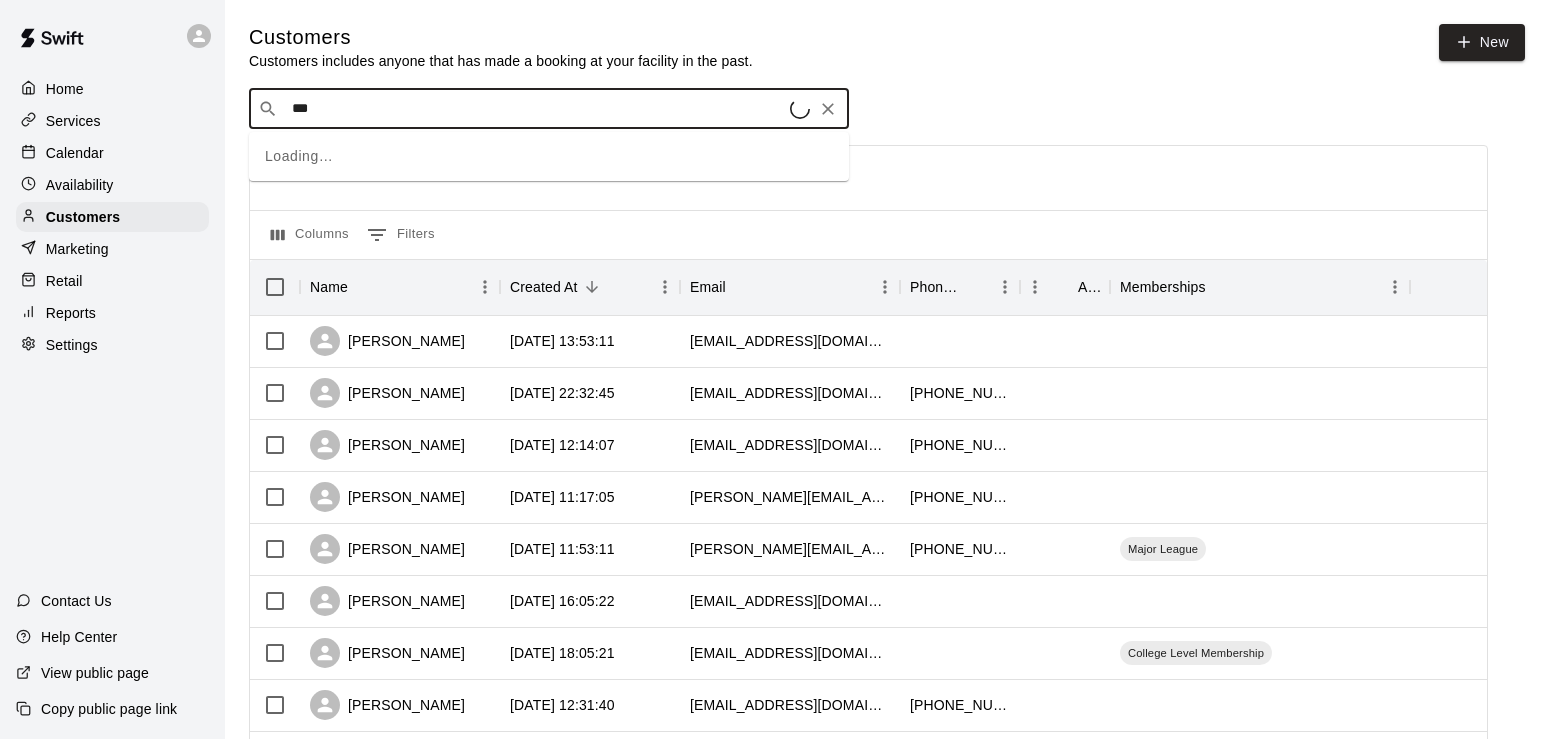type on "****" 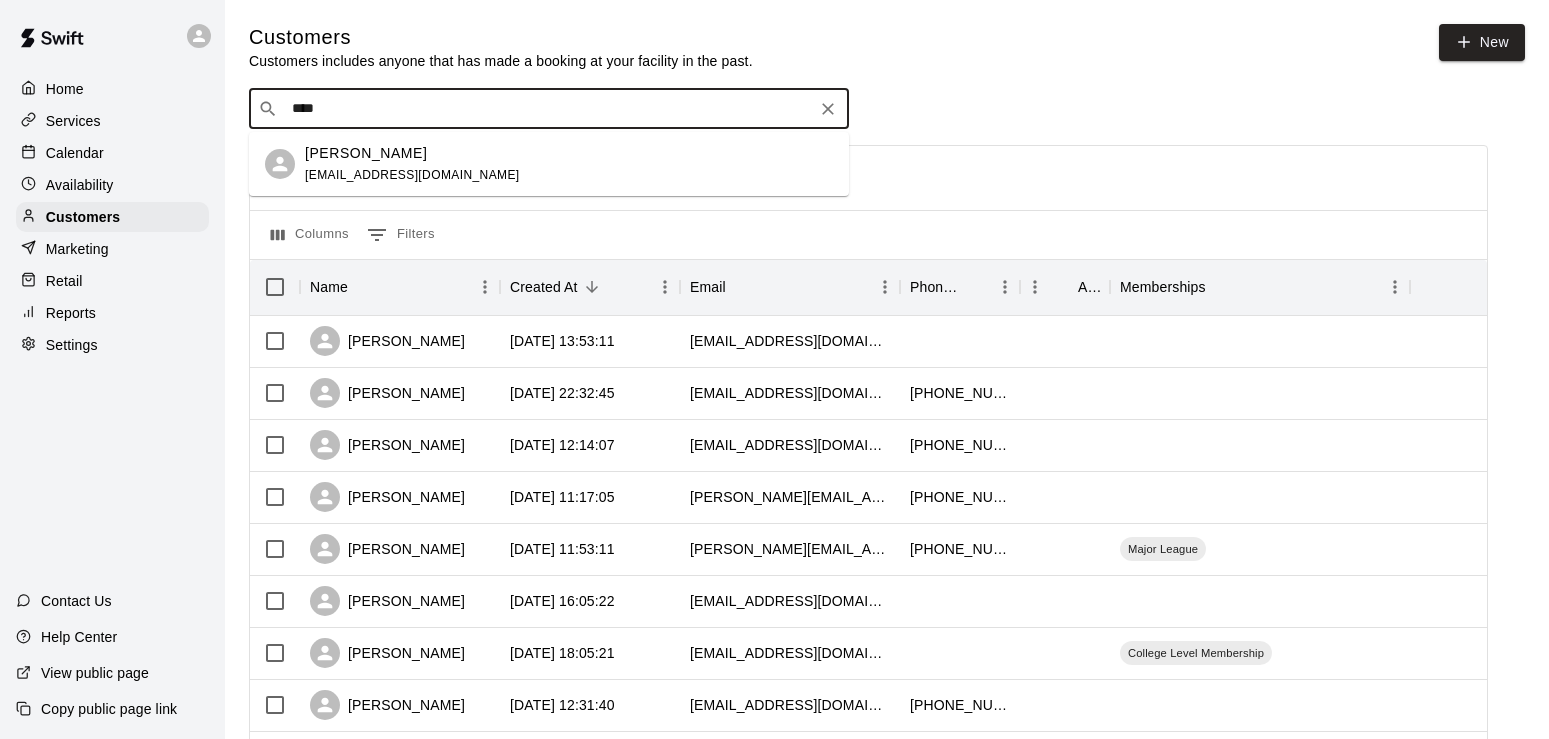 click on "[PERSON_NAME] [EMAIL_ADDRESS][DOMAIN_NAME]" at bounding box center (412, 164) 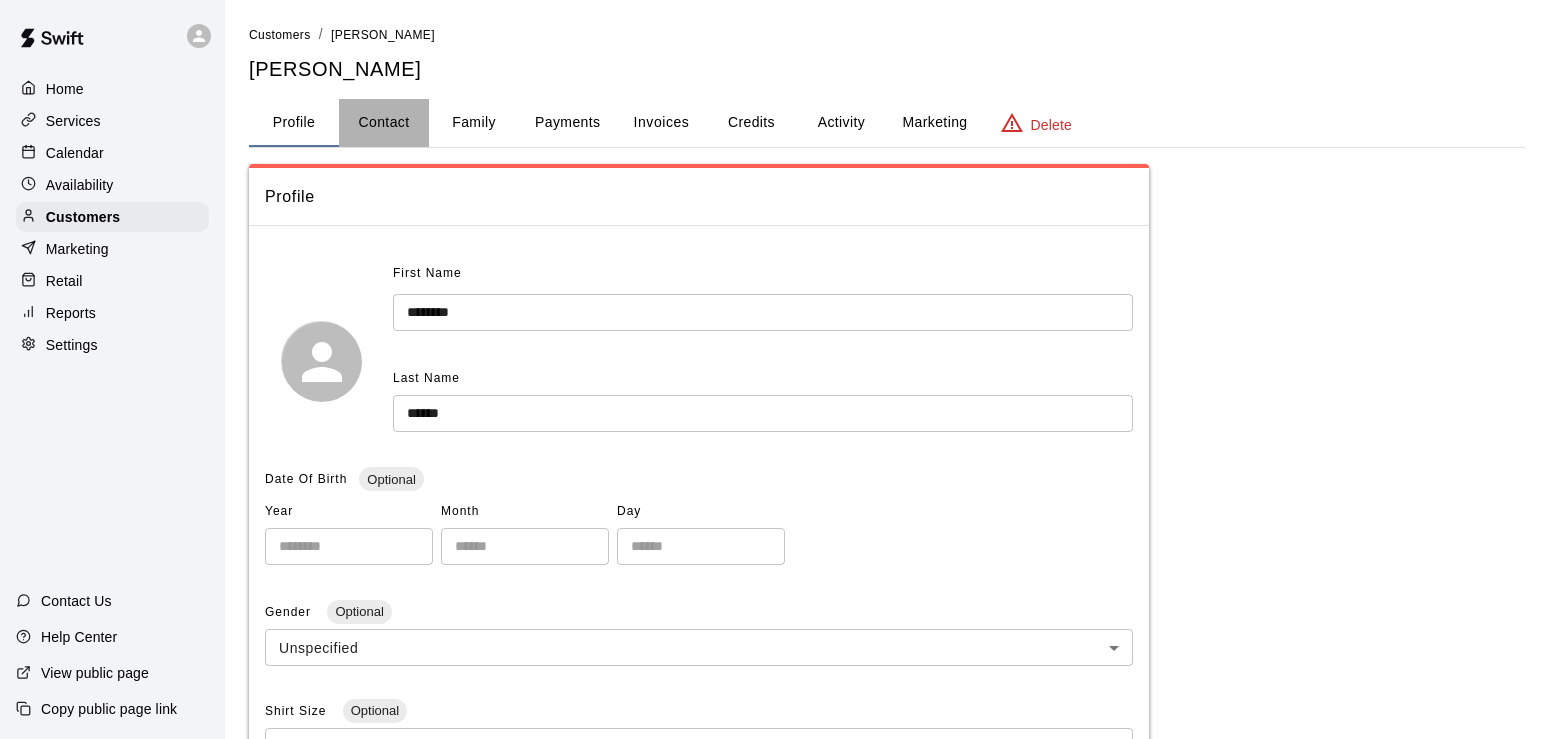 click on "Contact" at bounding box center (384, 123) 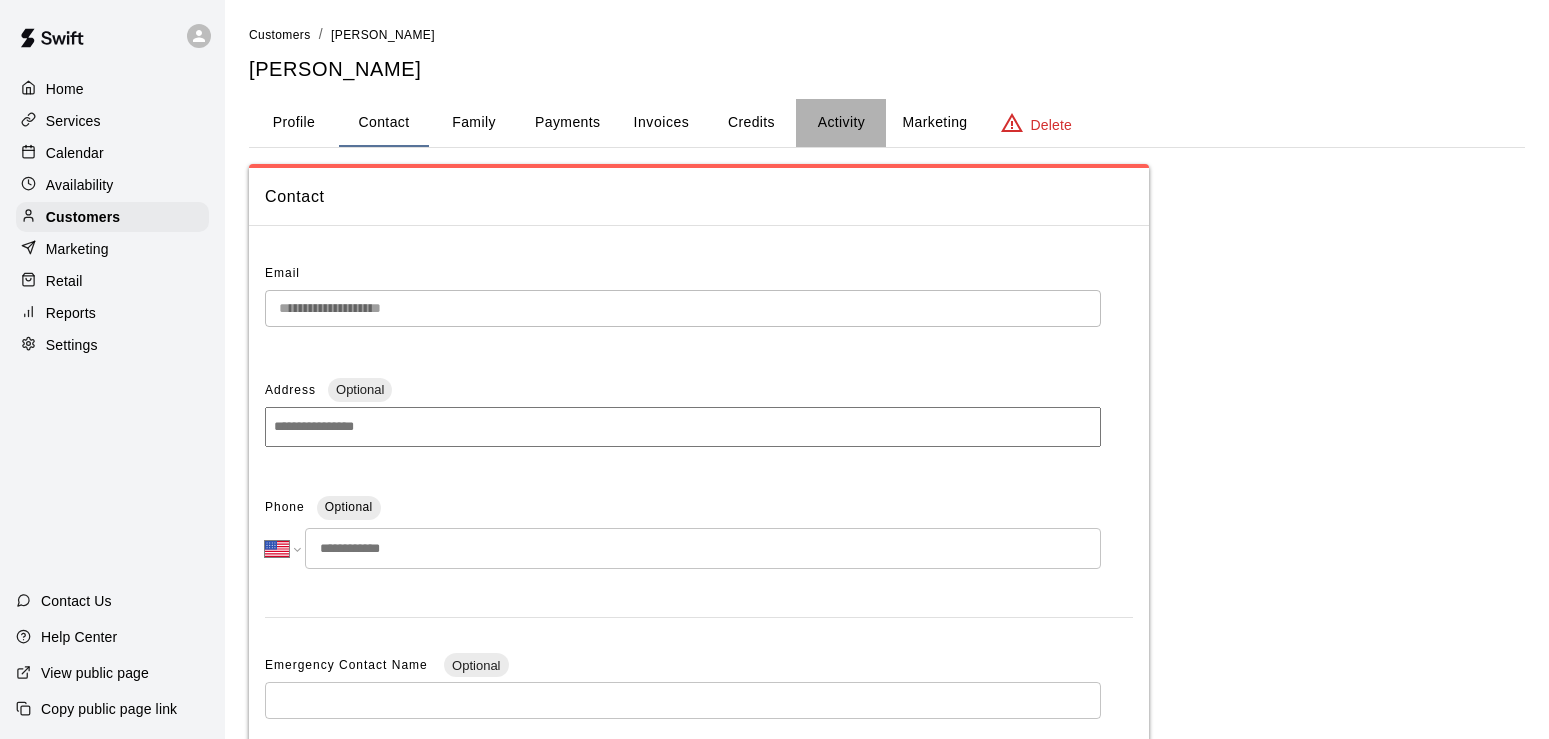 click on "Activity" at bounding box center [841, 123] 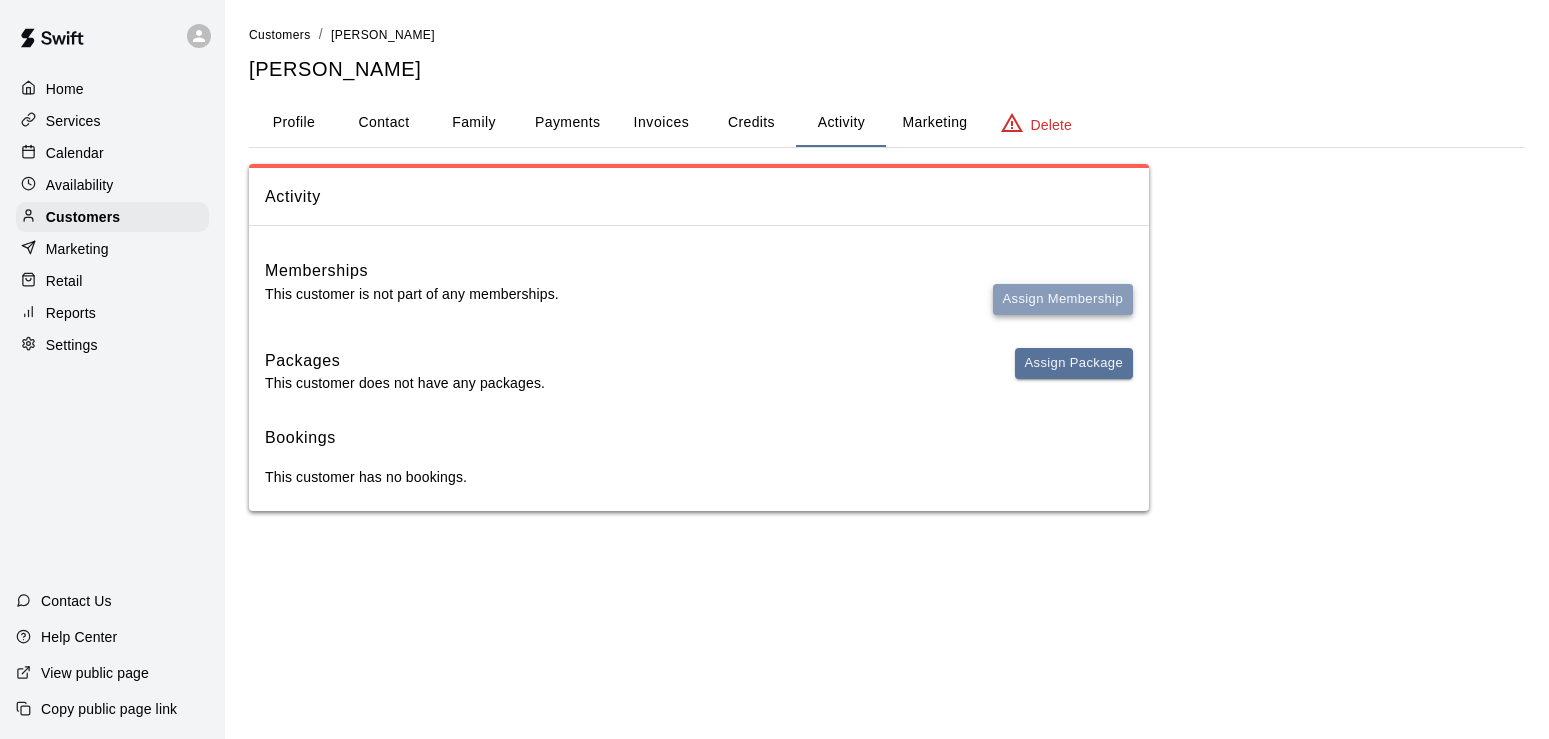 click on "Assign Membership" at bounding box center (1063, 299) 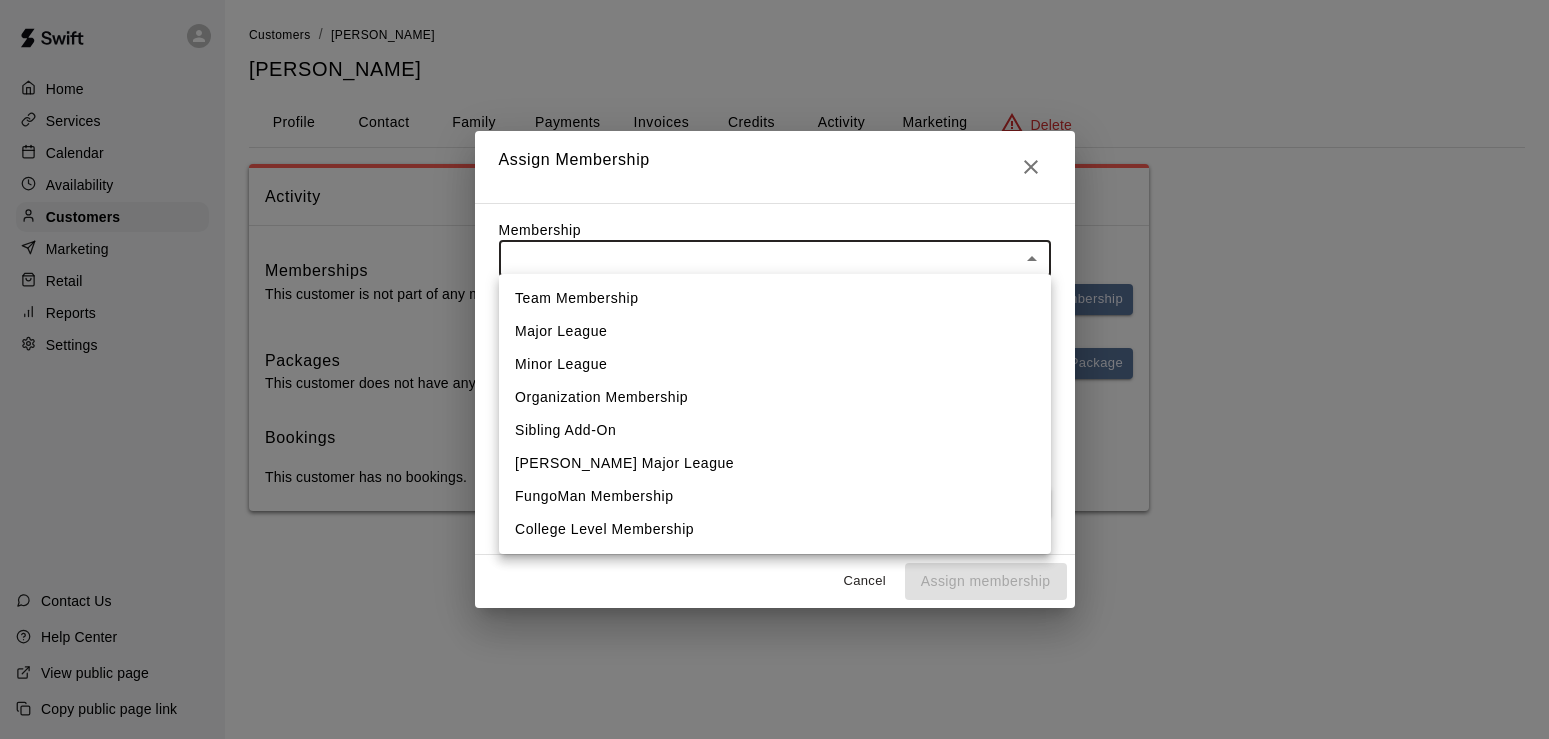 click on "Home Services Calendar Availability Customers Marketing Retail Reports Settings Contact Us Help Center View public page Copy public page link Customers / [PERSON_NAME] [PERSON_NAME] Profile Contact Family Payments Invoices Credits Activity Marketing Delete Activity Memberships This customer is not part of any memberships. Assign Membership Packages This customer does not have any packages. Assign Package Bookings This customer has no bookings. Swift - Edit Customer Hide chevron-down Assign Membership Membership ​ ​ Payment Summary Coupon Code ​ Apply Payment Method   Add No payment methods currently saved on file. Cancel Assign membership Team Membership Major League Minor League  Organization Membership Sibling Add-On [PERSON_NAME] Major League  FungoMan Membership College Level Membership" at bounding box center (774, 275) 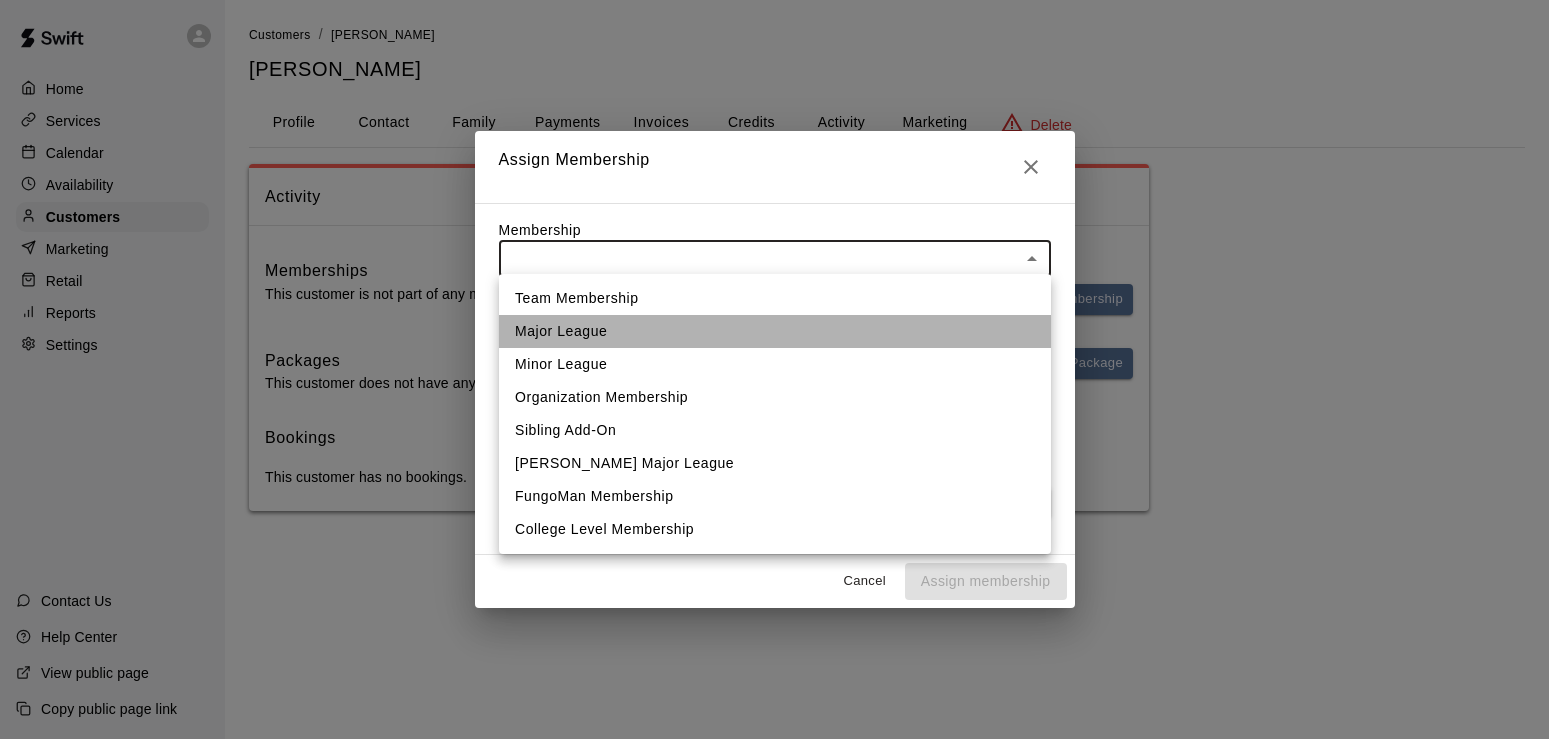 click on "Major League" at bounding box center (775, 331) 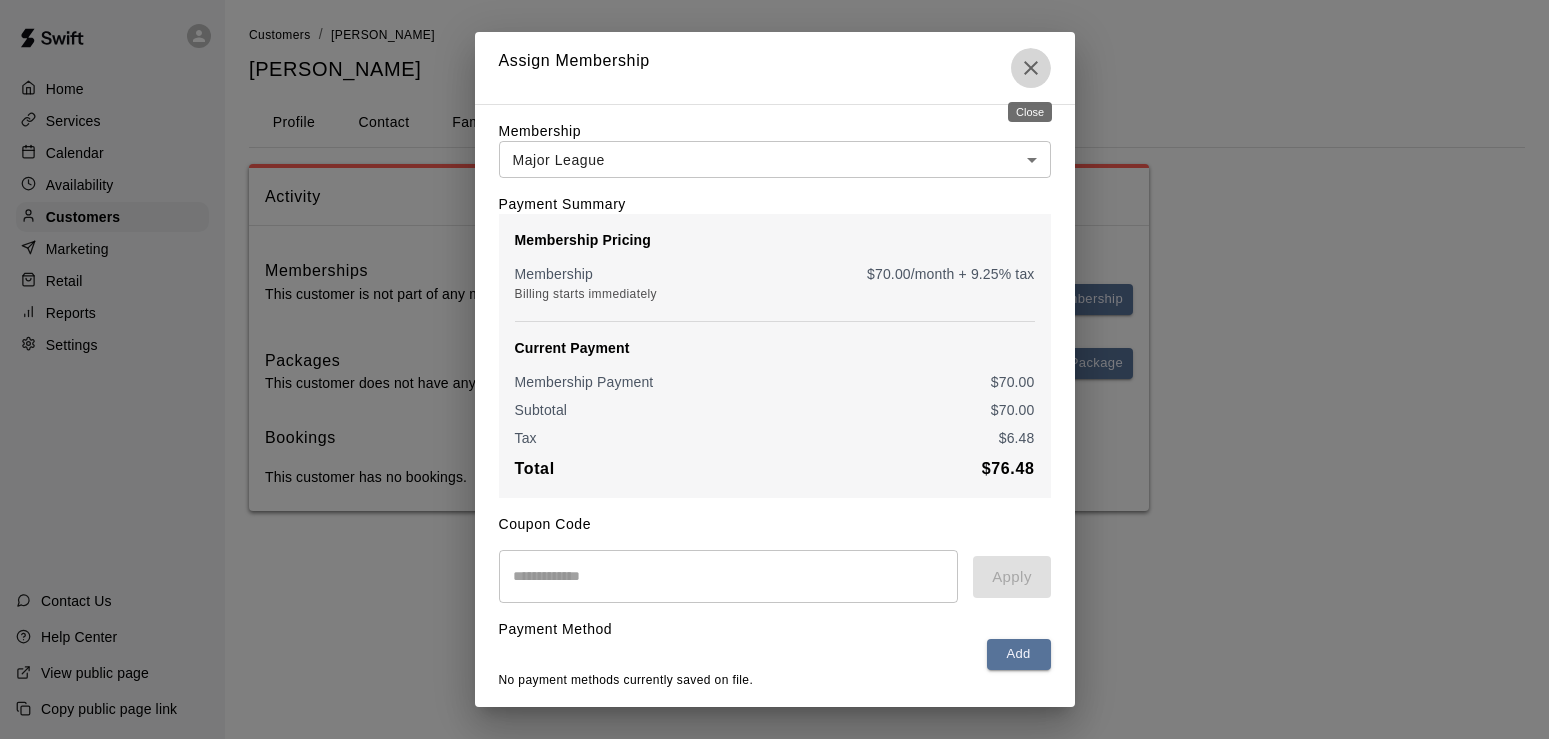 click 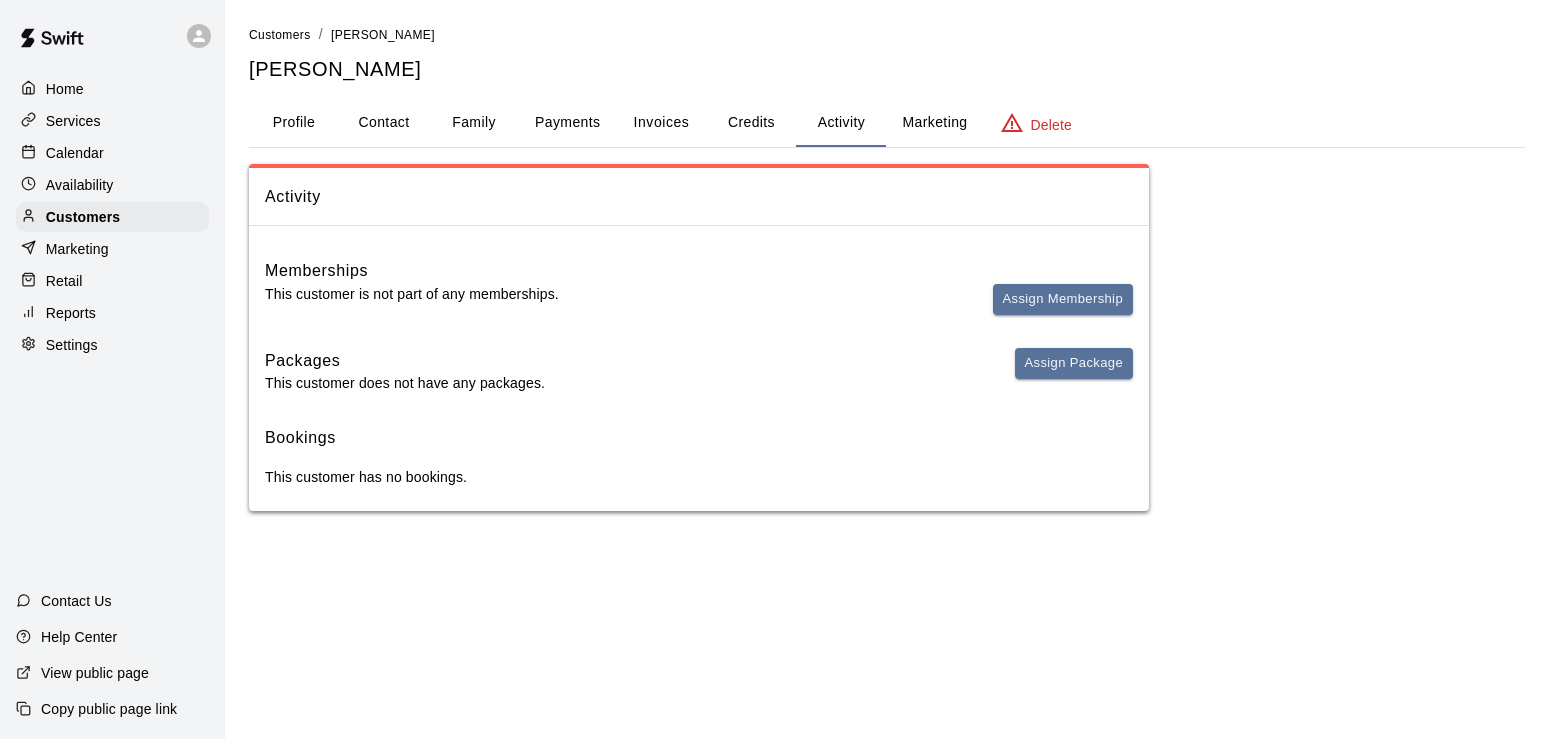 click on "Retail" at bounding box center (64, 281) 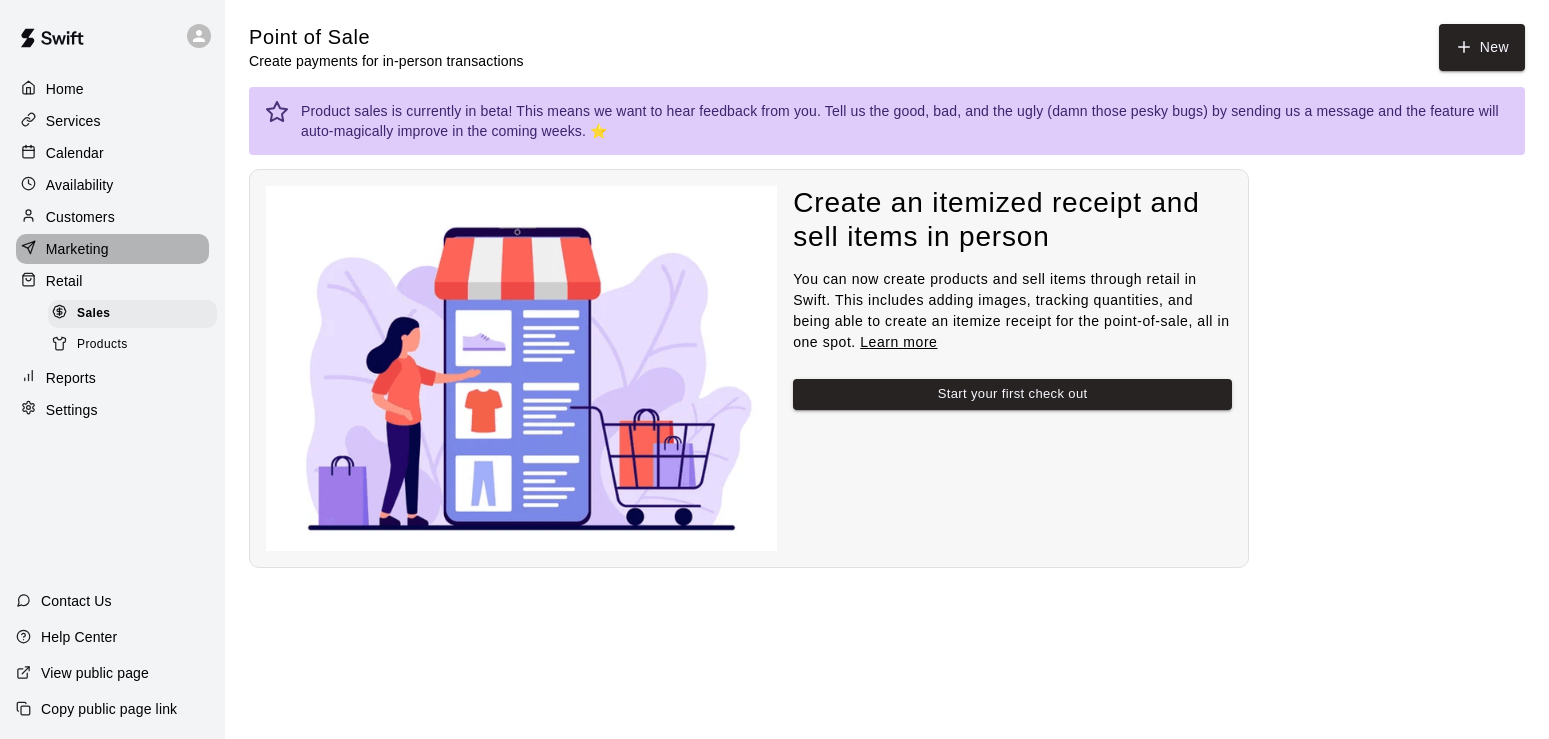 click on "Marketing" at bounding box center (77, 249) 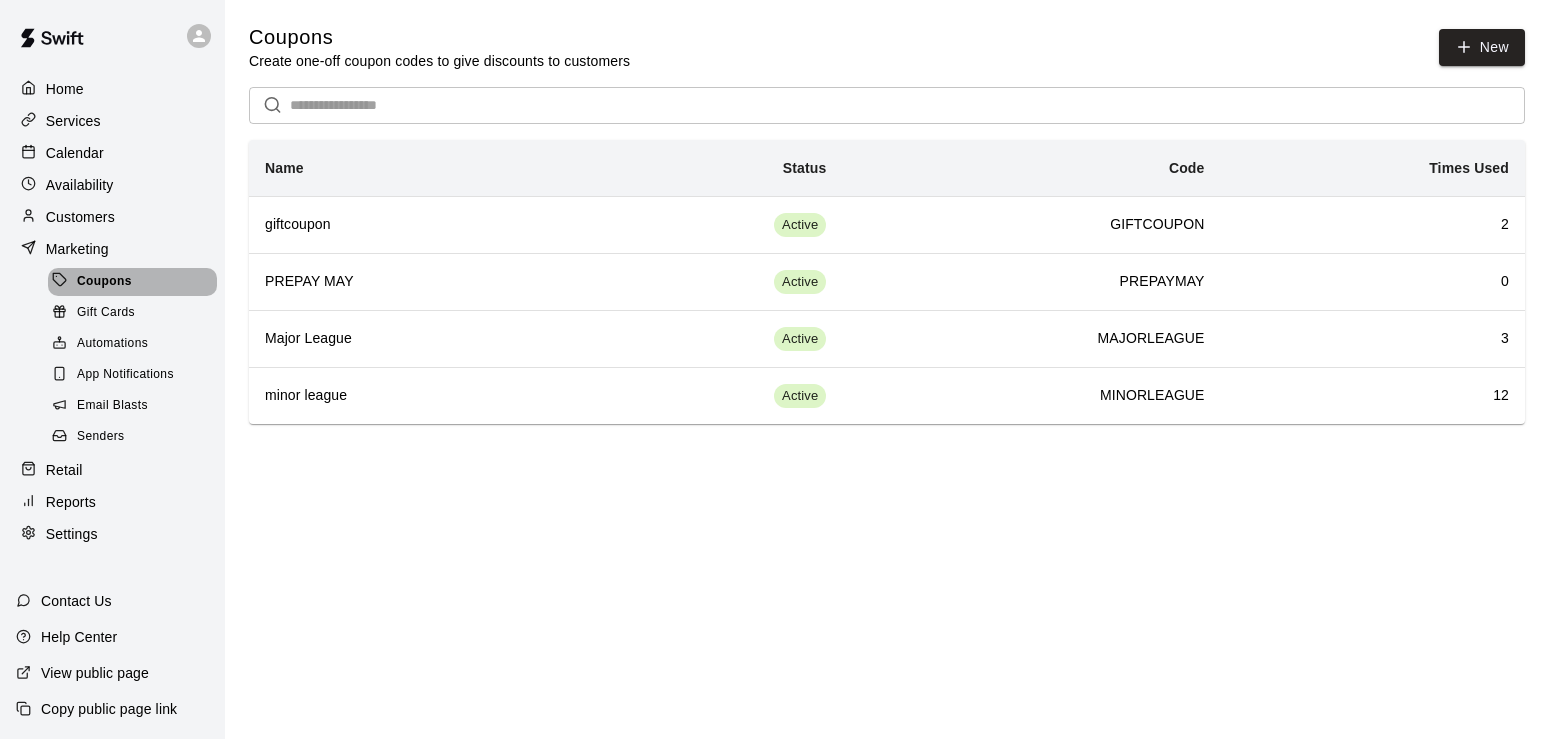 click on "Coupons" at bounding box center (104, 282) 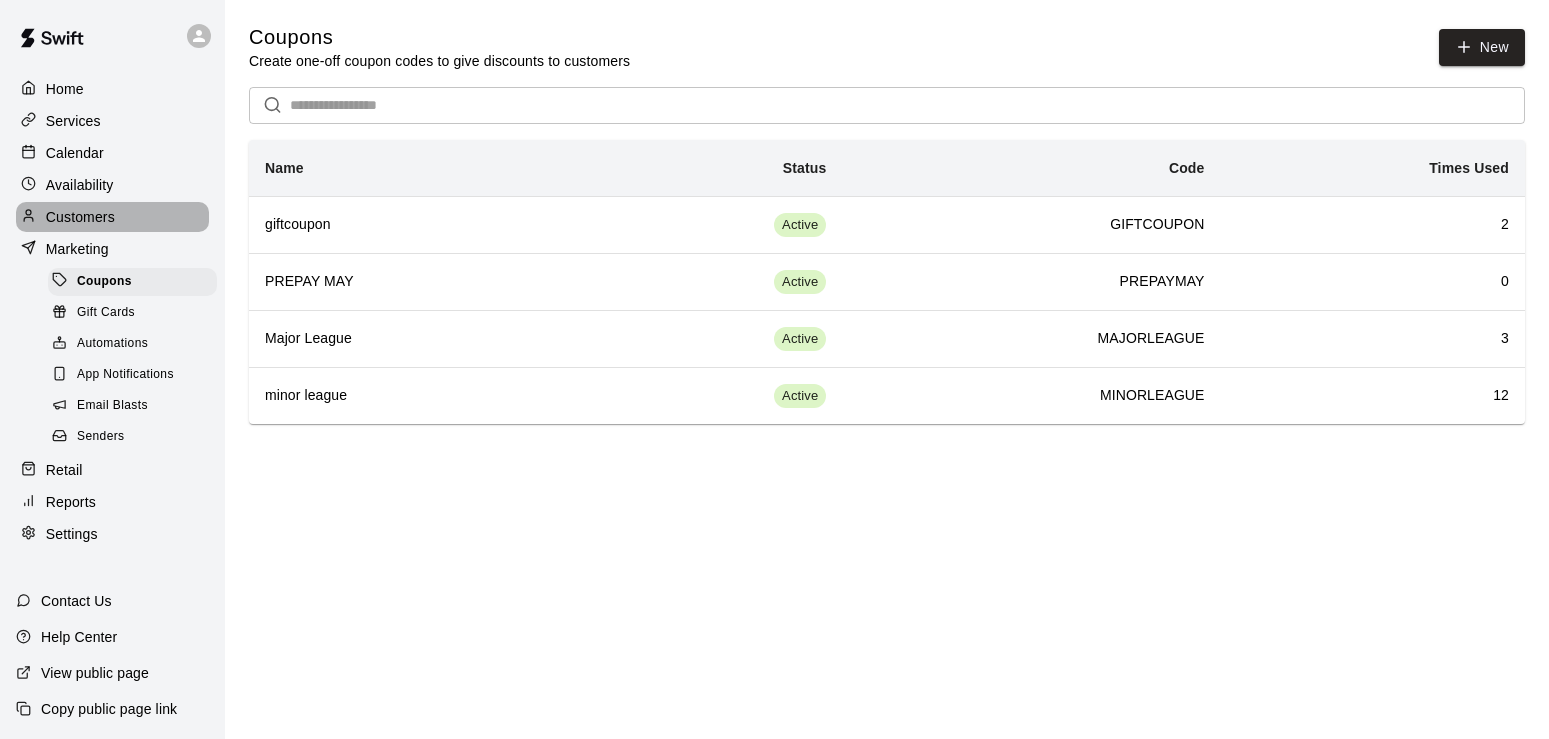 click on "Customers" at bounding box center [80, 217] 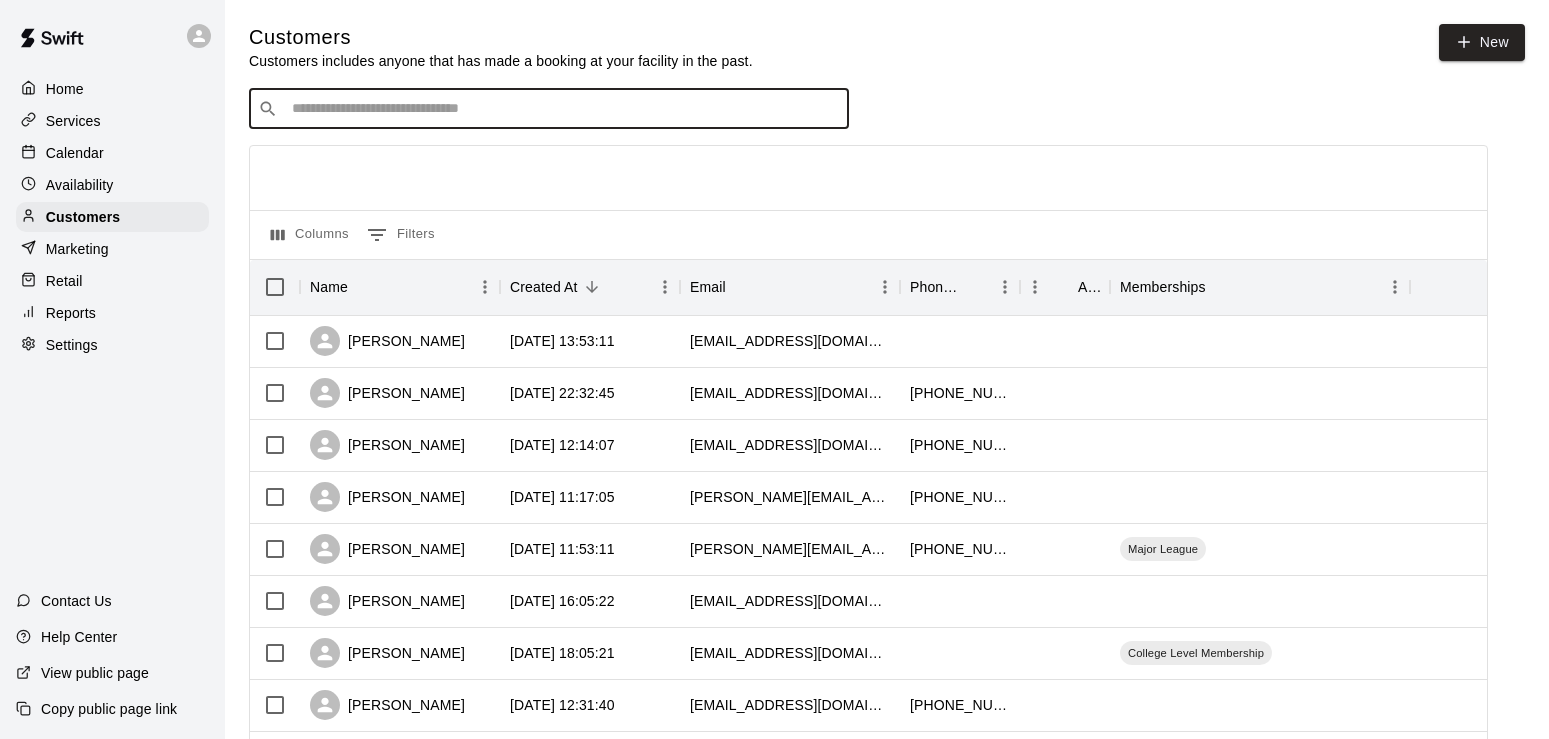click at bounding box center [563, 109] 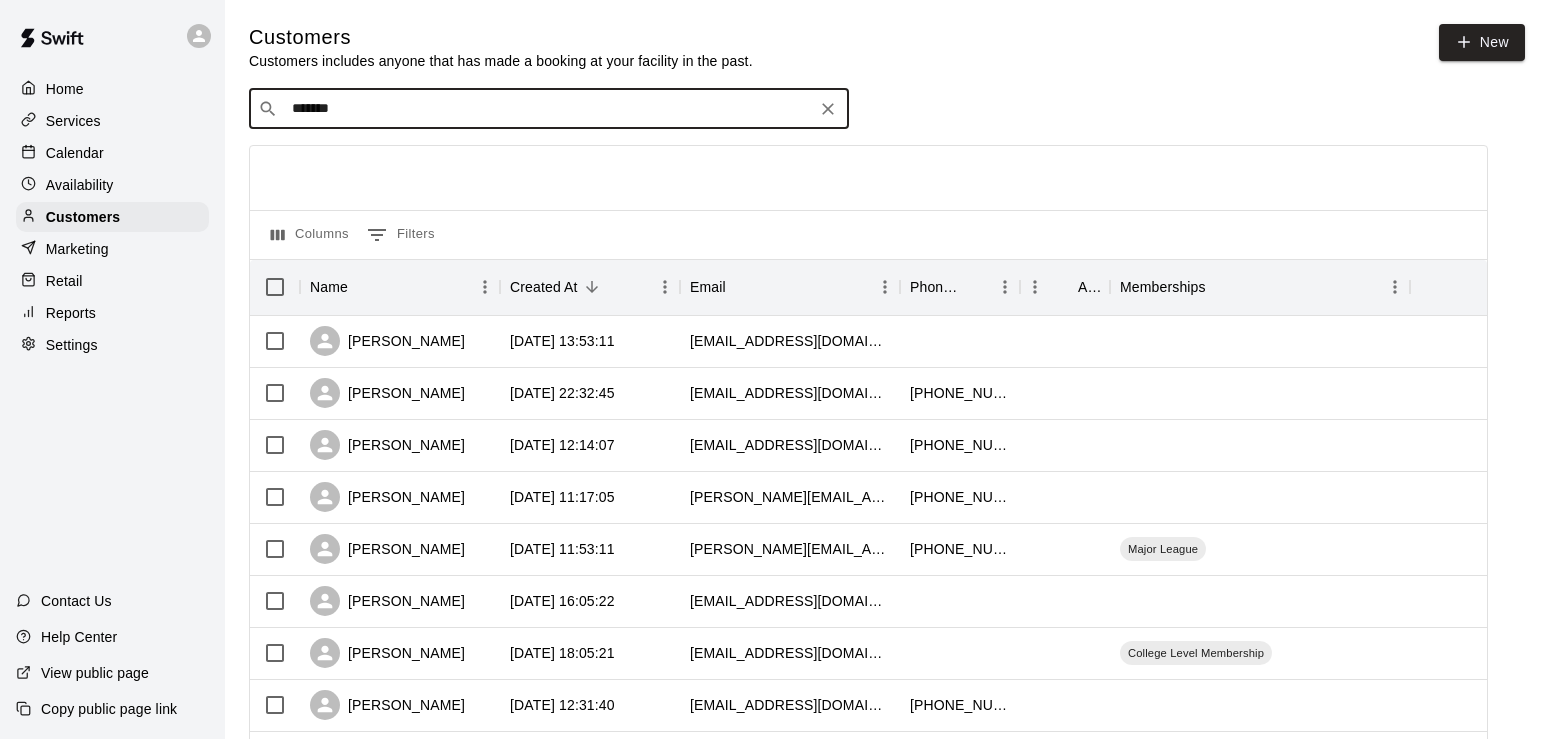 type on "********" 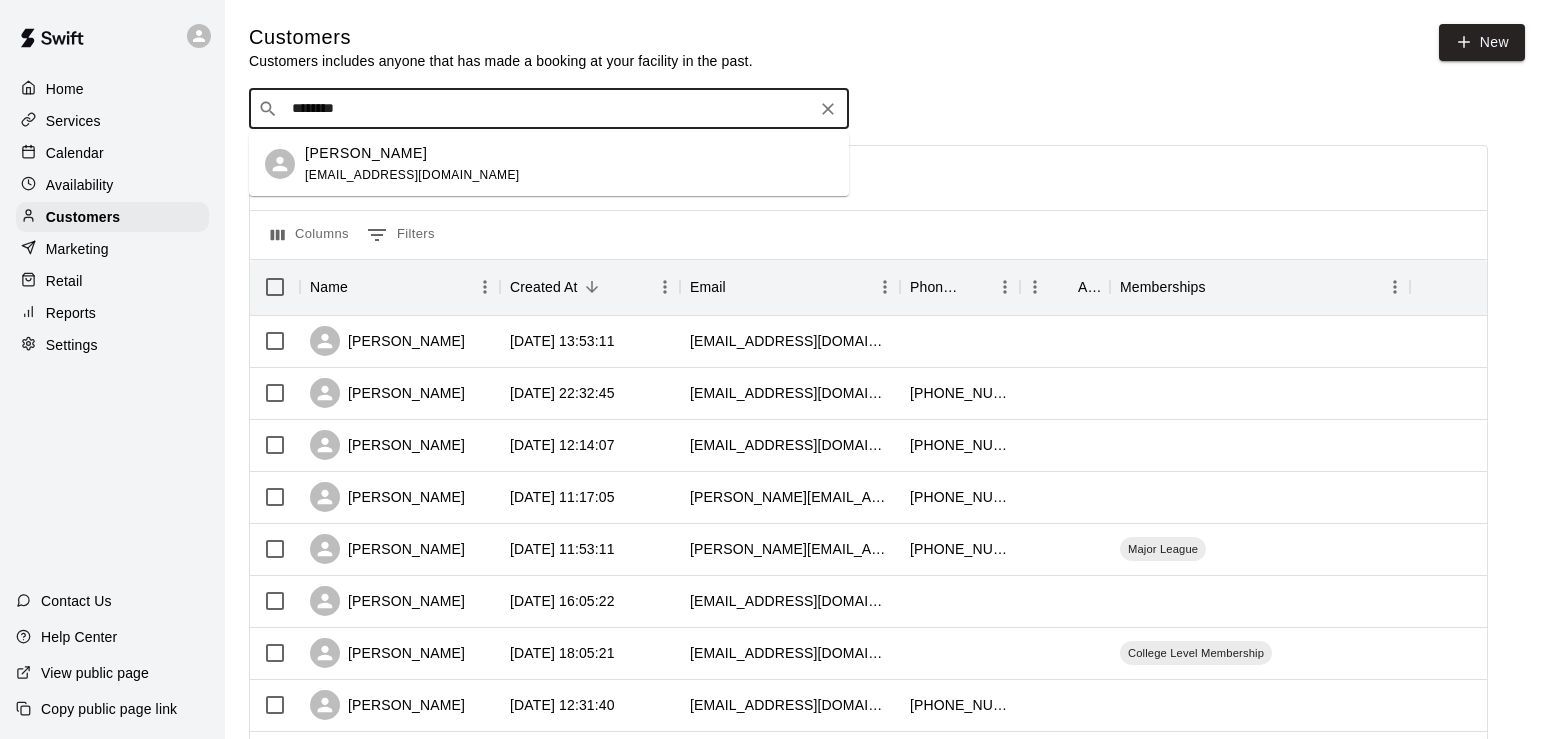 click on "[EMAIL_ADDRESS][DOMAIN_NAME]" at bounding box center (412, 175) 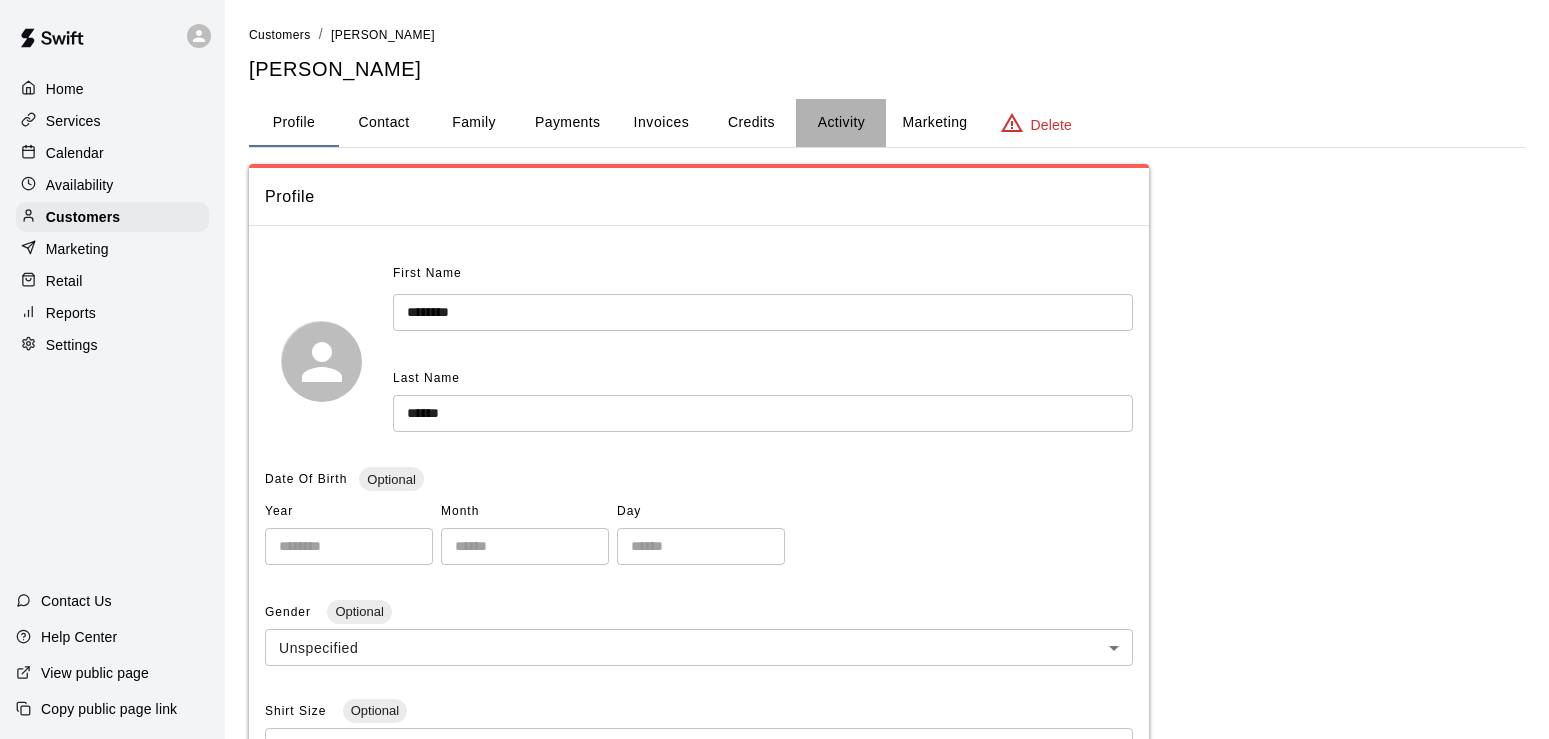 click on "Activity" at bounding box center [841, 123] 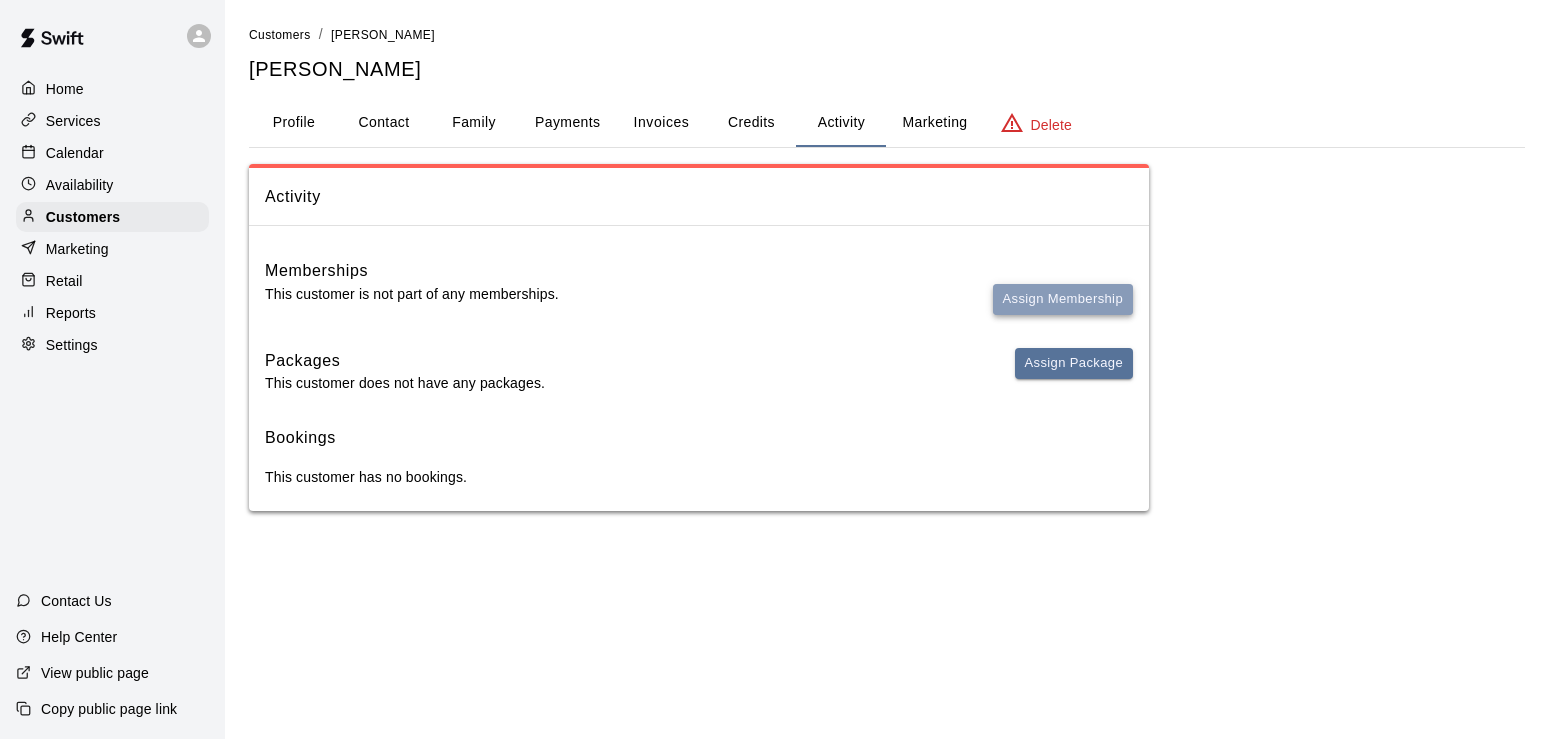 click on "Assign Membership" at bounding box center (1063, 299) 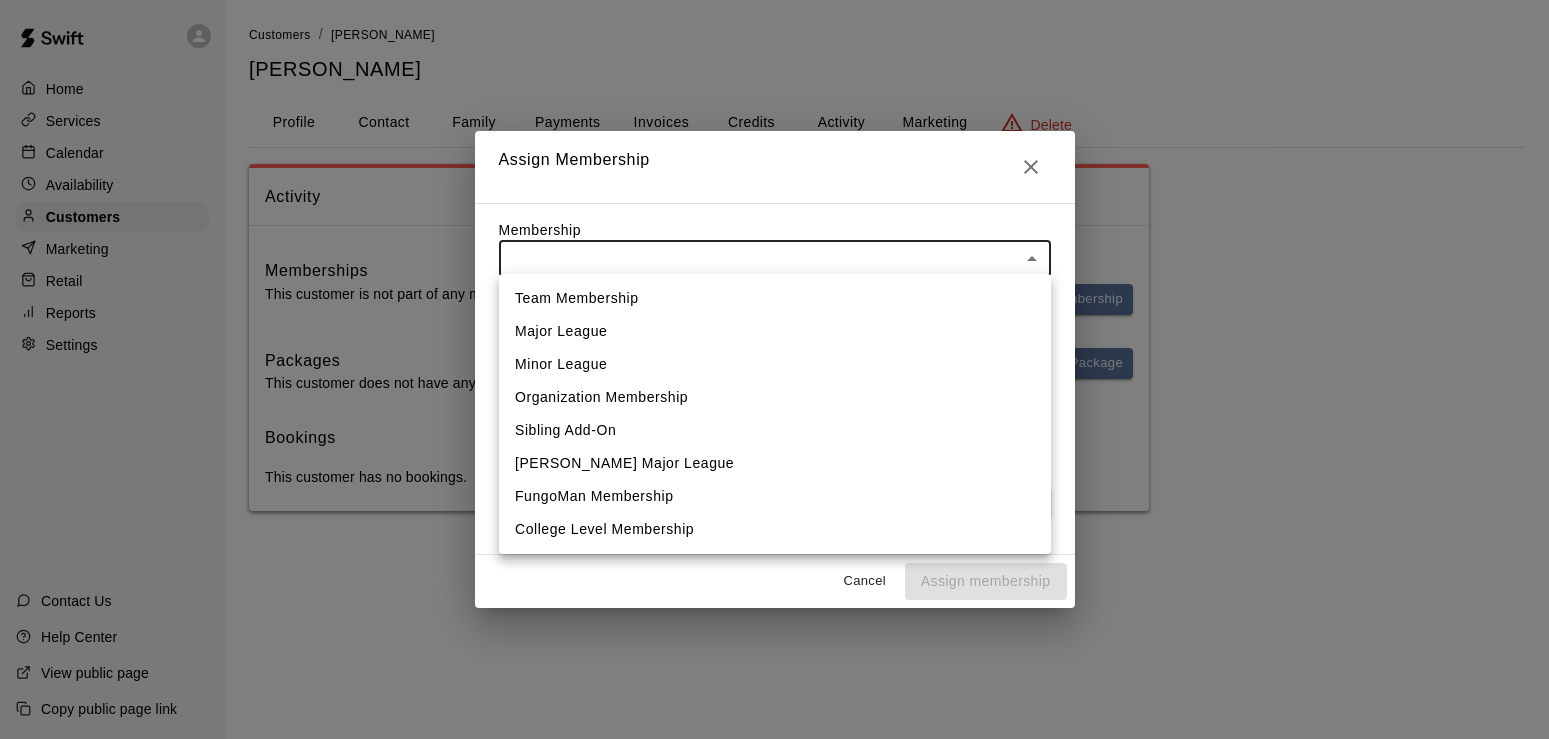 click on "Home Services Calendar Availability Customers Marketing Retail Reports Settings Contact Us Help Center View public page Copy public page link Customers / [PERSON_NAME] [PERSON_NAME] Profile Contact Family Payments Invoices Credits Activity Marketing Delete Activity Memberships This customer is not part of any memberships. Assign Membership Packages This customer does not have any packages. Assign Package Bookings This customer has no bookings. Swift - Edit Customer Hide chevron-down Assign Membership Membership ​ ​ Payment Summary Coupon Code ​ Apply Payment Method   Add No payment methods currently saved on file. Cancel Assign membership Team Membership Major League Minor League  Organization Membership Sibling Add-On [PERSON_NAME] Major League  FungoMan Membership College Level Membership" at bounding box center (774, 275) 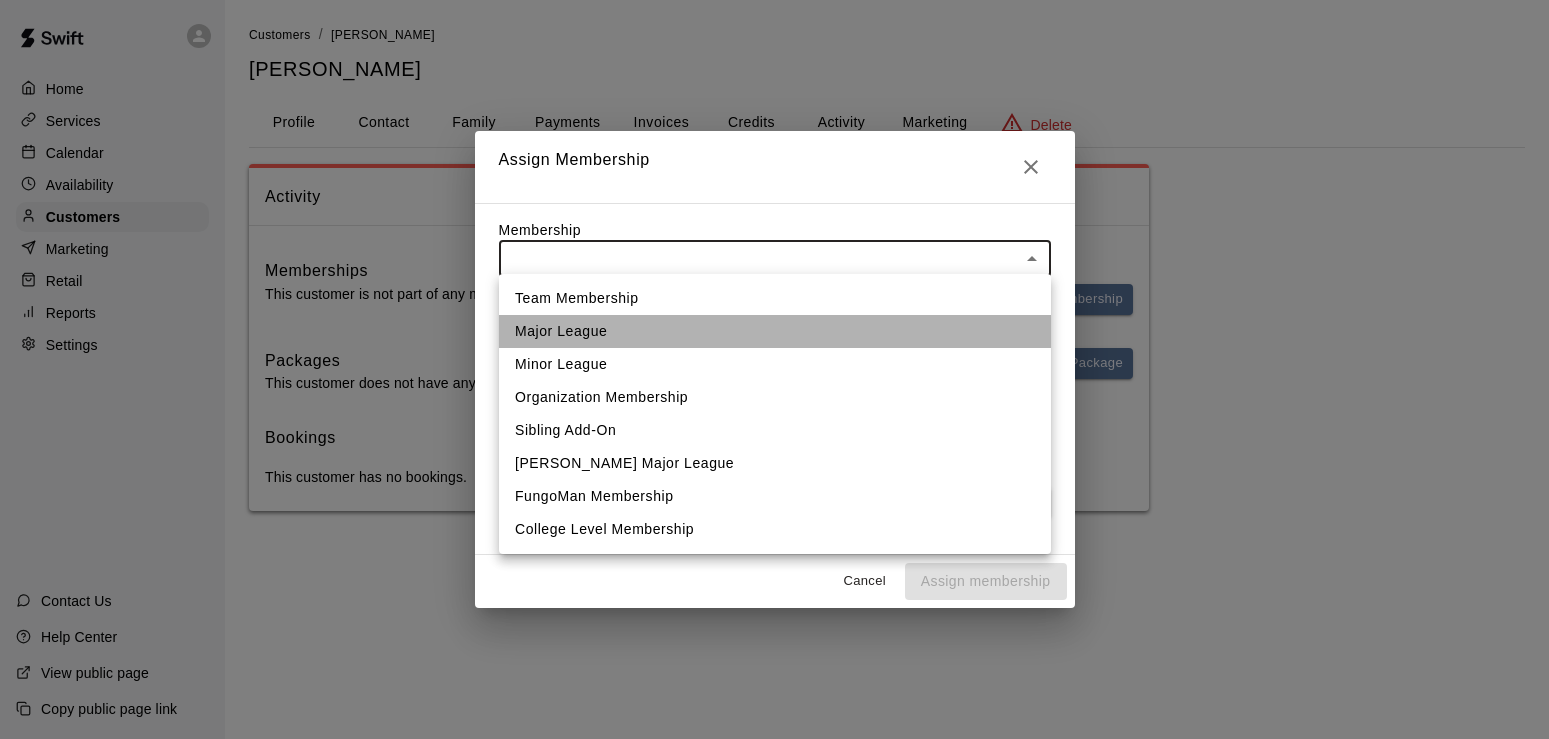 click on "Major League" at bounding box center (775, 331) 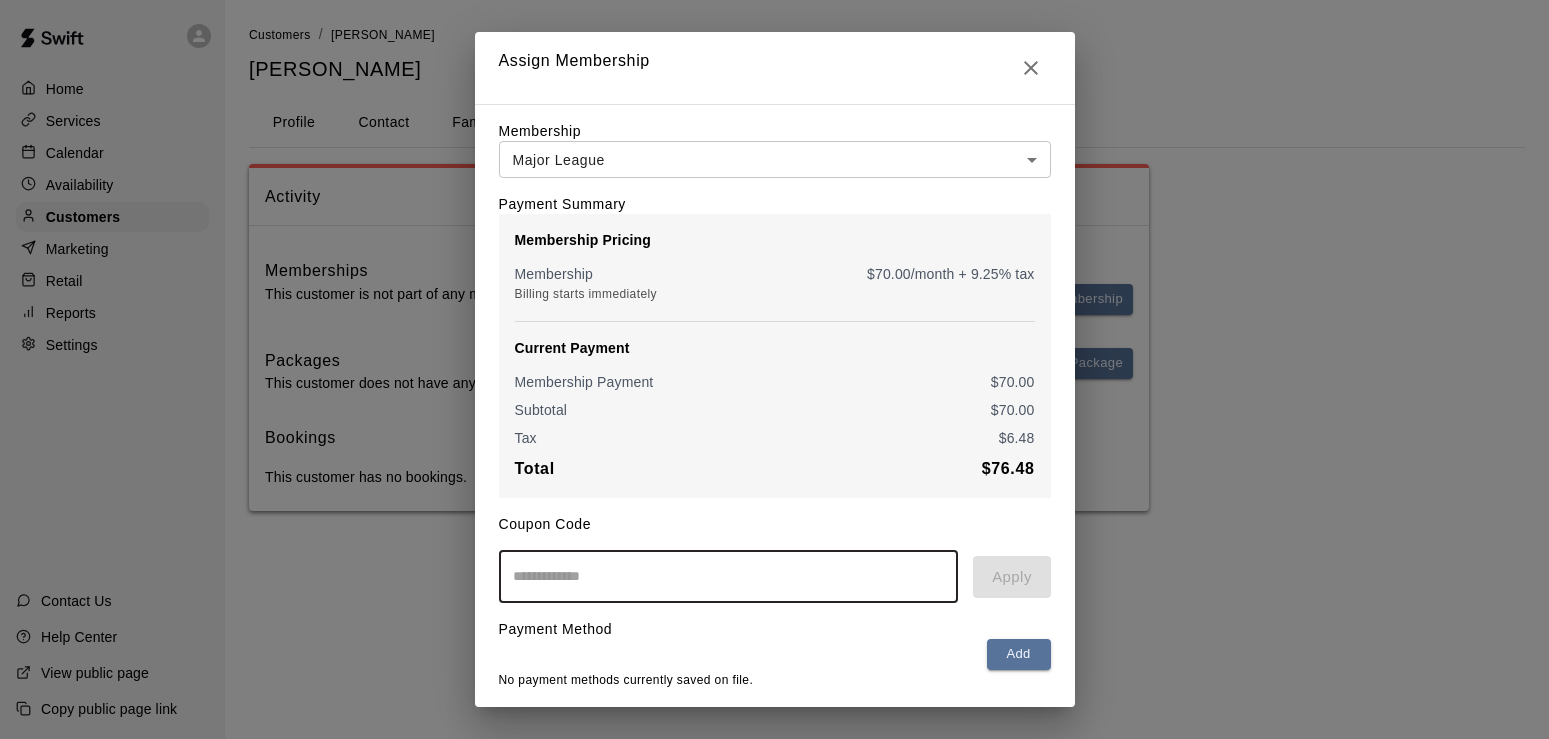 click at bounding box center [729, 576] 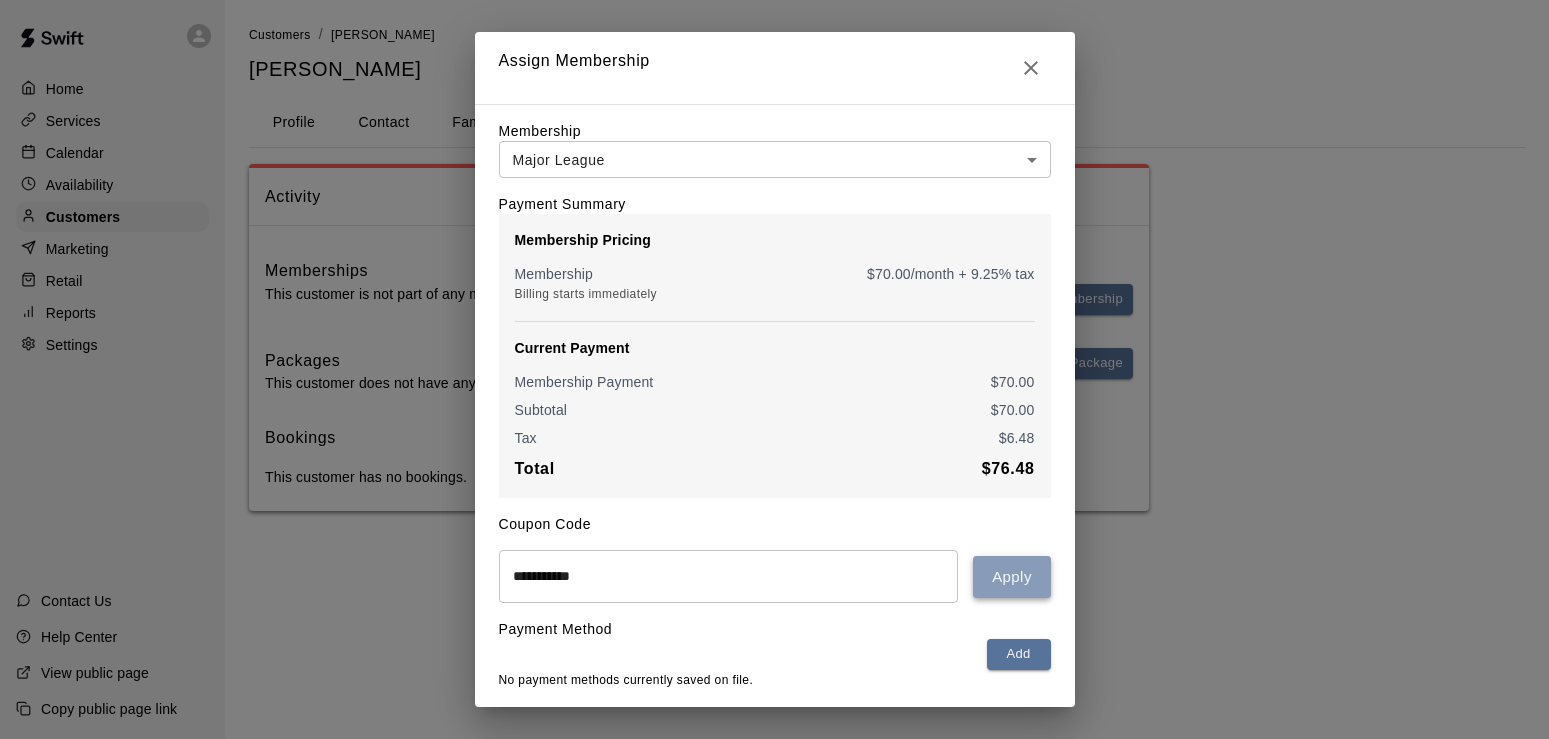 click on "Apply" at bounding box center (1011, 577) 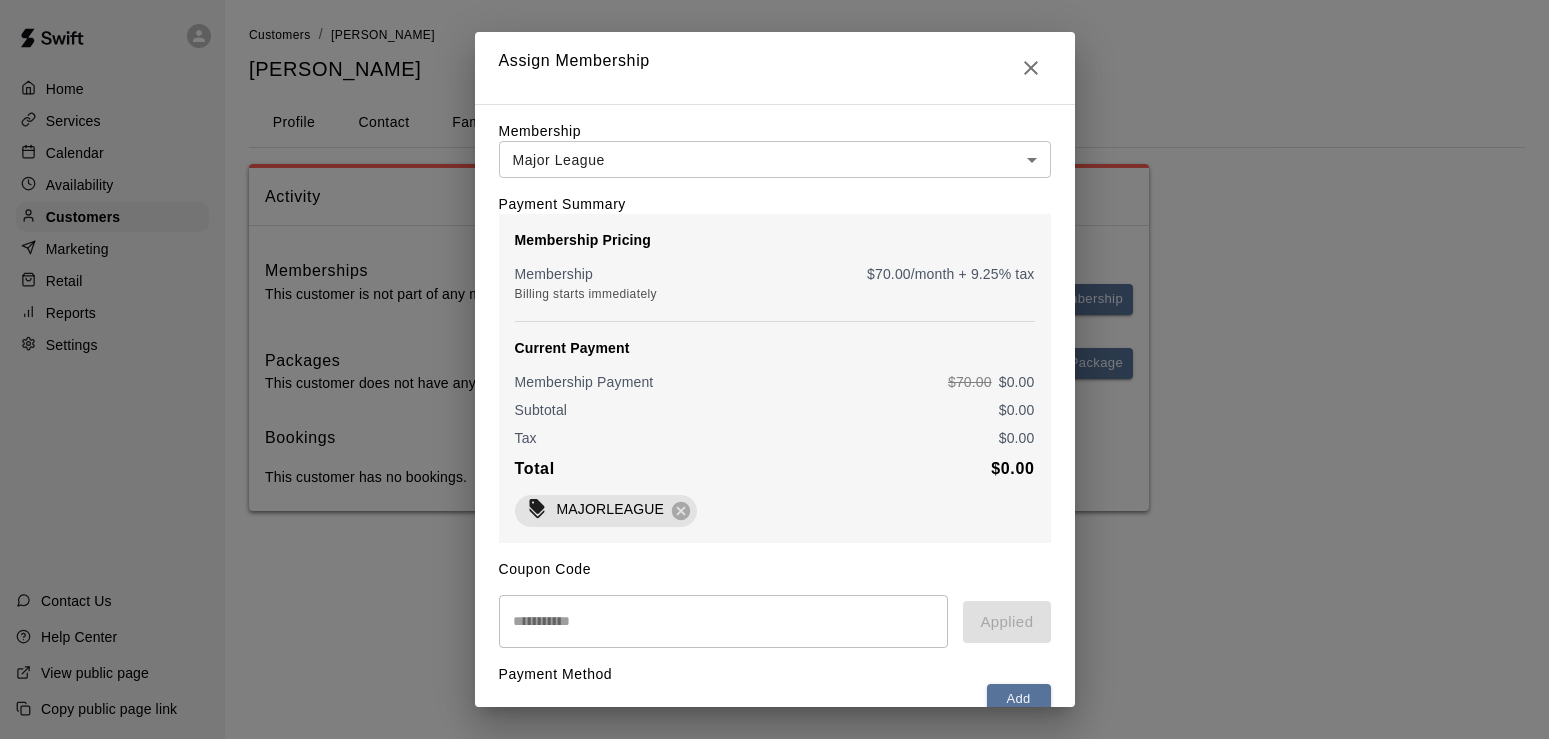 scroll, scrollTop: 110, scrollLeft: 0, axis: vertical 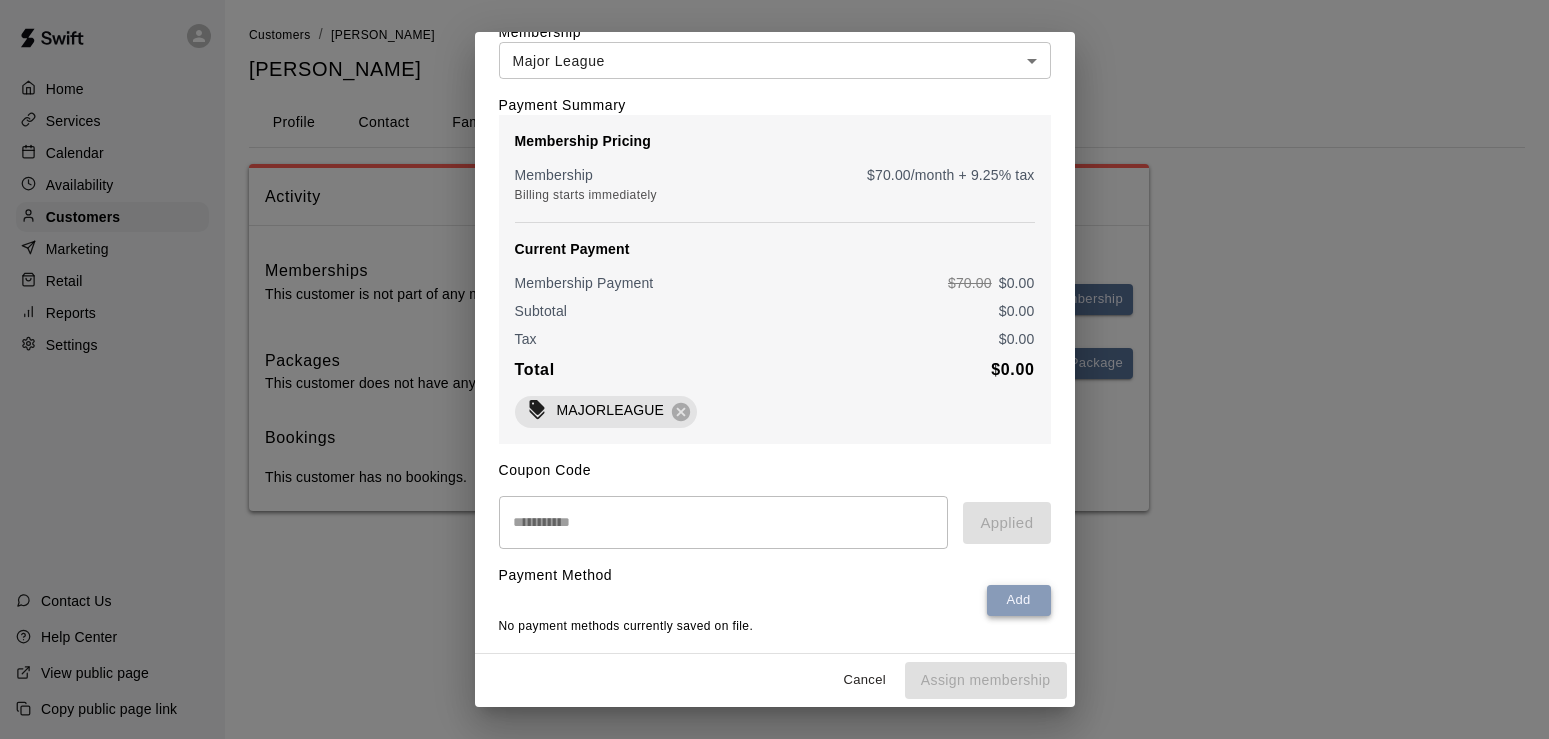 click on "Add" at bounding box center (1019, 600) 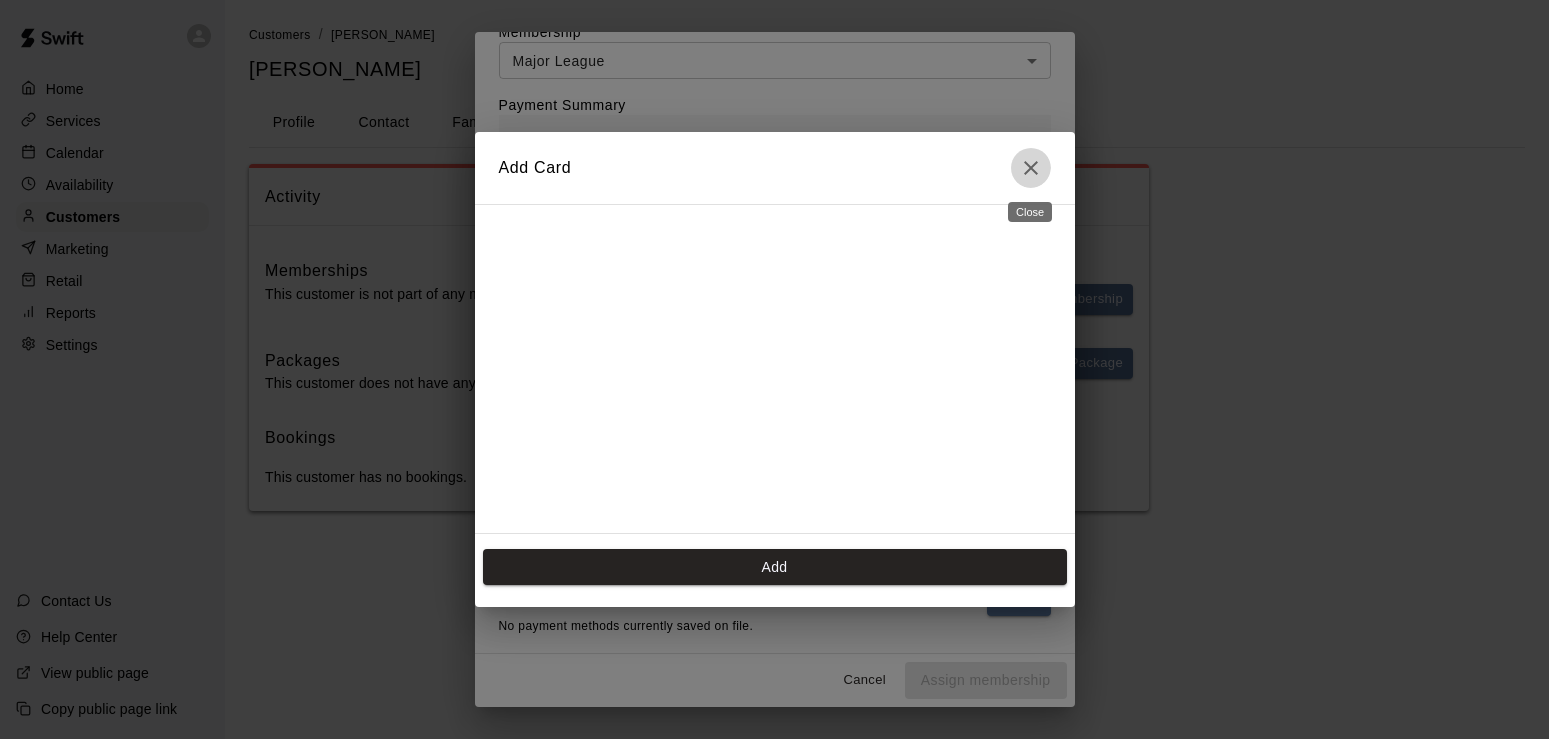 click 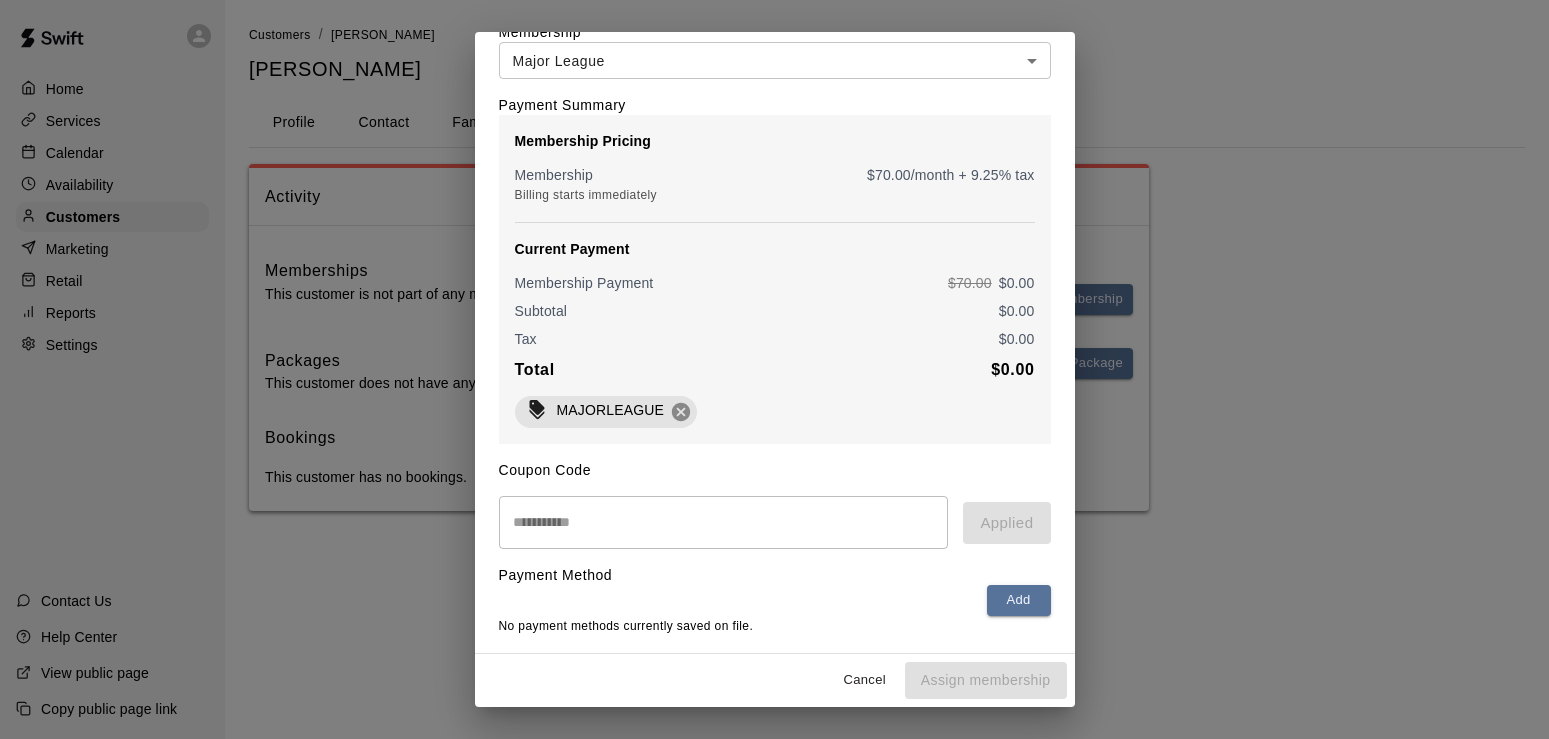 click 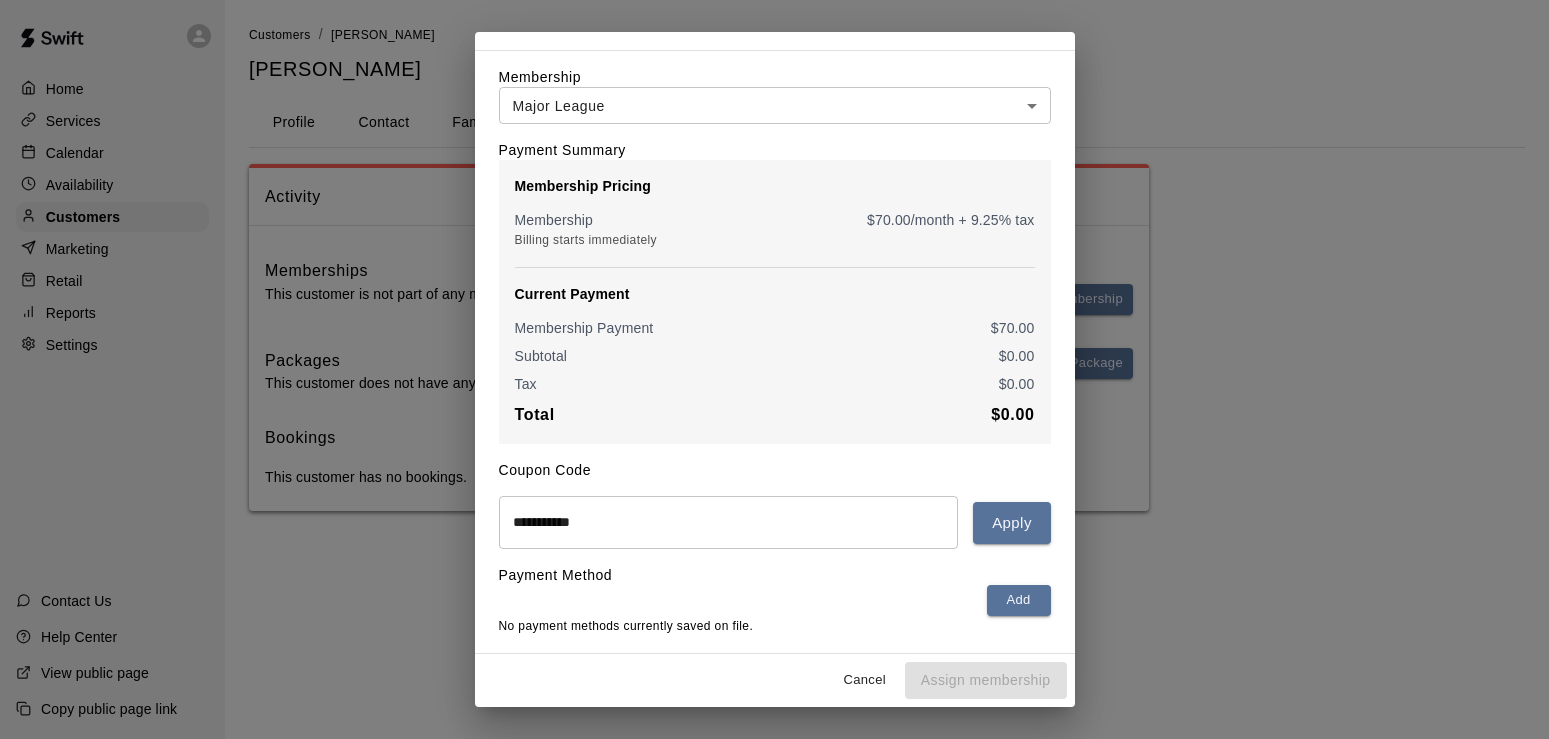 scroll, scrollTop: 65, scrollLeft: 0, axis: vertical 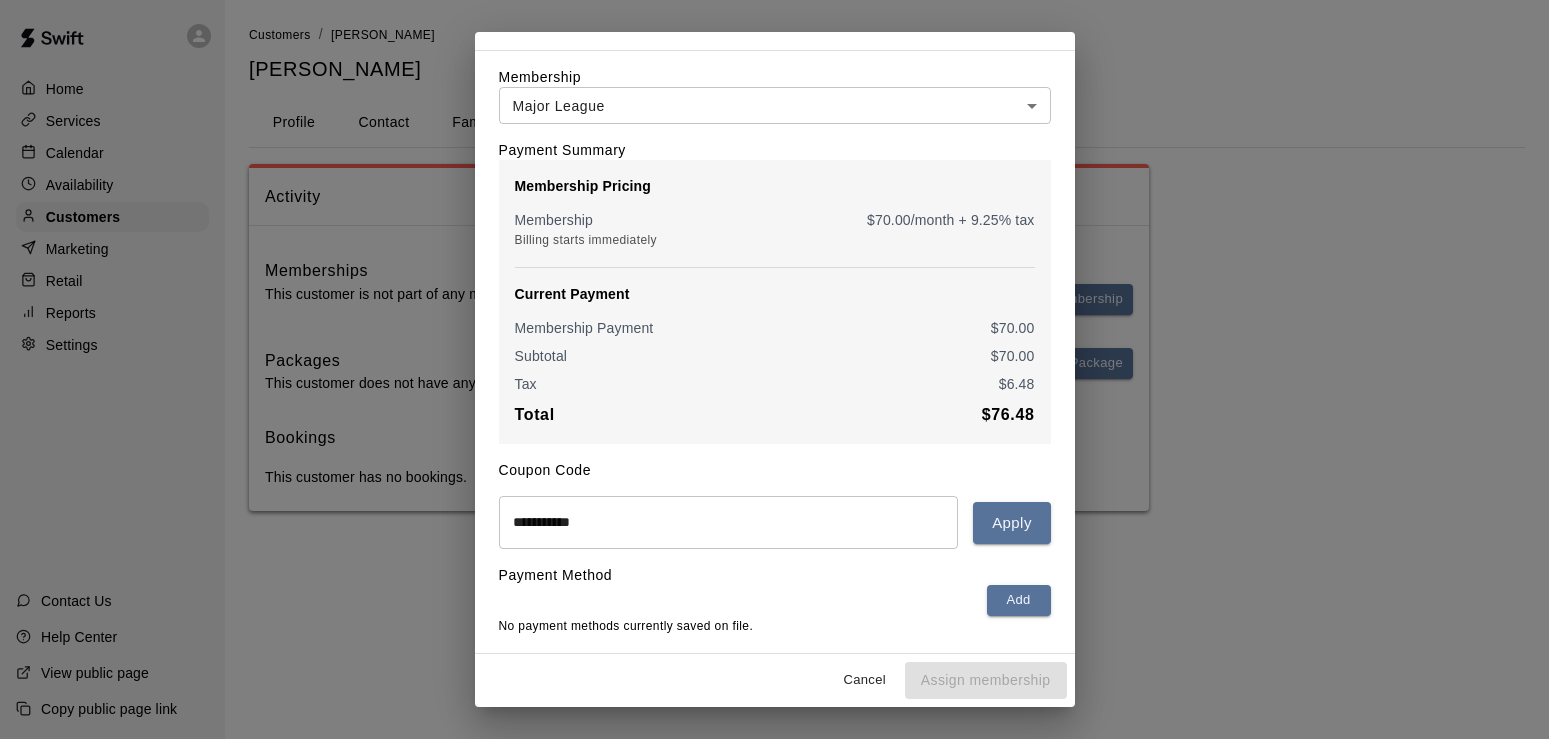 click on "**********" at bounding box center [729, 522] 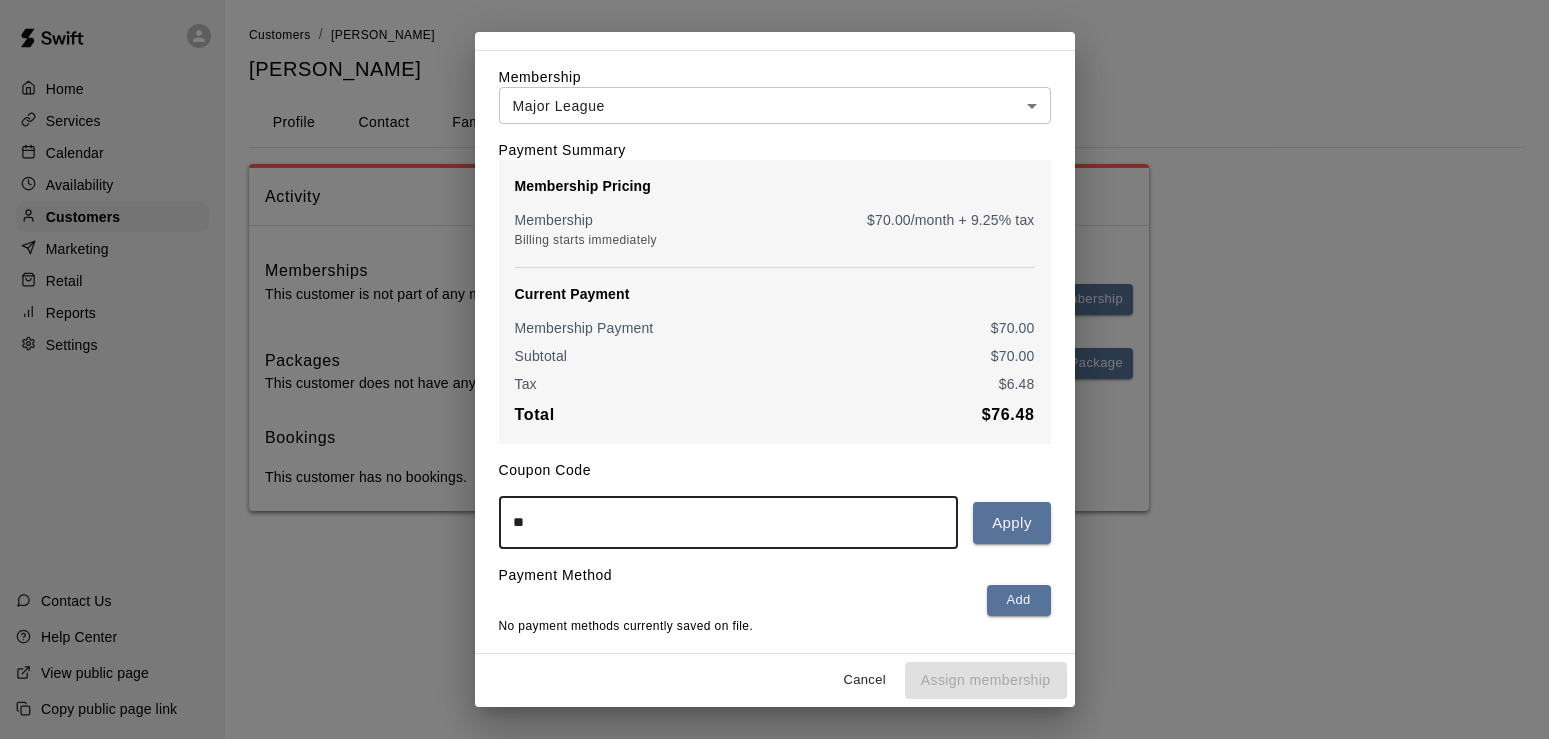 type on "*" 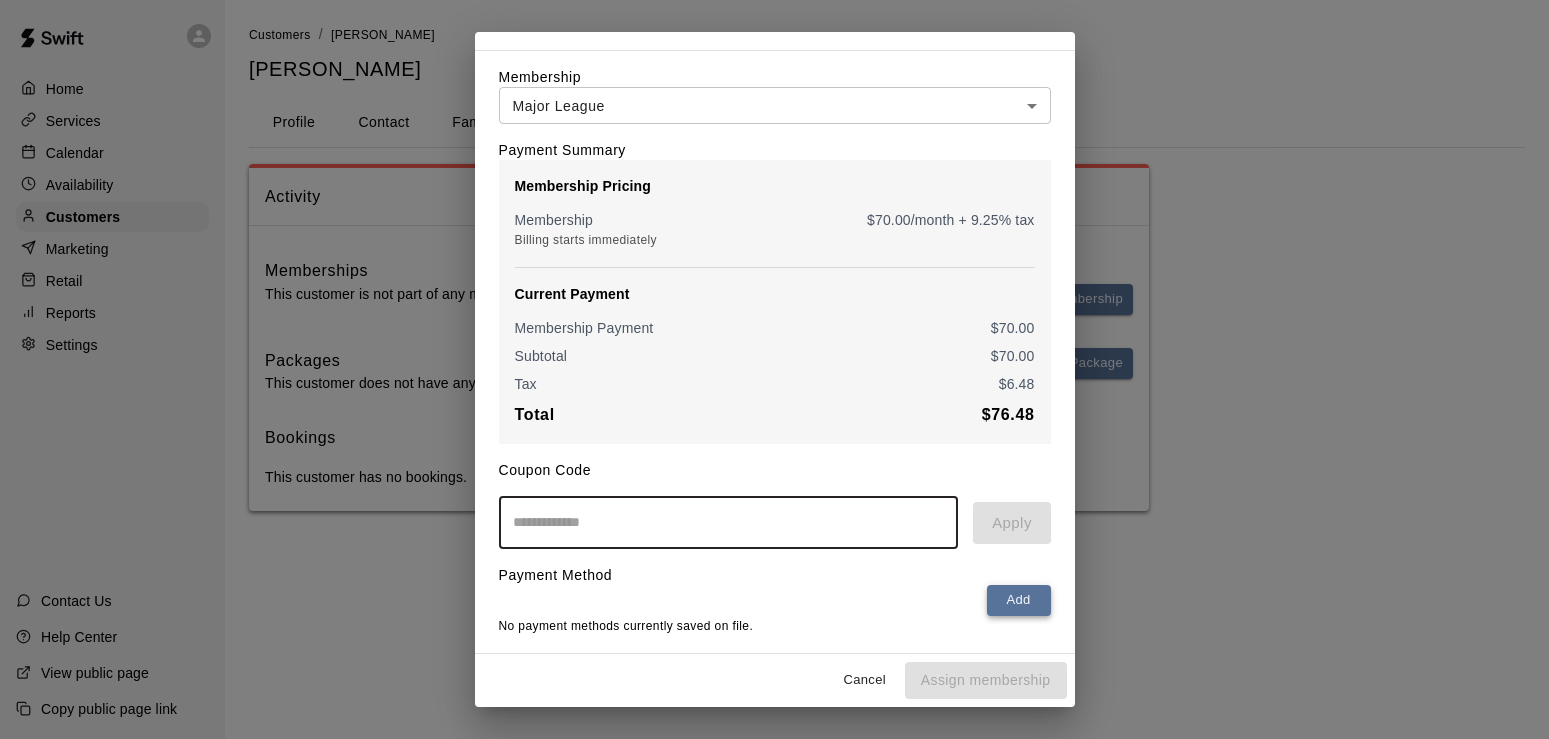 type 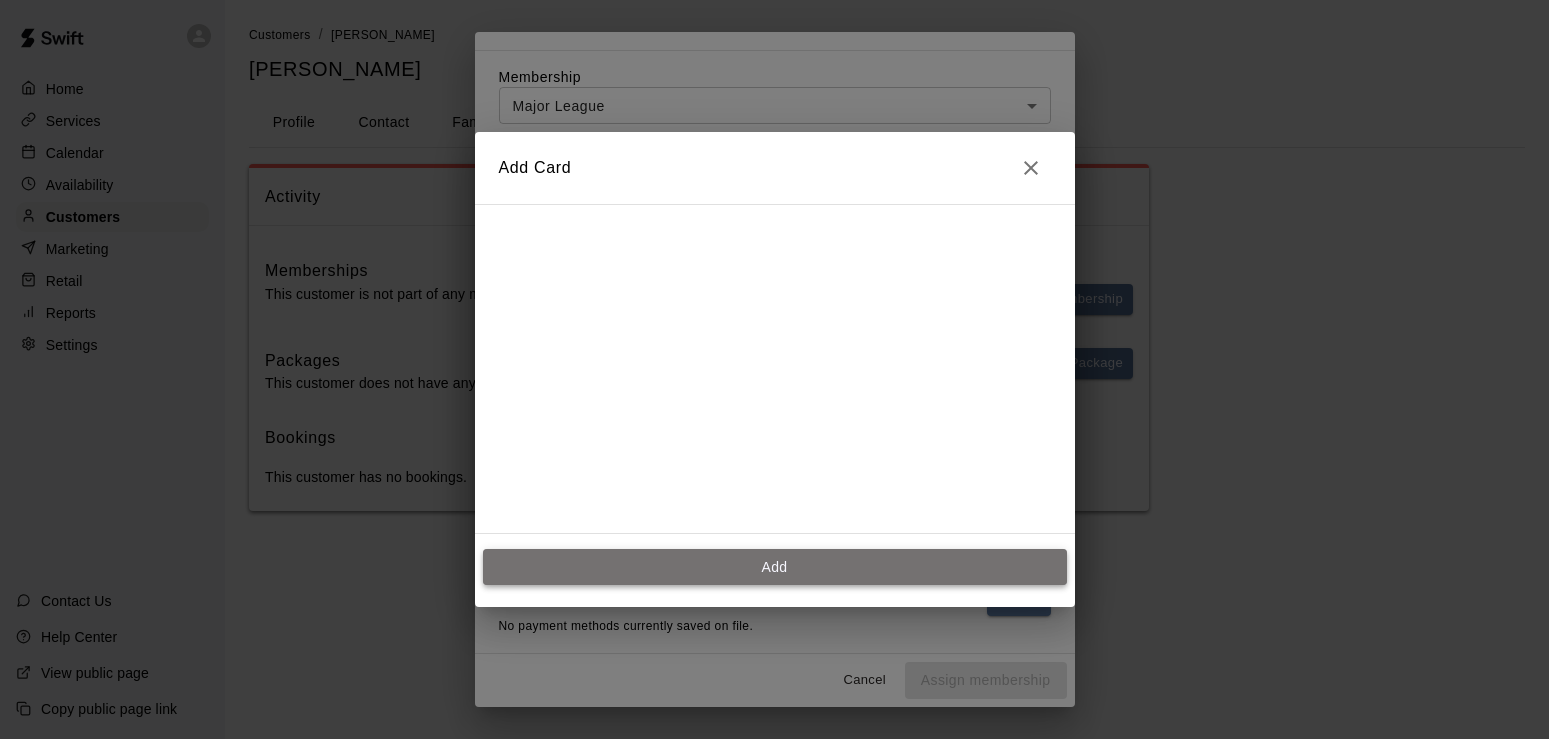 click on "Add" at bounding box center [775, 567] 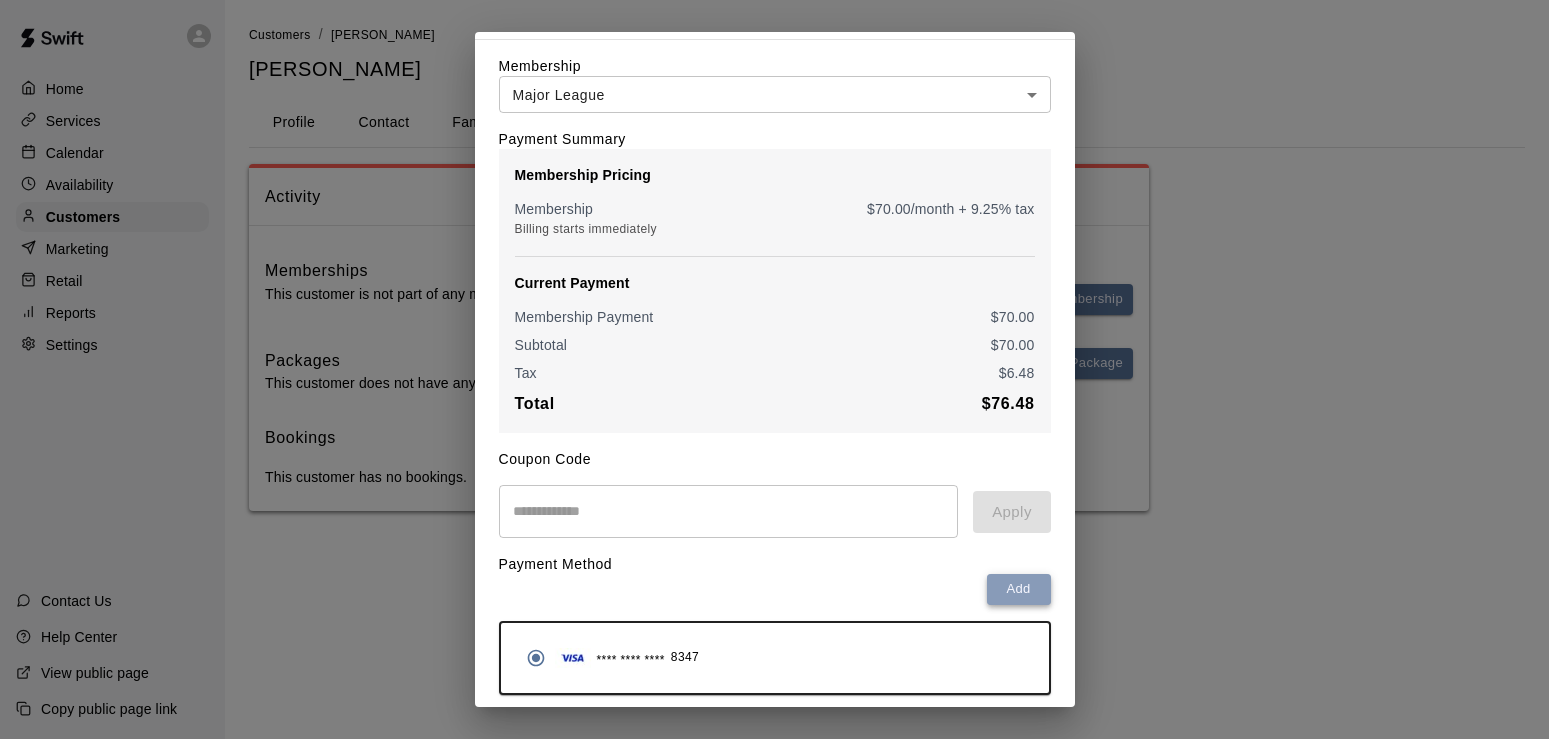 click on "Add" at bounding box center [1019, 589] 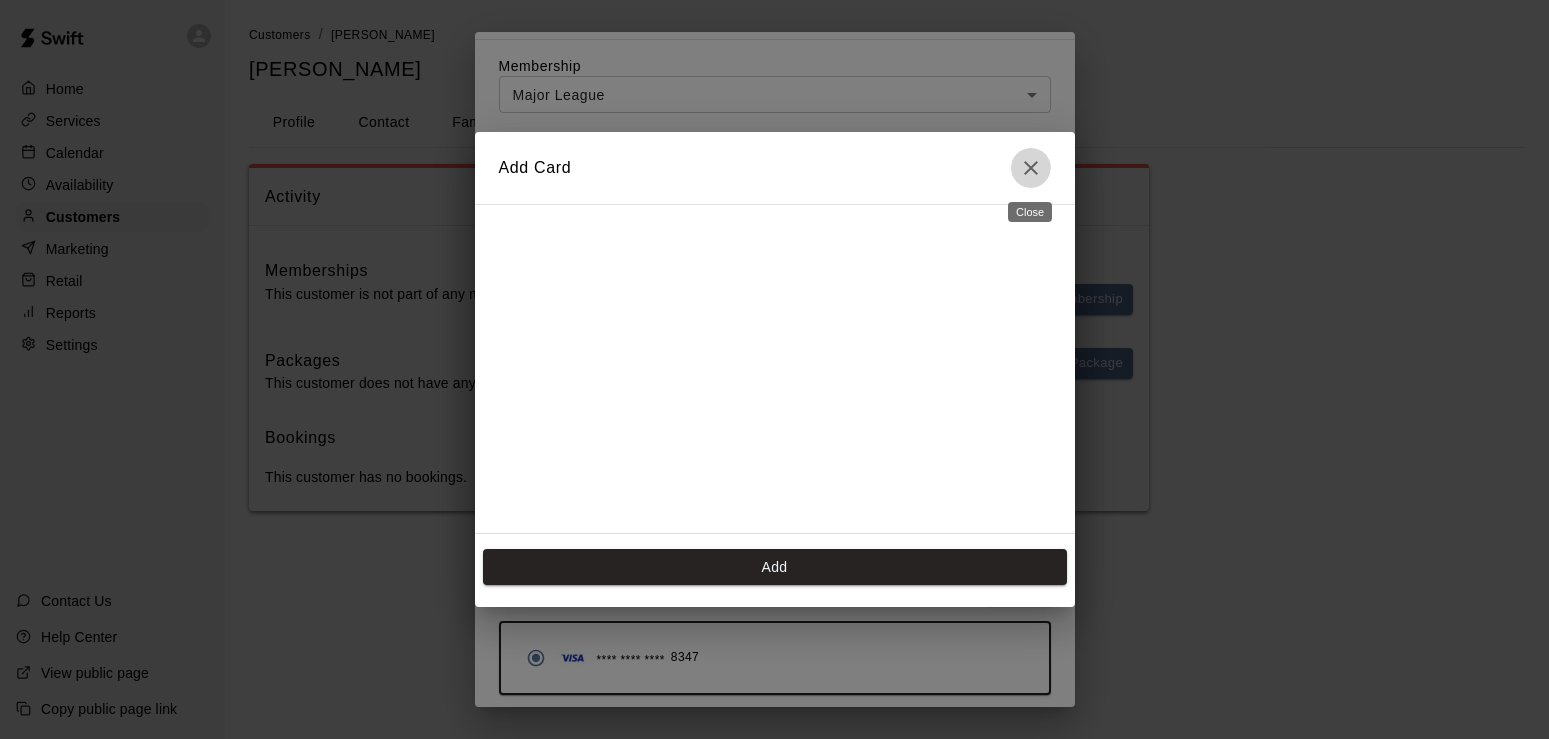 click 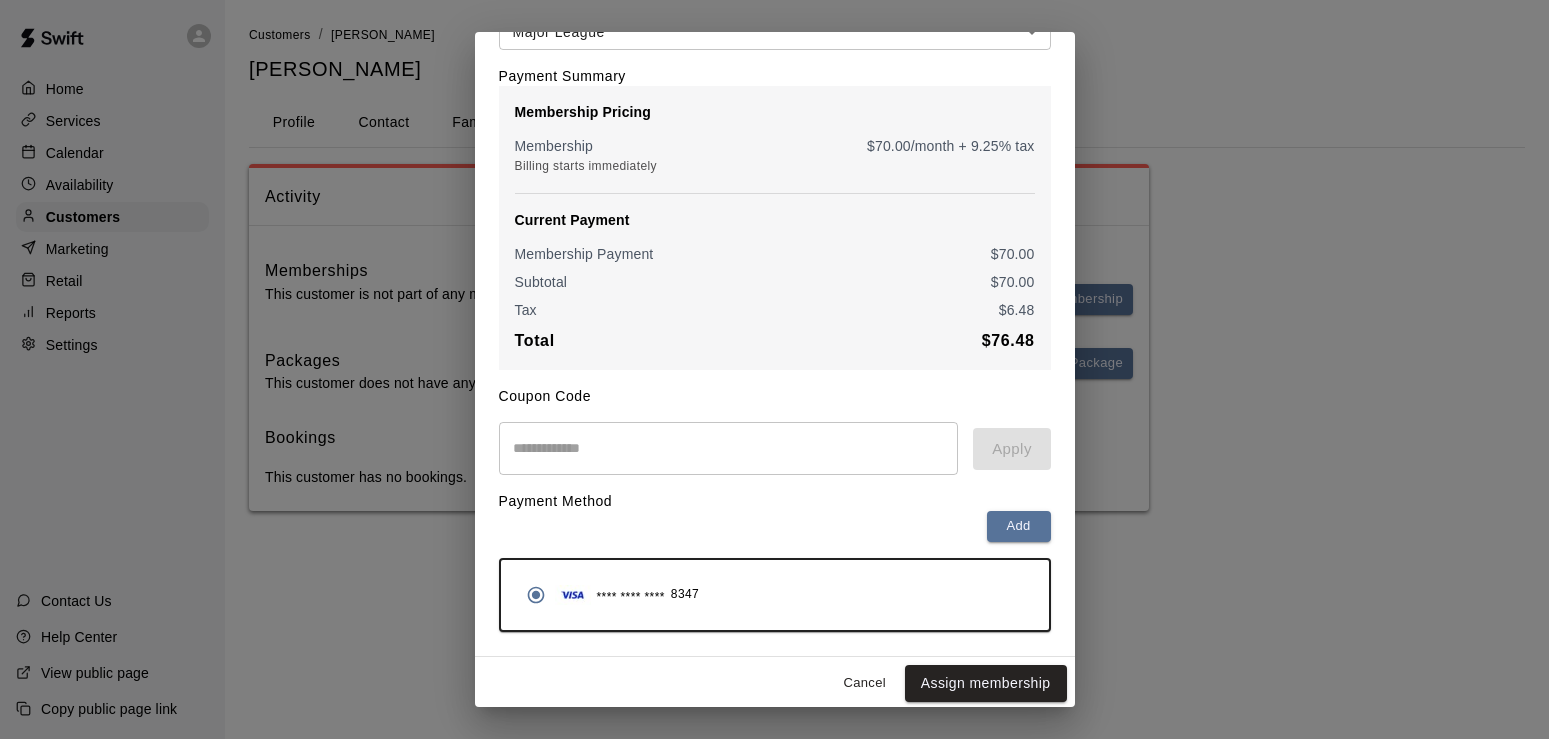 scroll, scrollTop: 140, scrollLeft: 0, axis: vertical 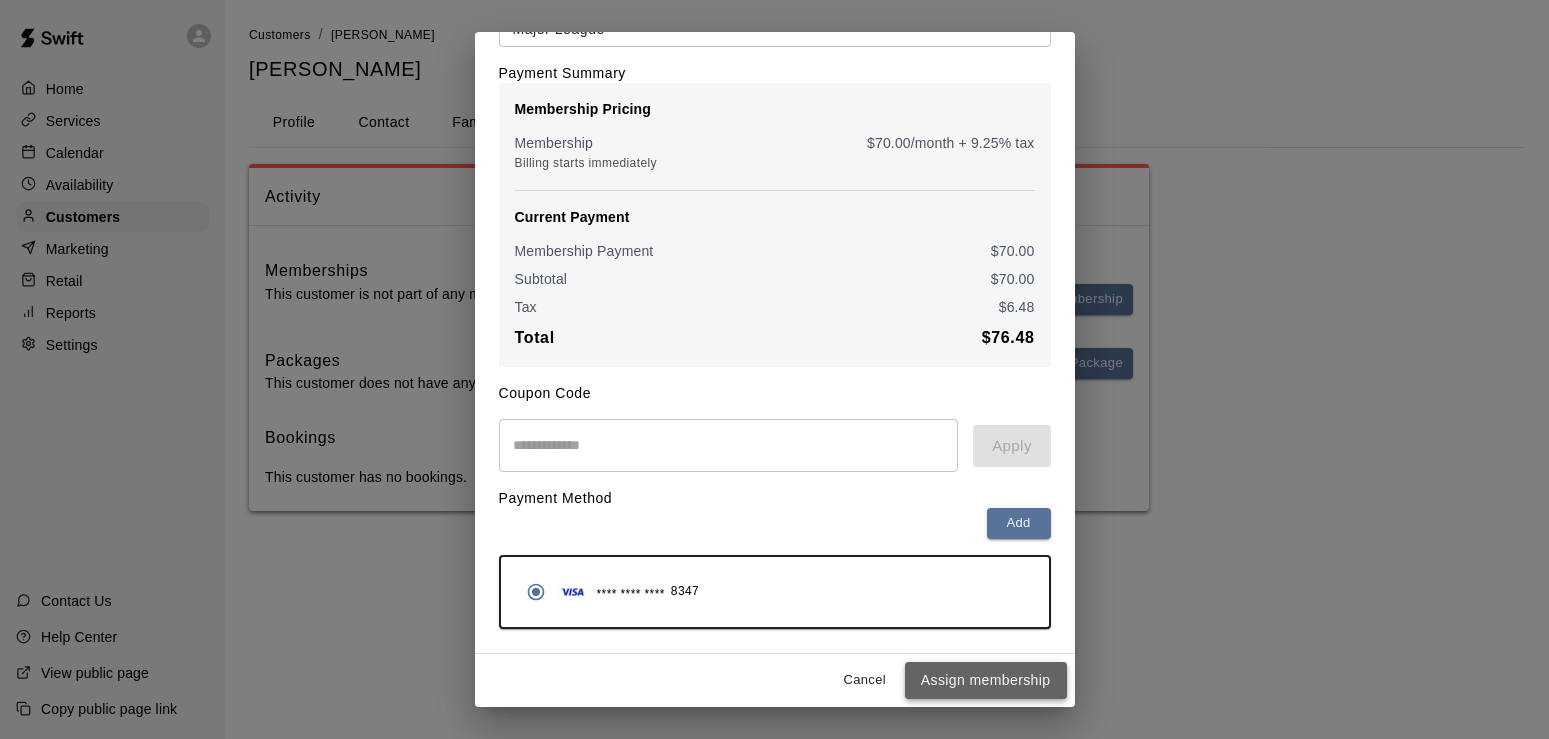 click on "Assign membership" at bounding box center [986, 680] 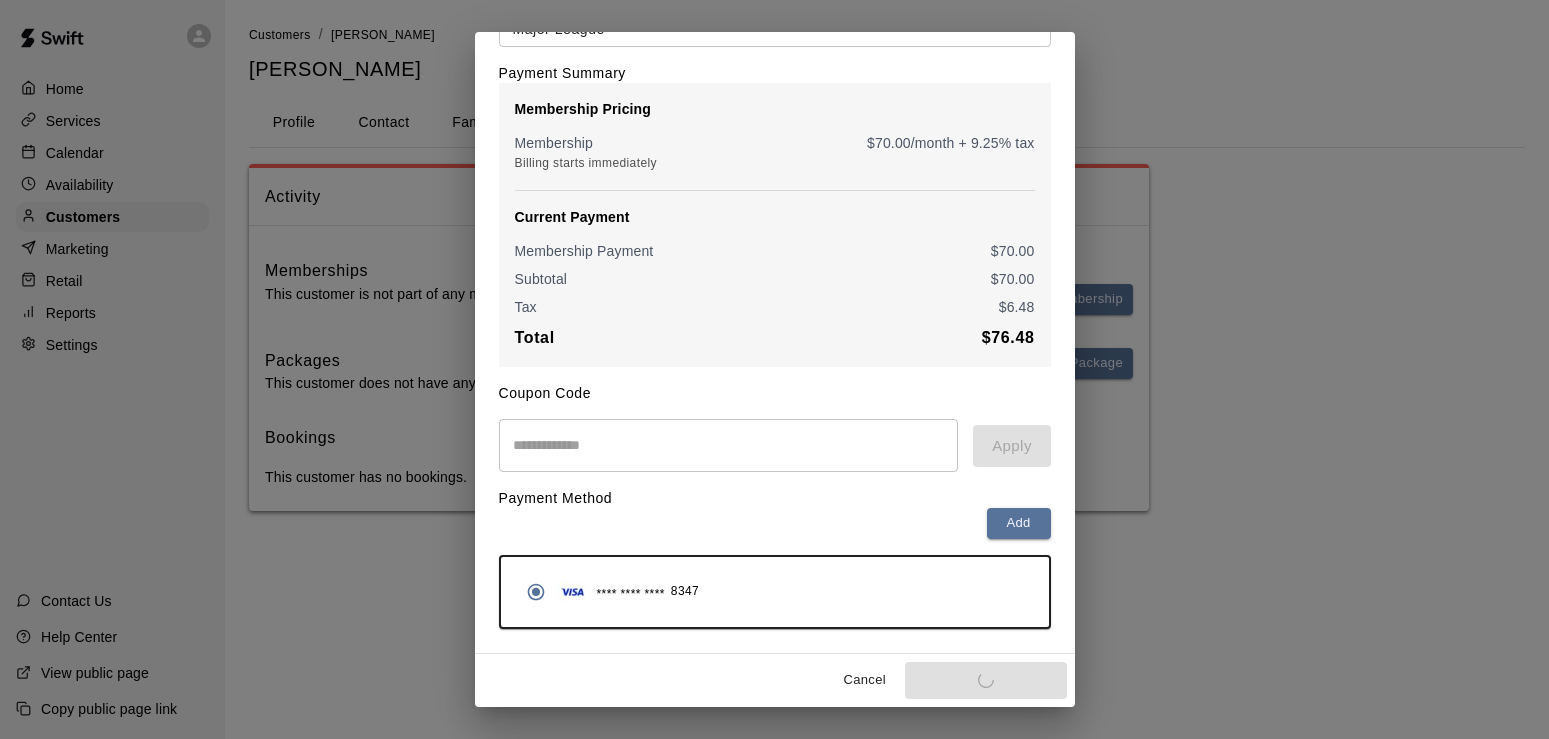 scroll, scrollTop: 0, scrollLeft: 0, axis: both 